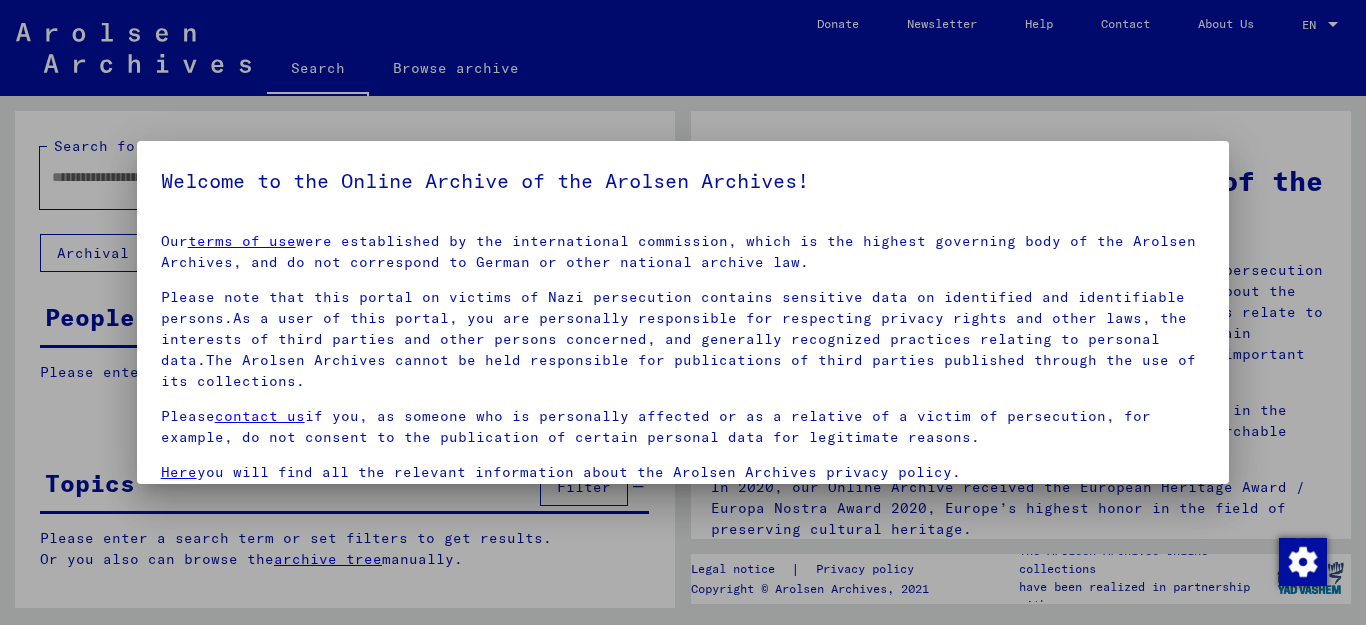 scroll, scrollTop: 0, scrollLeft: 0, axis: both 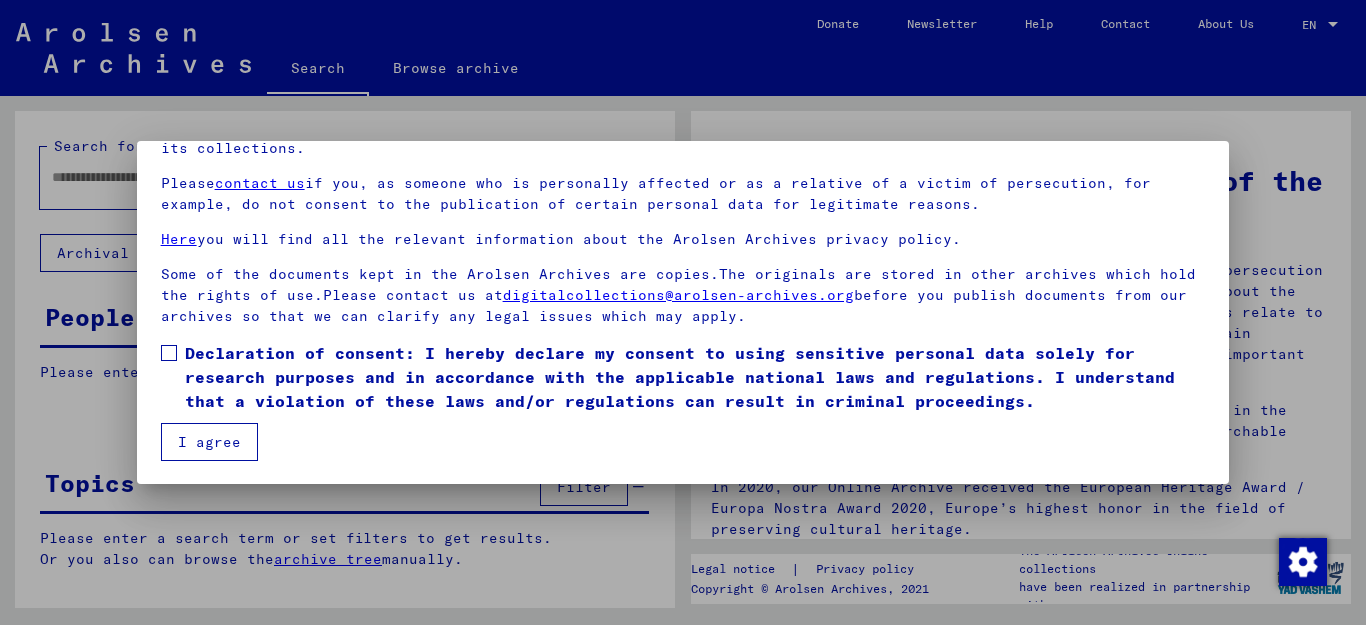 click at bounding box center (169, 353) 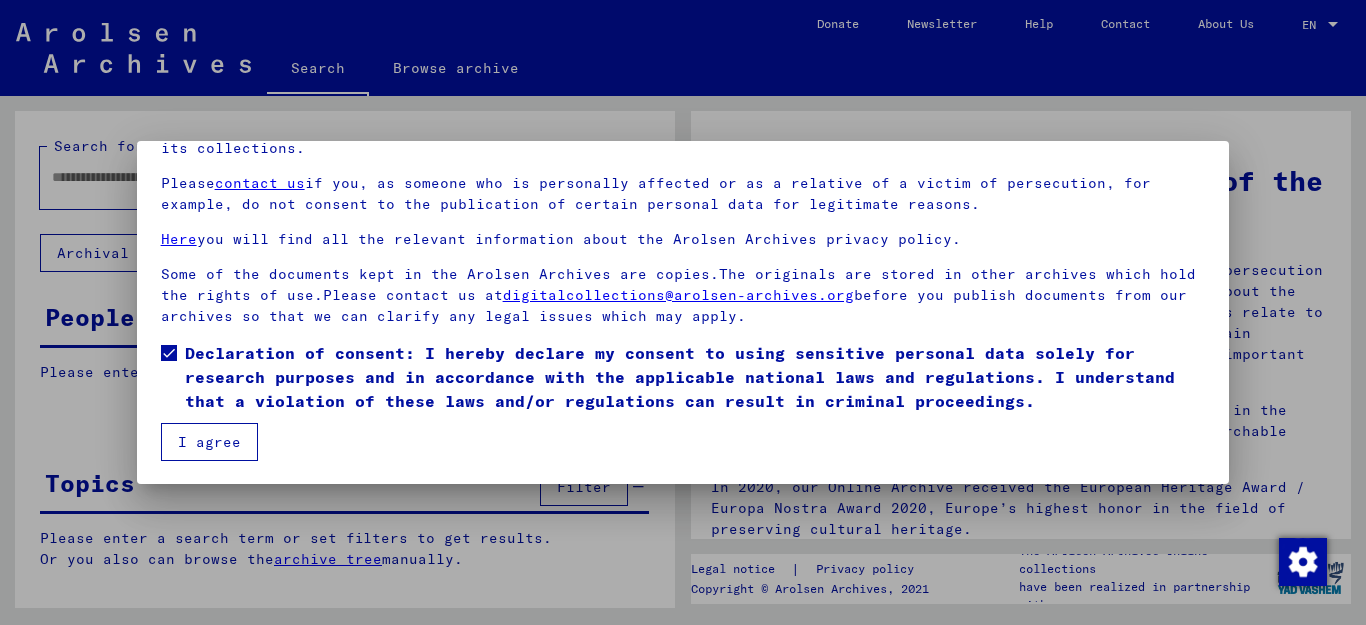 click on "I agree" at bounding box center [209, 442] 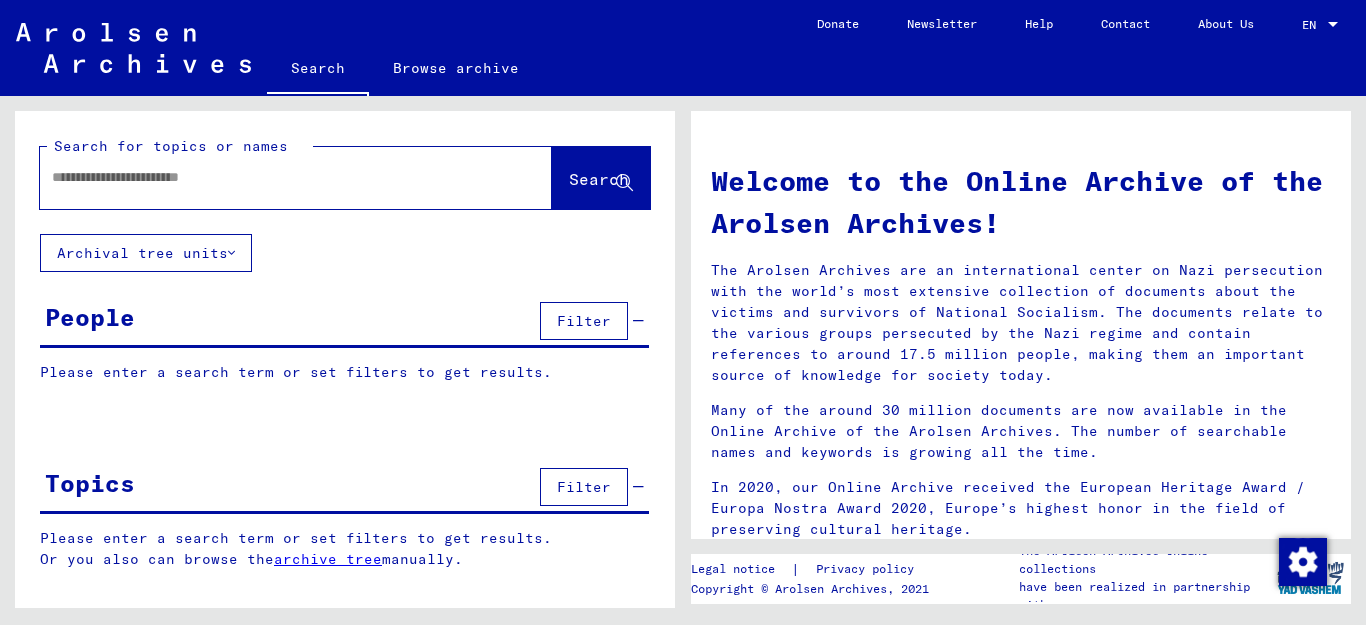 click at bounding box center (272, 177) 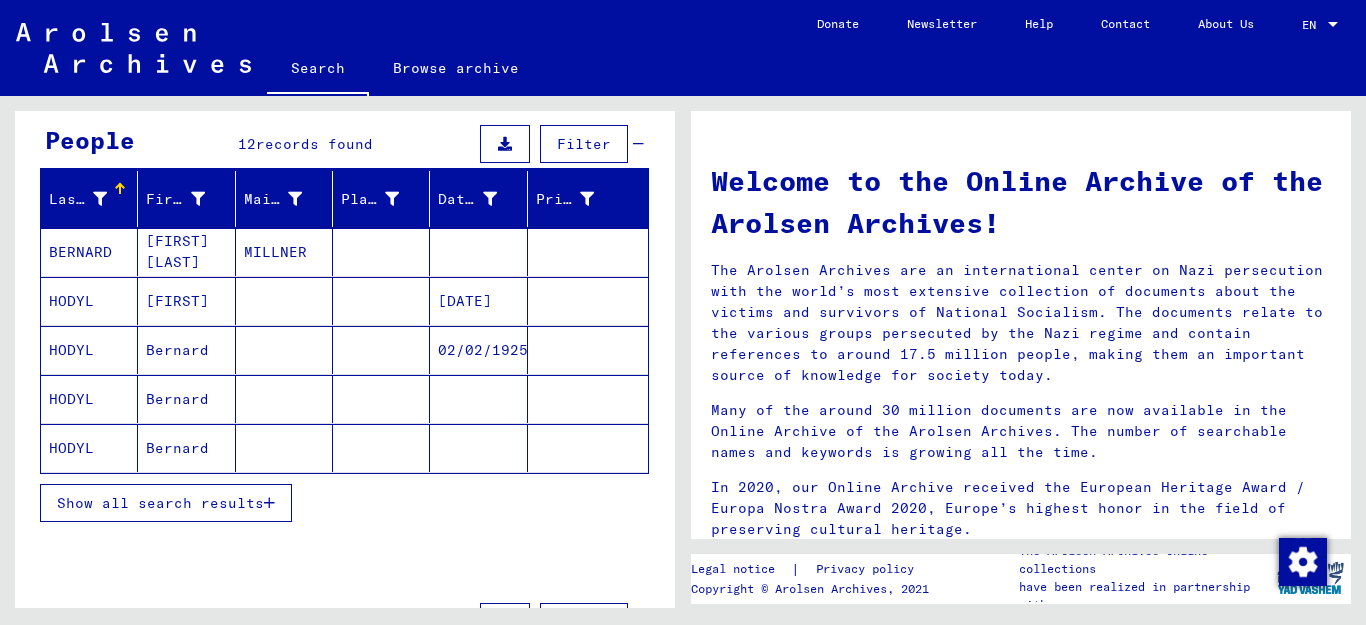 scroll, scrollTop: 183, scrollLeft: 0, axis: vertical 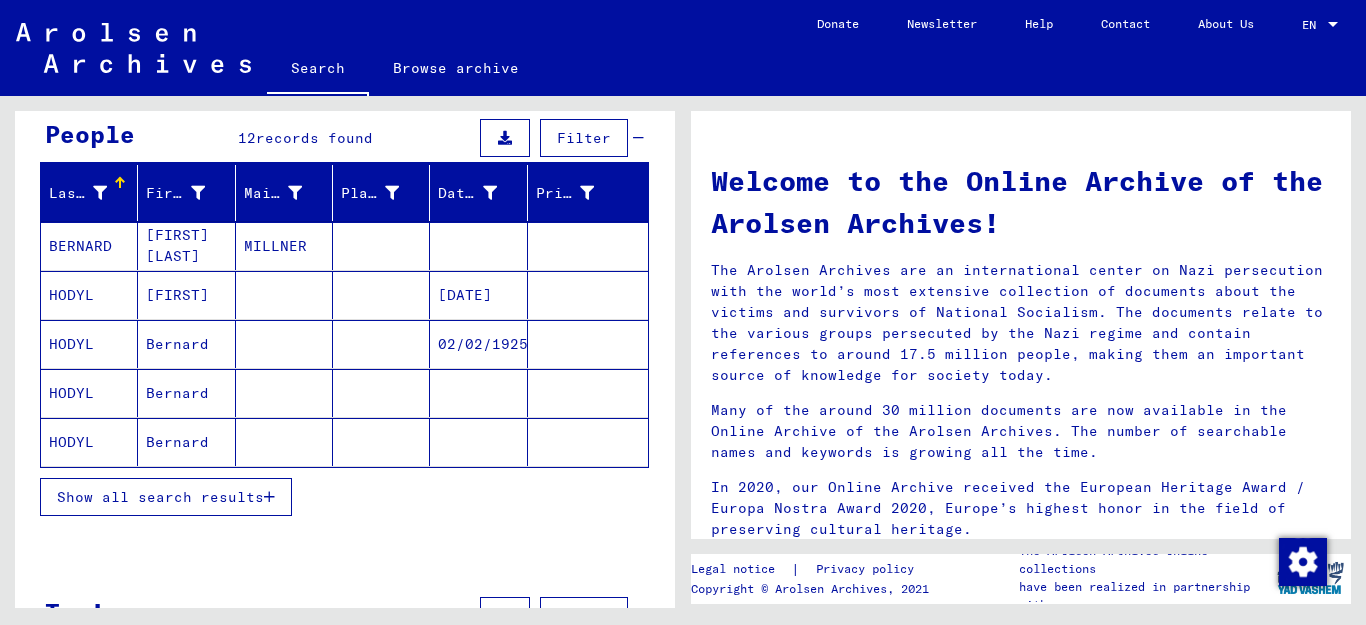 click at bounding box center (269, 497) 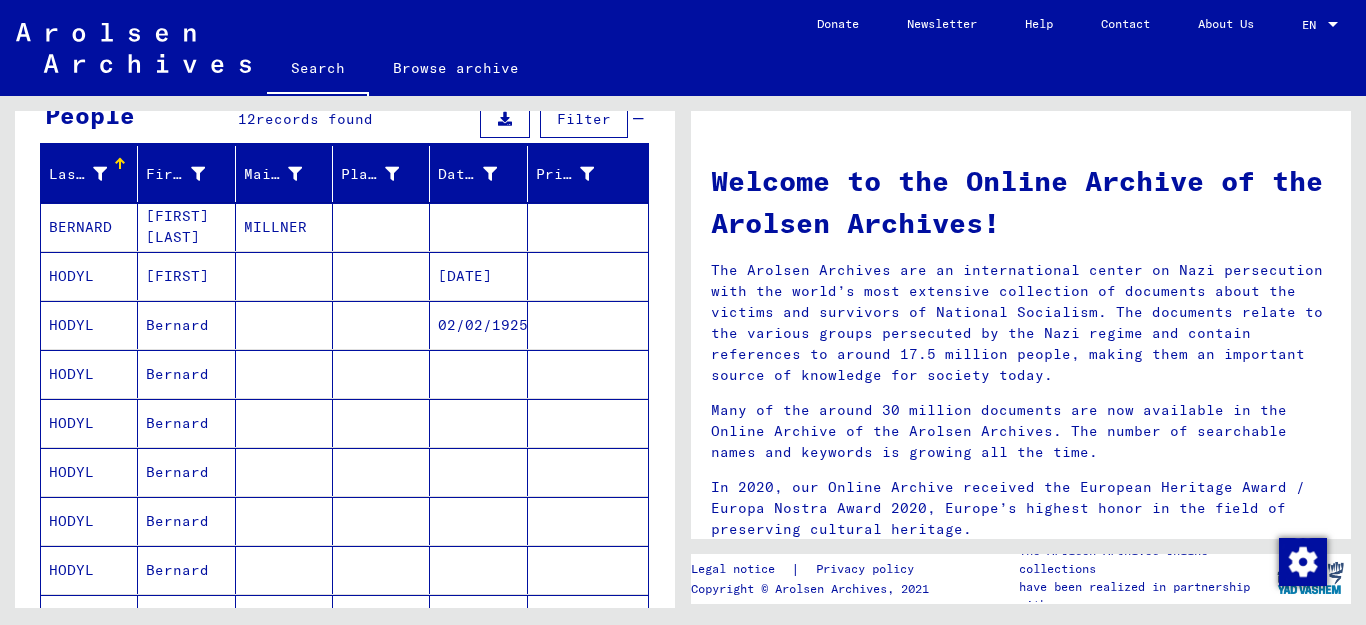 scroll, scrollTop: 177, scrollLeft: 0, axis: vertical 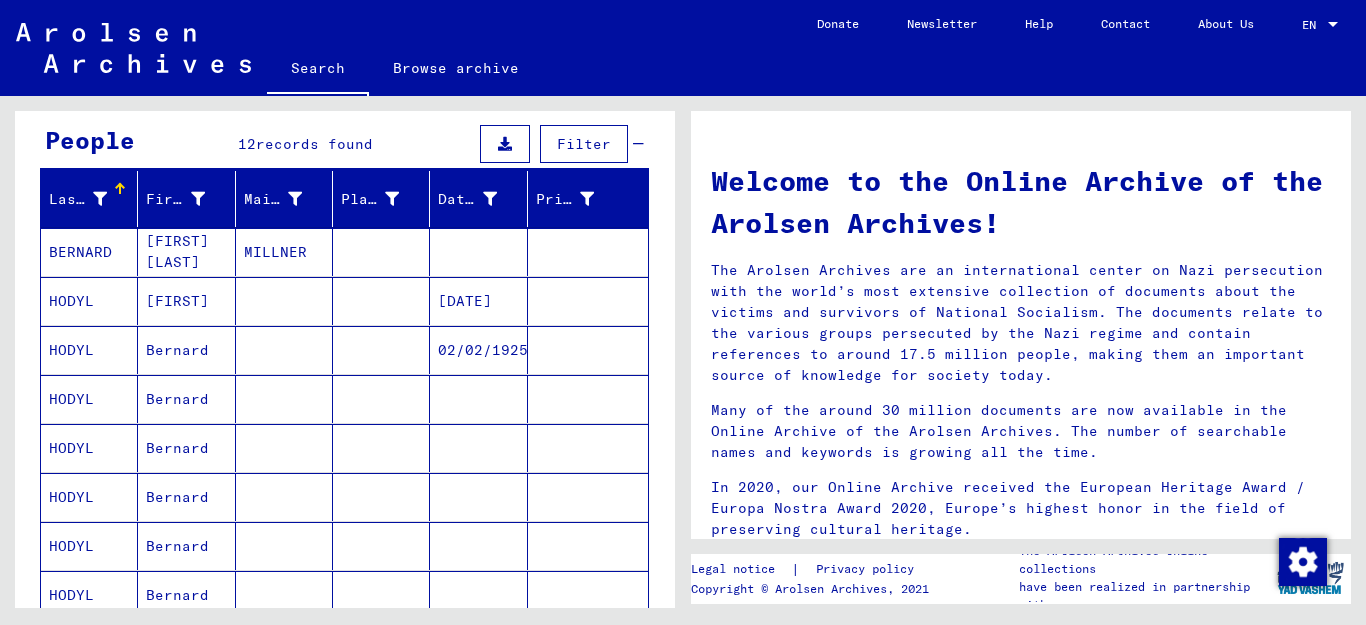 click on "HODYL" at bounding box center [89, 350] 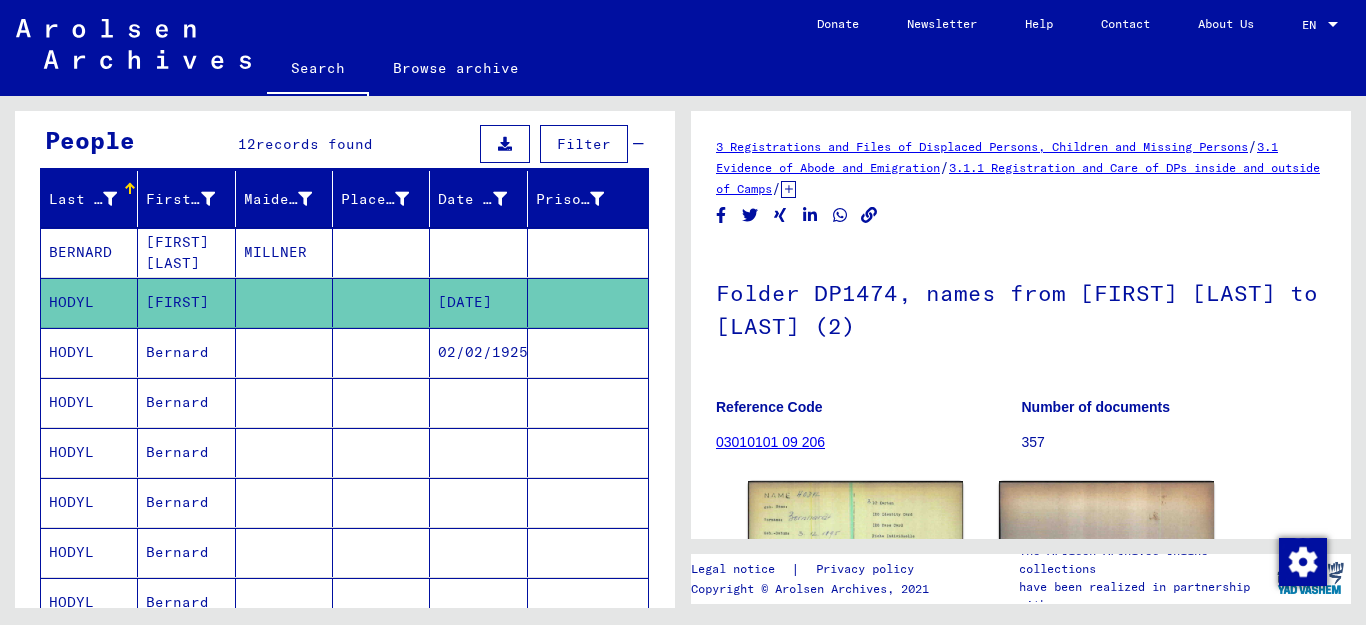 scroll, scrollTop: 0, scrollLeft: 0, axis: both 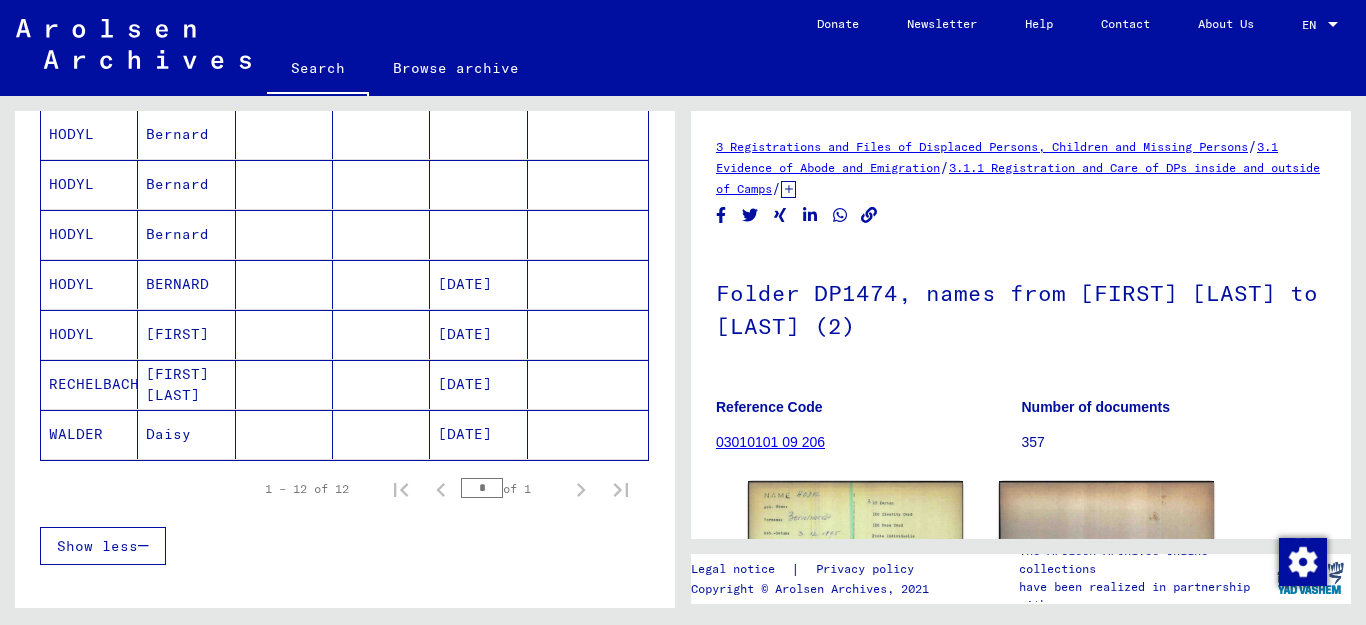 click on "HODYL" at bounding box center [89, 334] 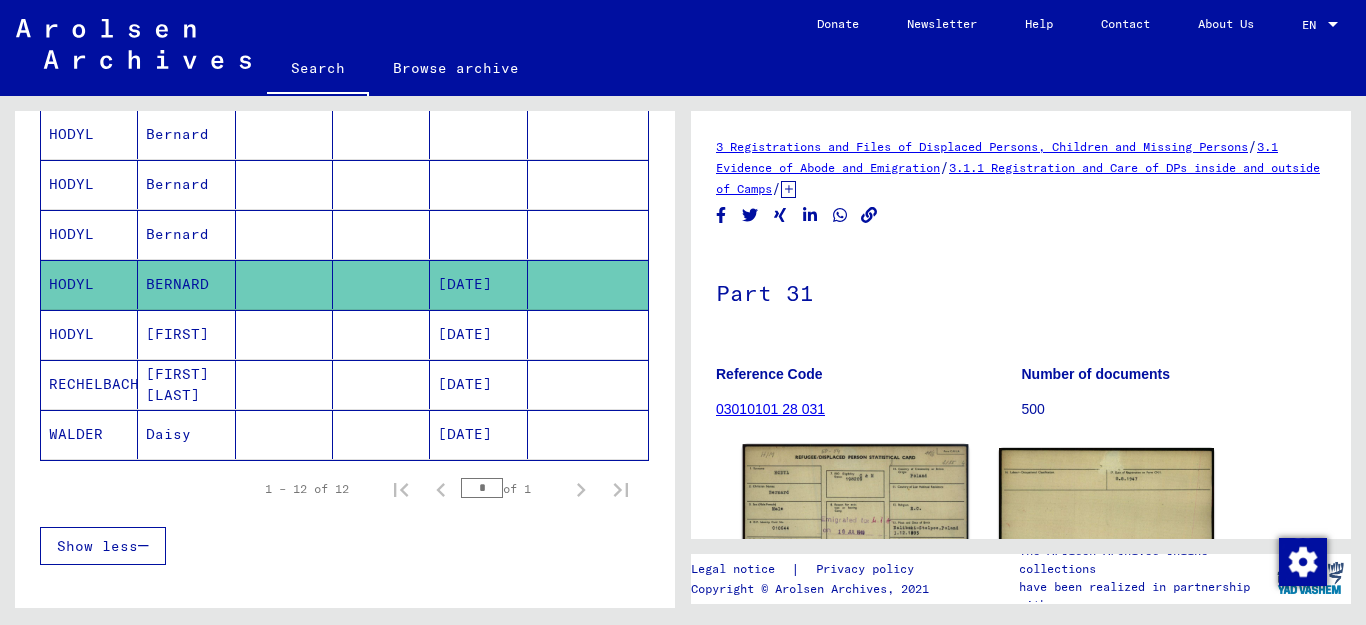 scroll, scrollTop: 0, scrollLeft: 0, axis: both 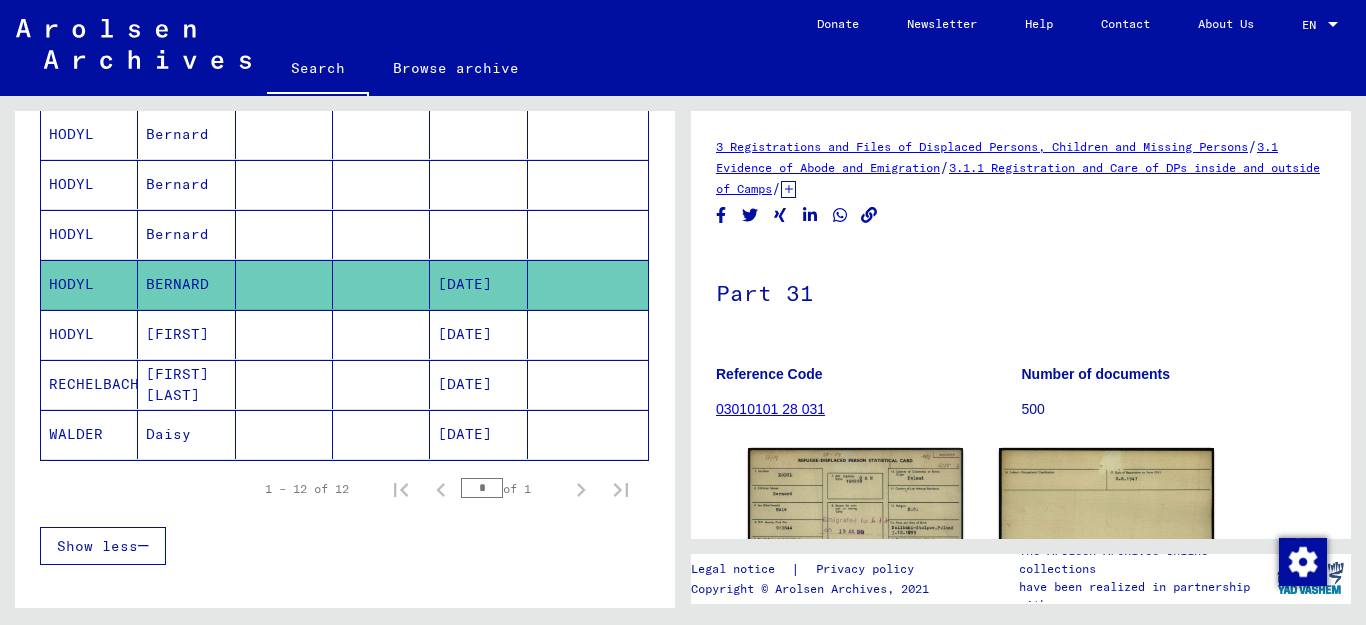 click on "HODYL" at bounding box center (89, 384) 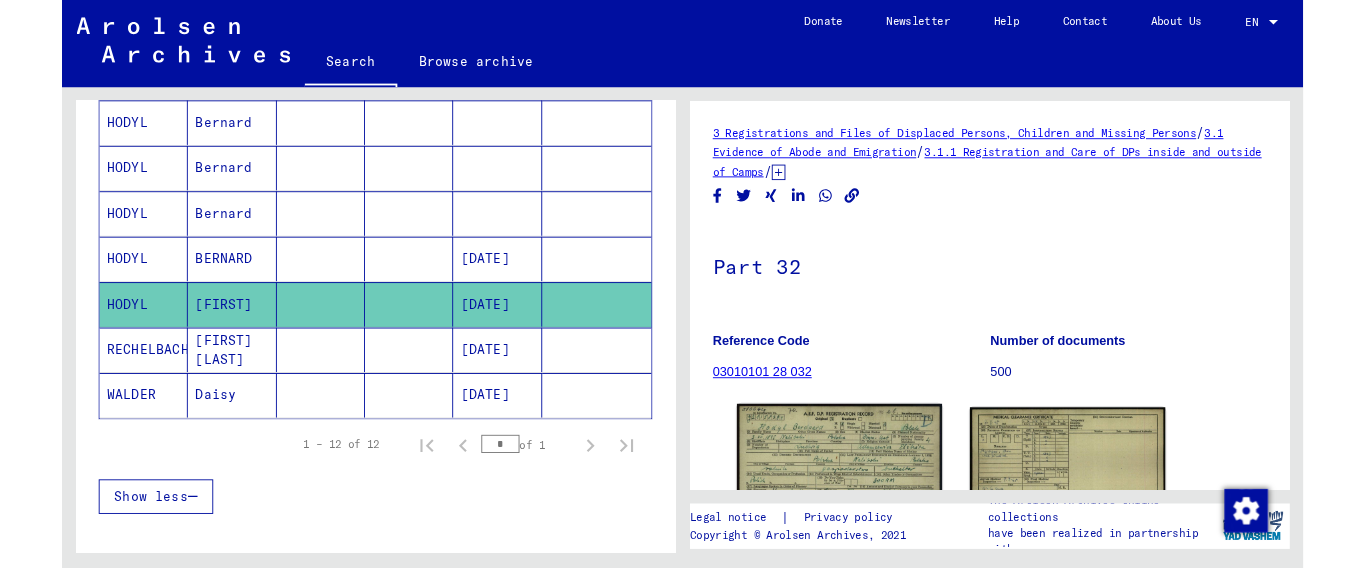 scroll, scrollTop: 0, scrollLeft: 0, axis: both 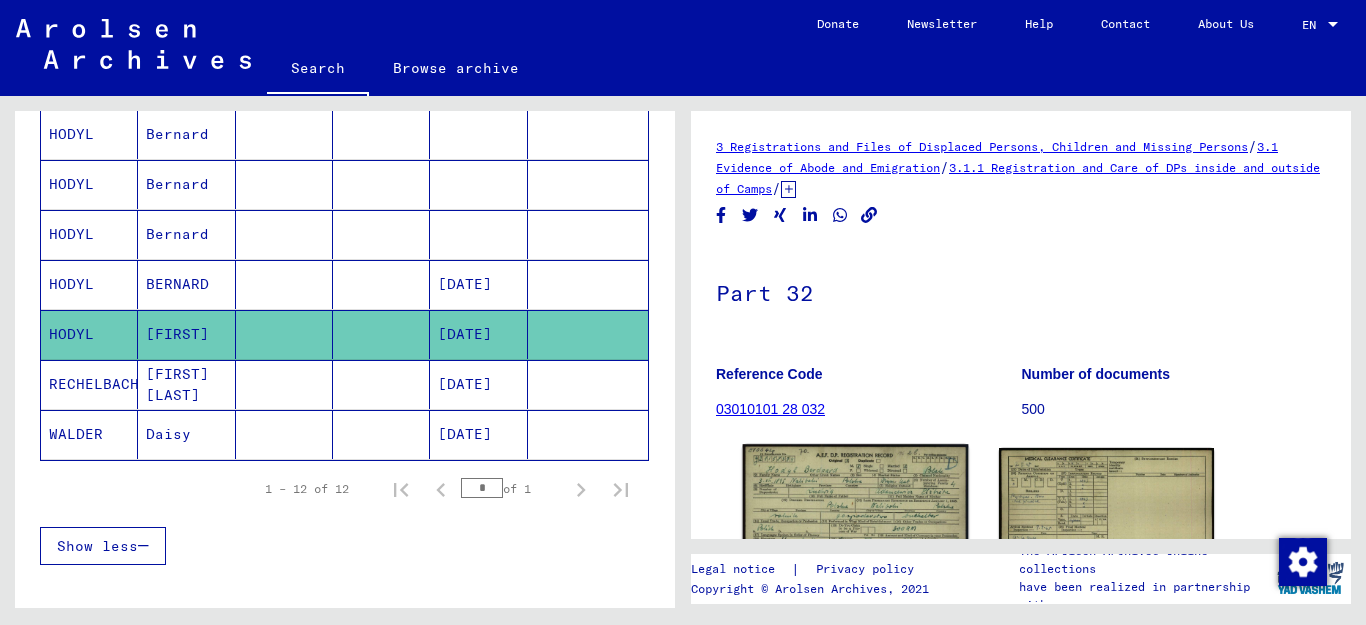 click 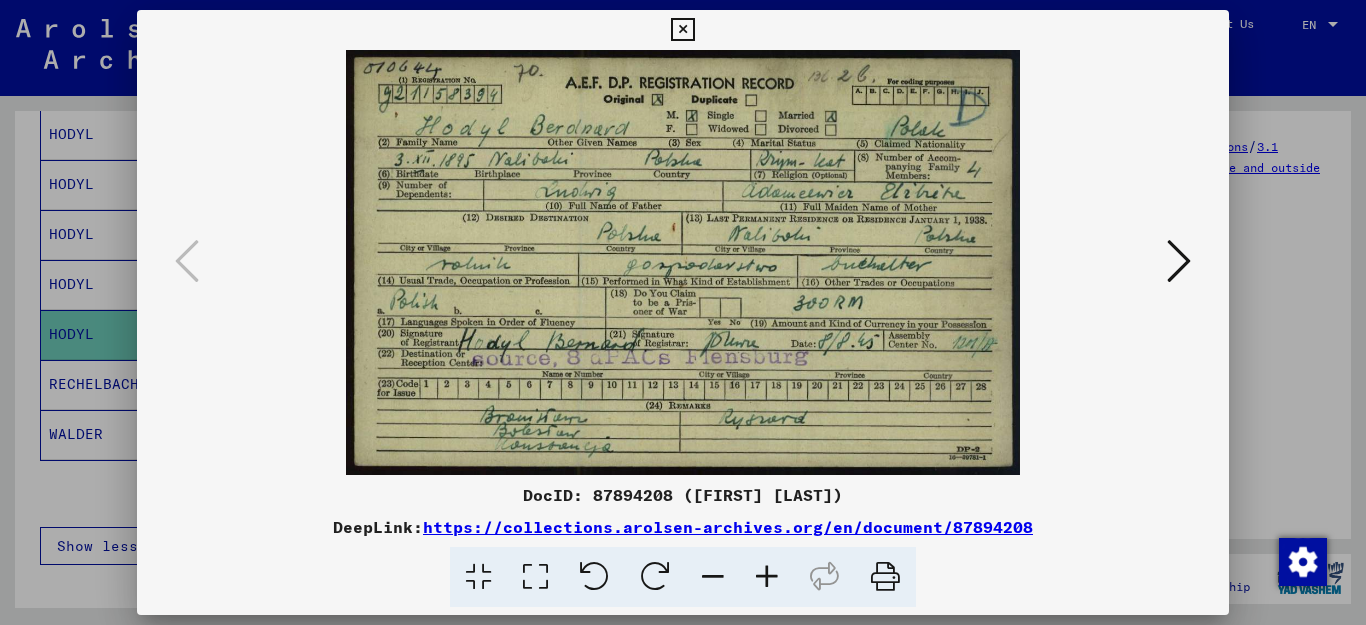 drag, startPoint x: 673, startPoint y: 496, endPoint x: 597, endPoint y: 498, distance: 76.02631 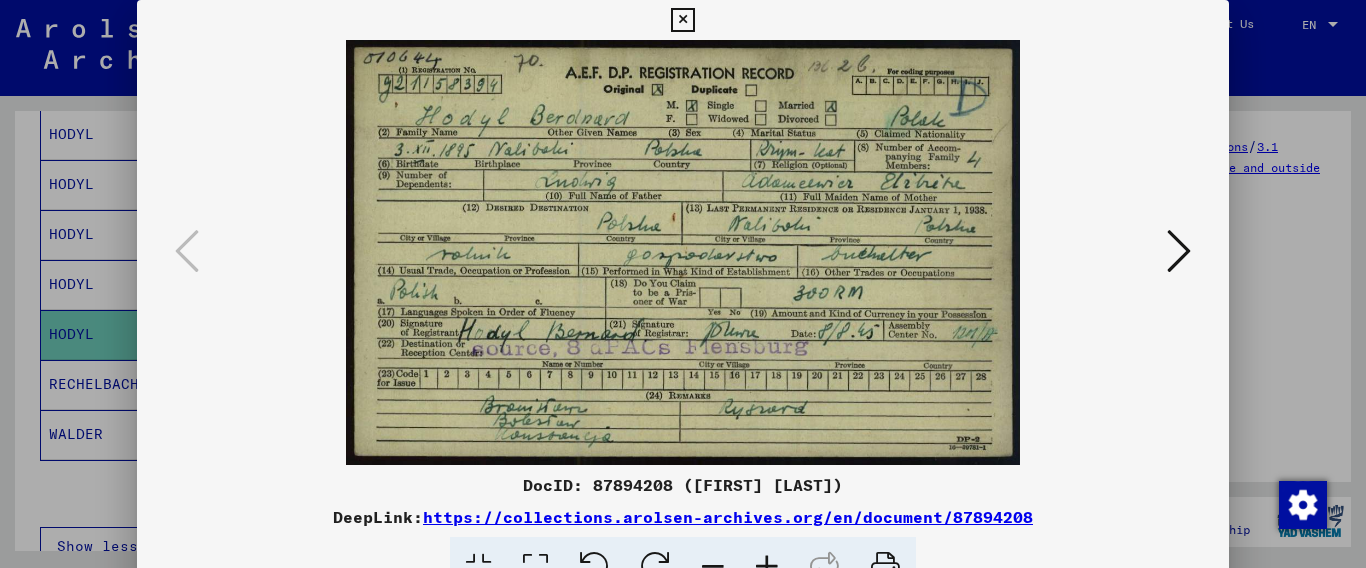 drag, startPoint x: 1047, startPoint y: 515, endPoint x: 427, endPoint y: 512, distance: 620.00726 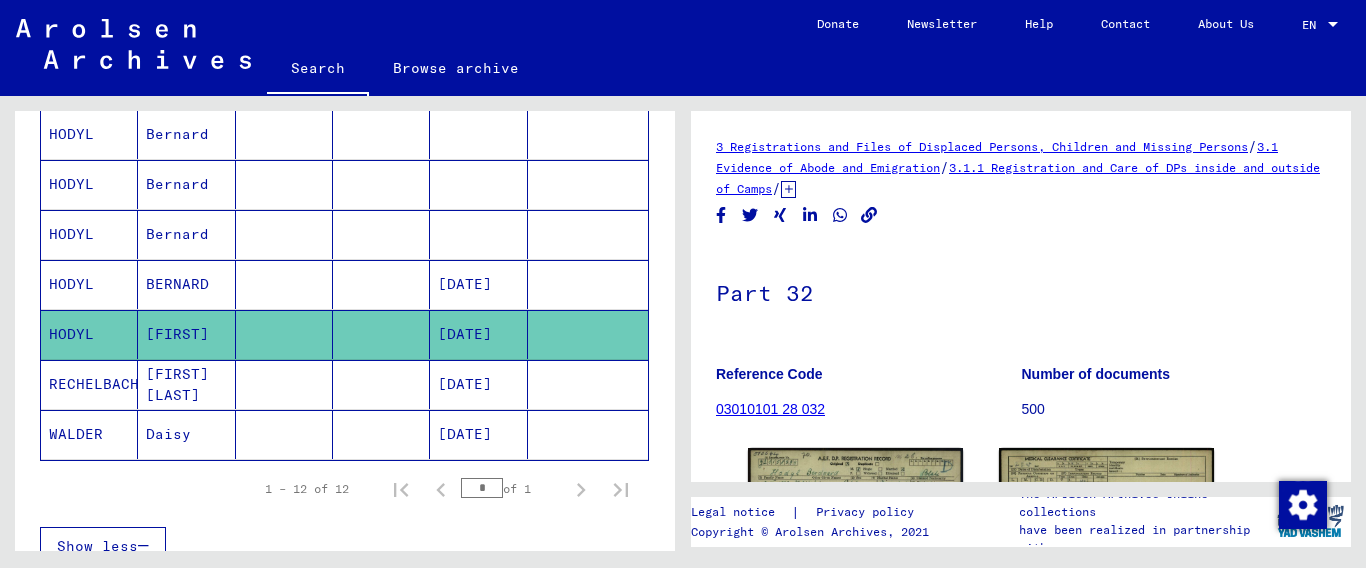 click on "HODYL" at bounding box center [89, 334] 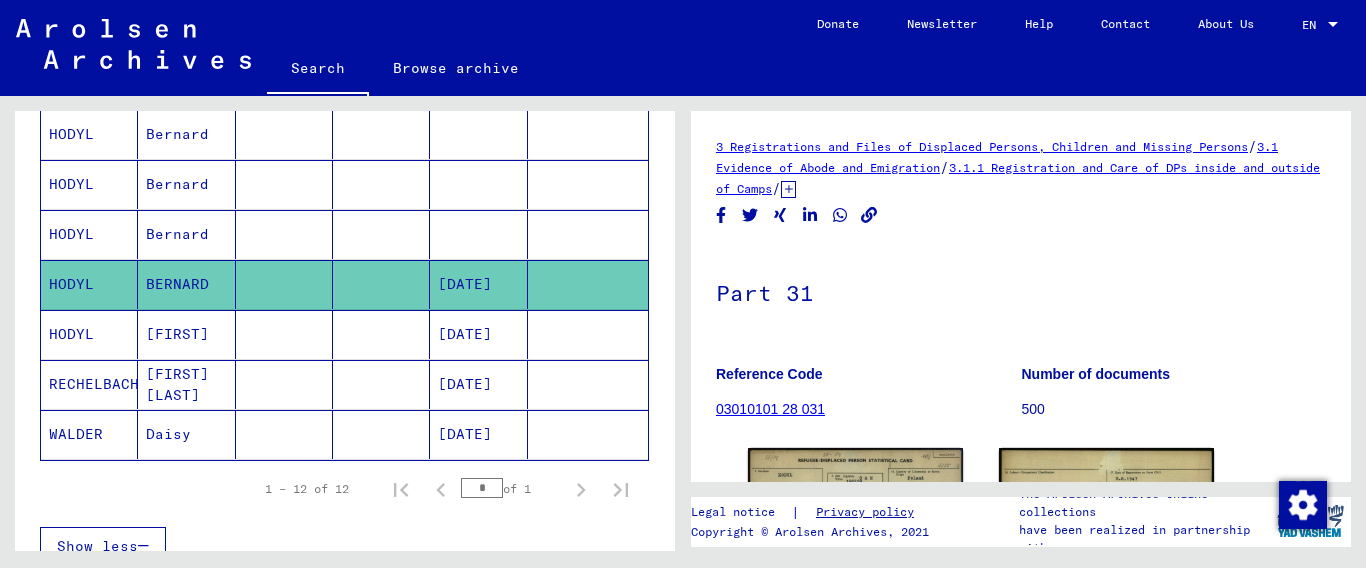 scroll, scrollTop: 0, scrollLeft: 0, axis: both 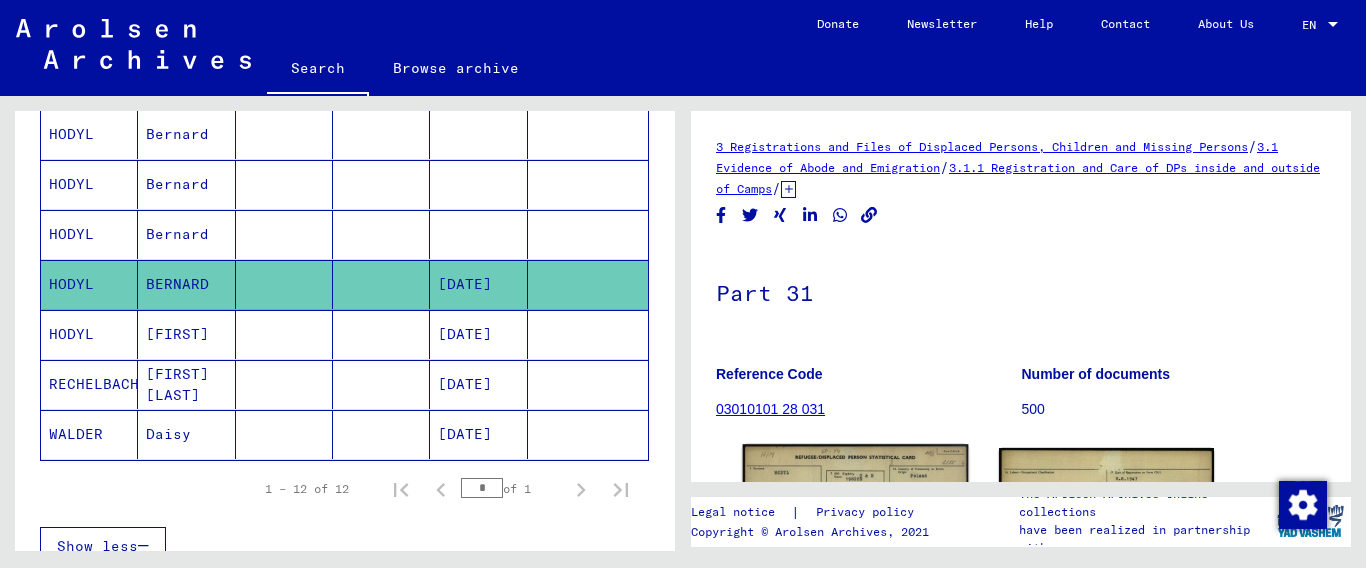 click 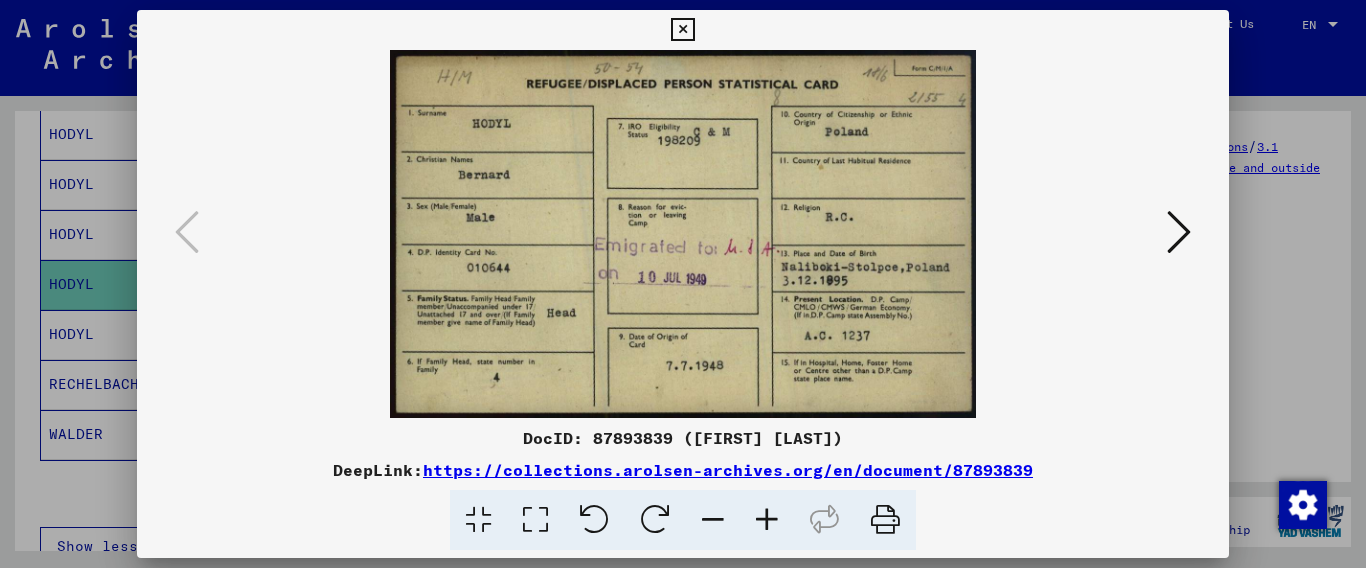 click at bounding box center [682, 30] 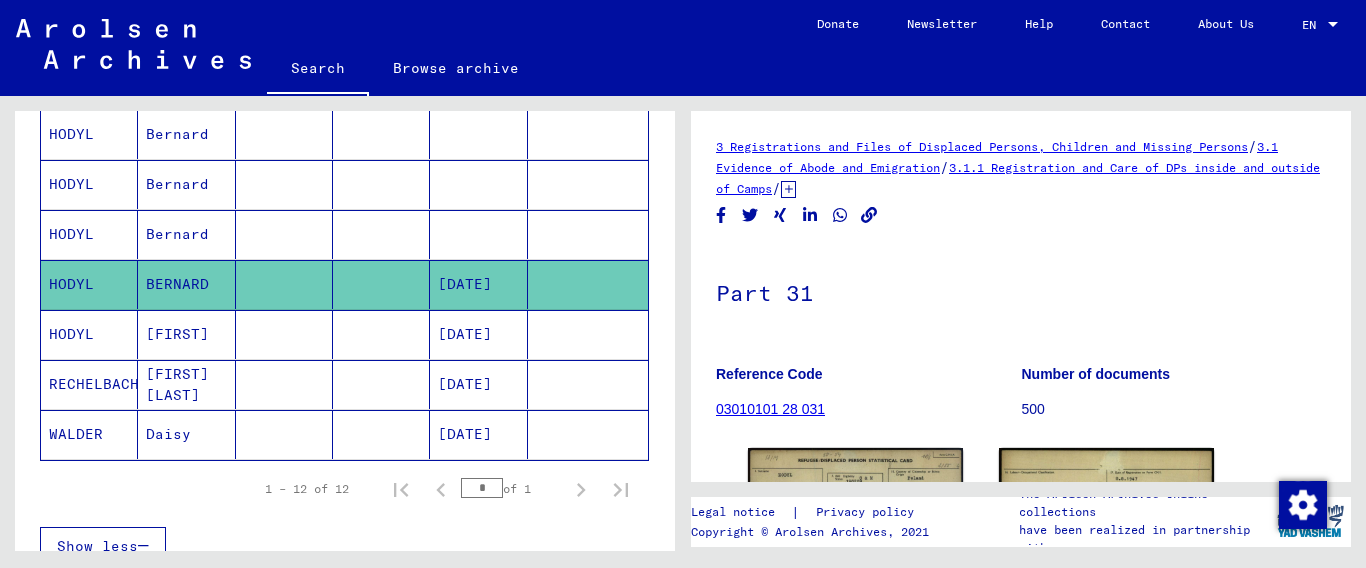 click on "HODYL" at bounding box center [89, 284] 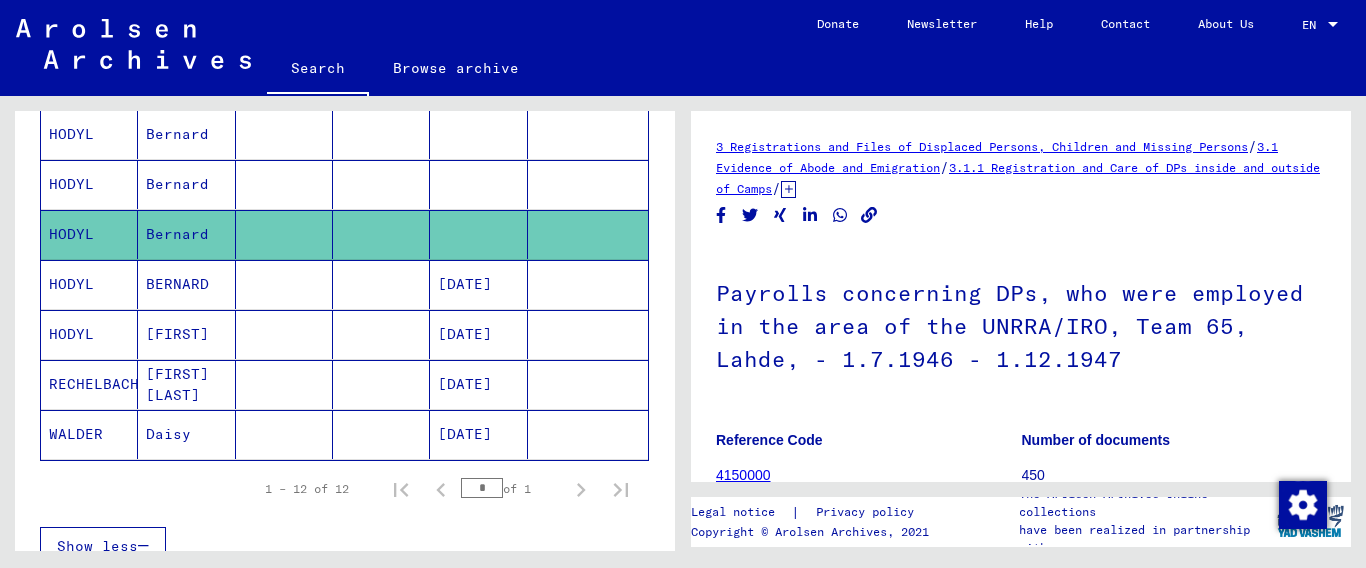 scroll, scrollTop: 0, scrollLeft: 0, axis: both 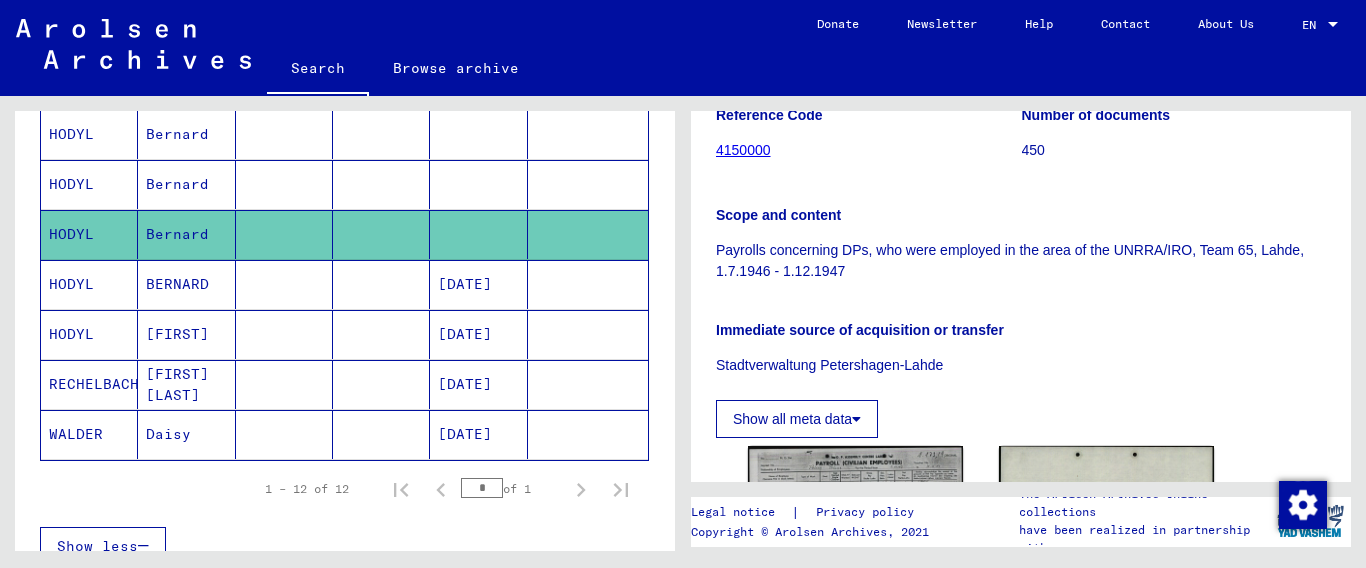 click on "HODYL" at bounding box center [89, 234] 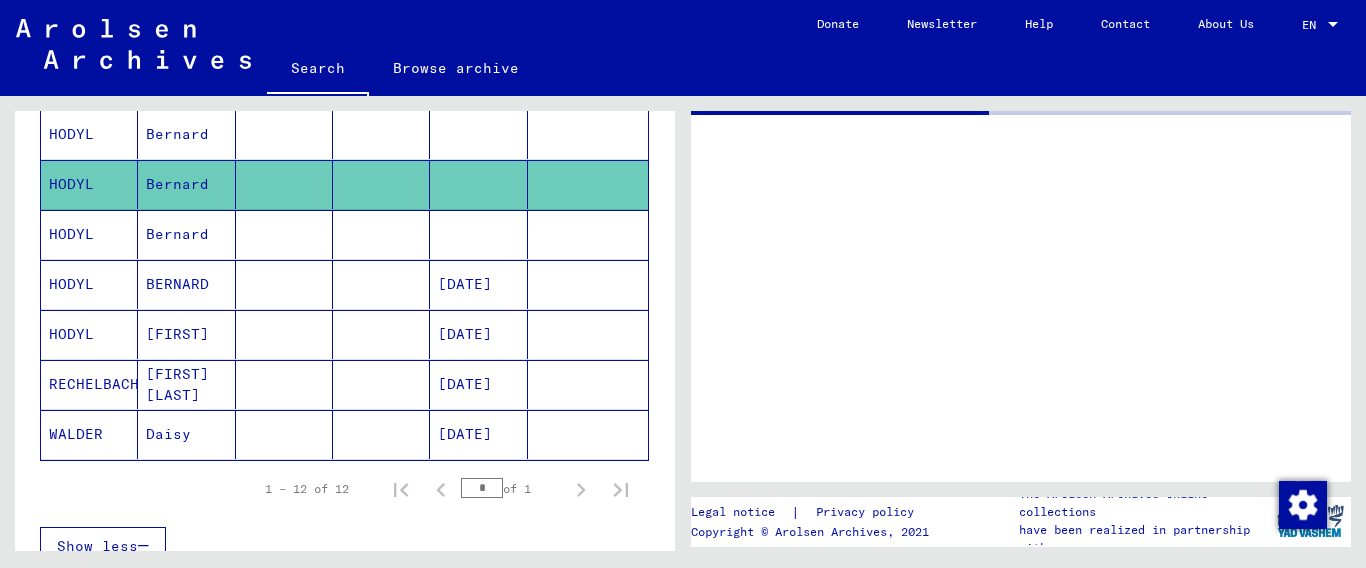 scroll, scrollTop: 0, scrollLeft: 0, axis: both 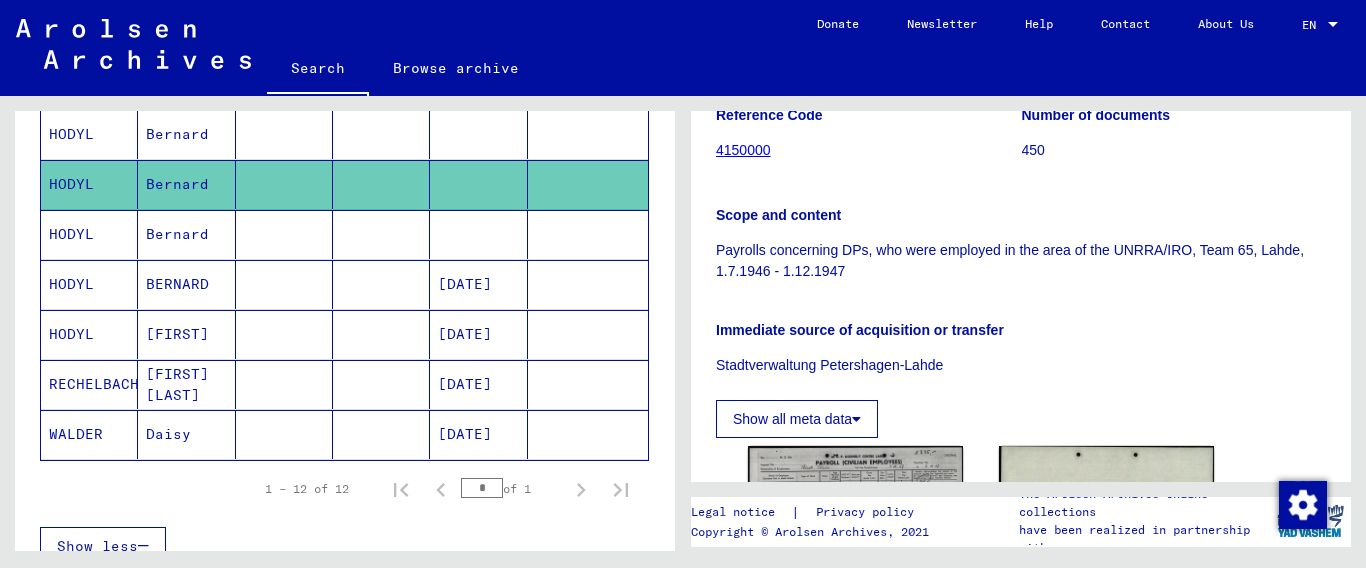 click on "HODYL" at bounding box center (89, 184) 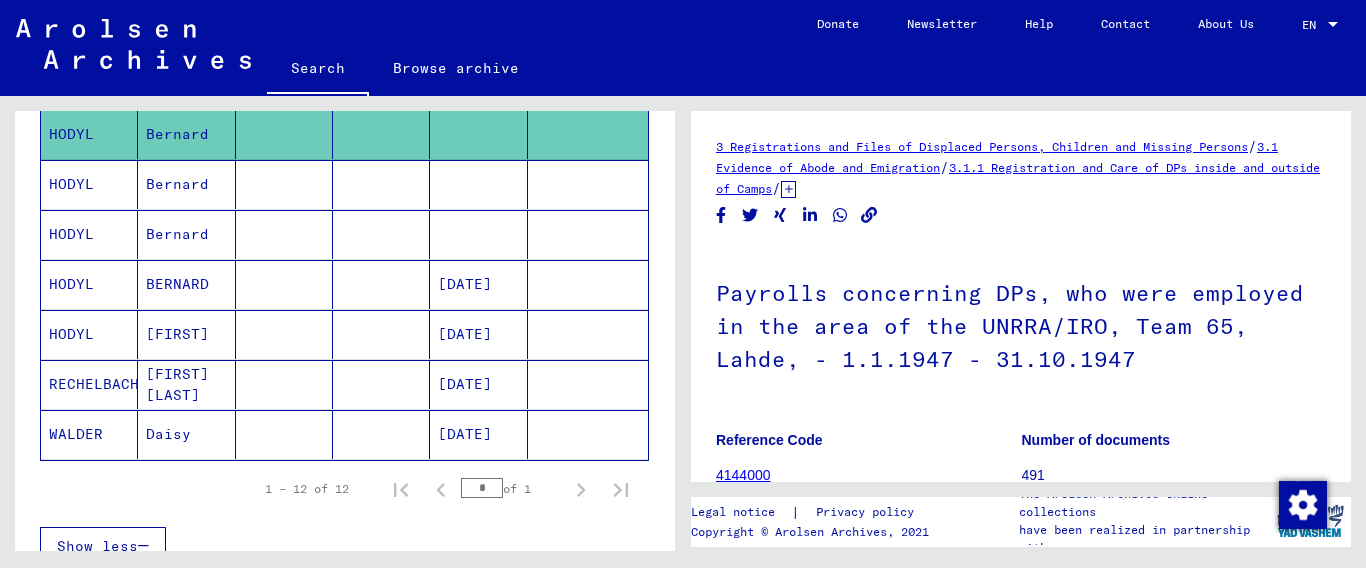scroll, scrollTop: 0, scrollLeft: 0, axis: both 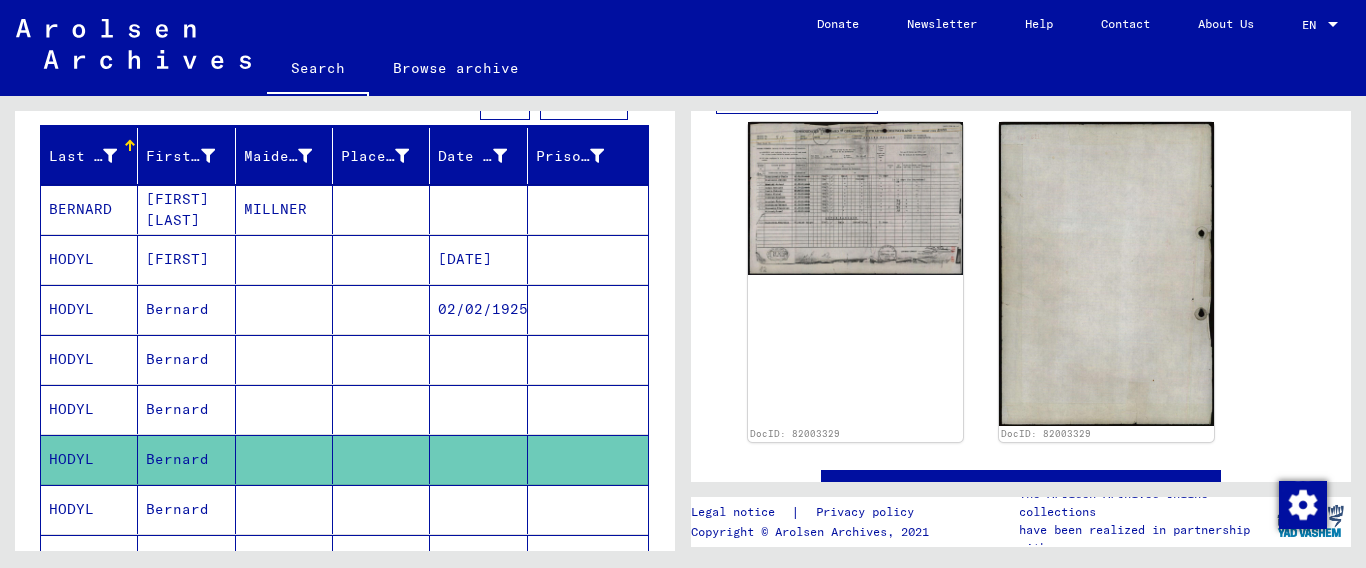 click on "HODYL" at bounding box center (89, 459) 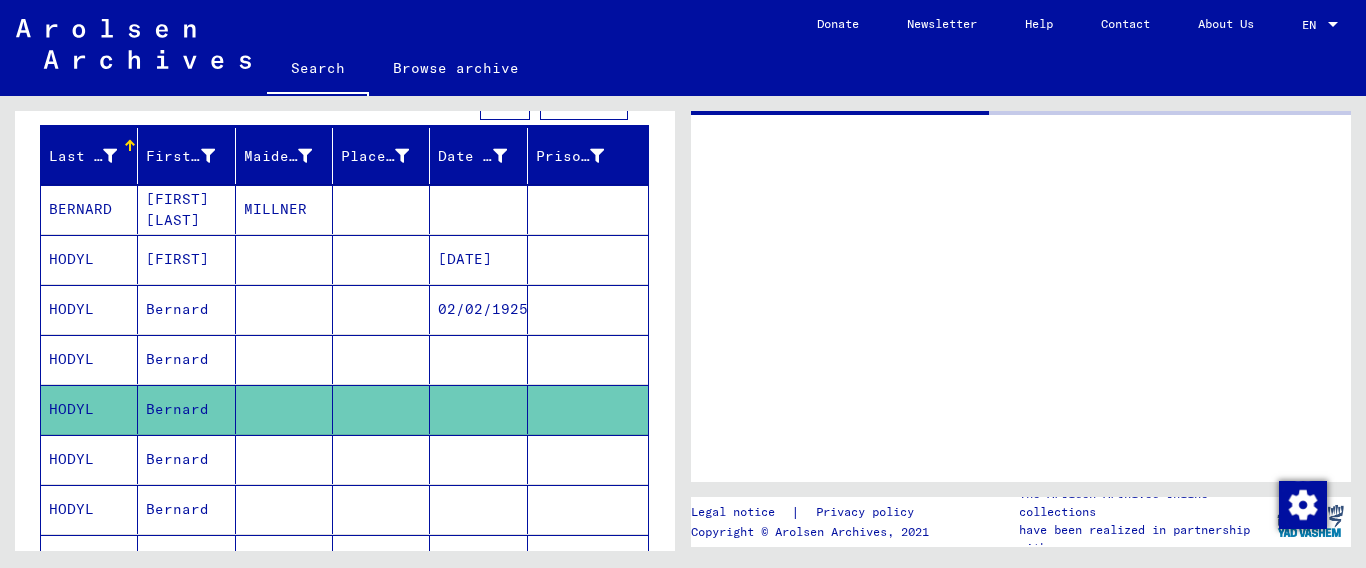 scroll, scrollTop: 0, scrollLeft: 0, axis: both 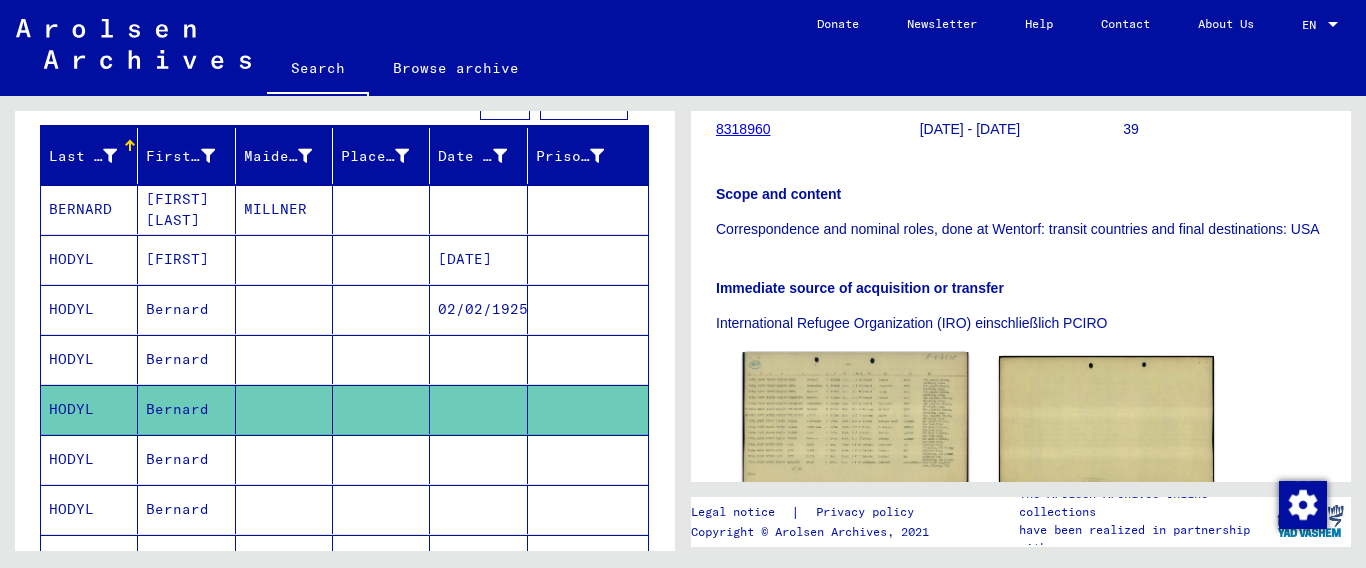 click 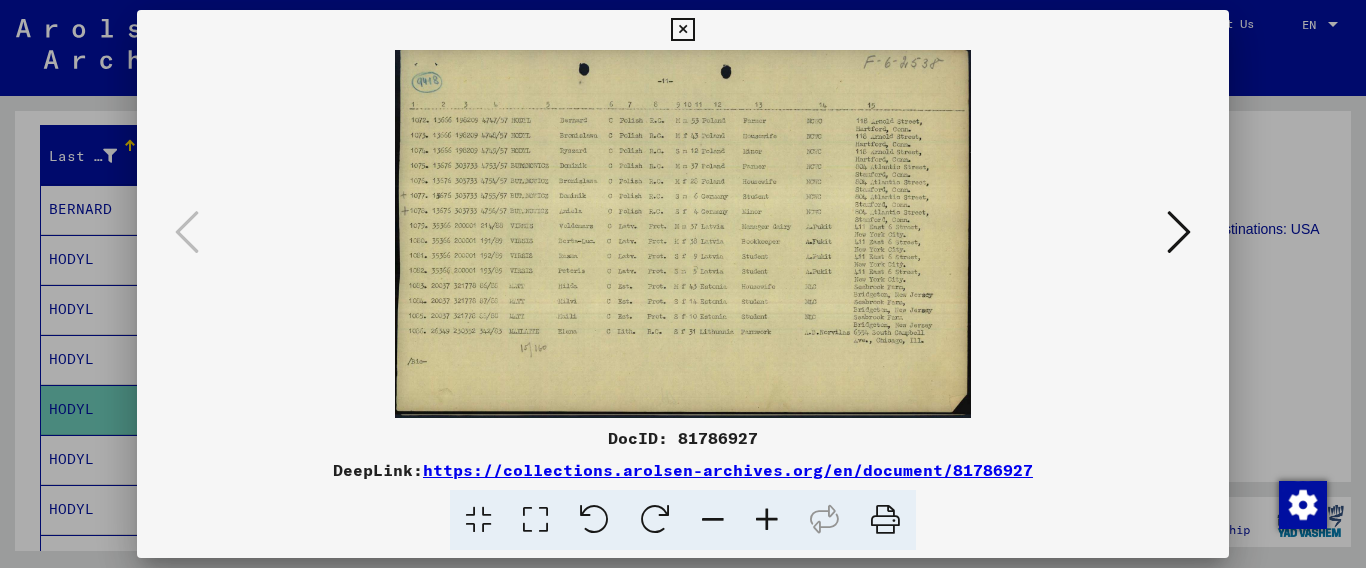 click at bounding box center (767, 520) 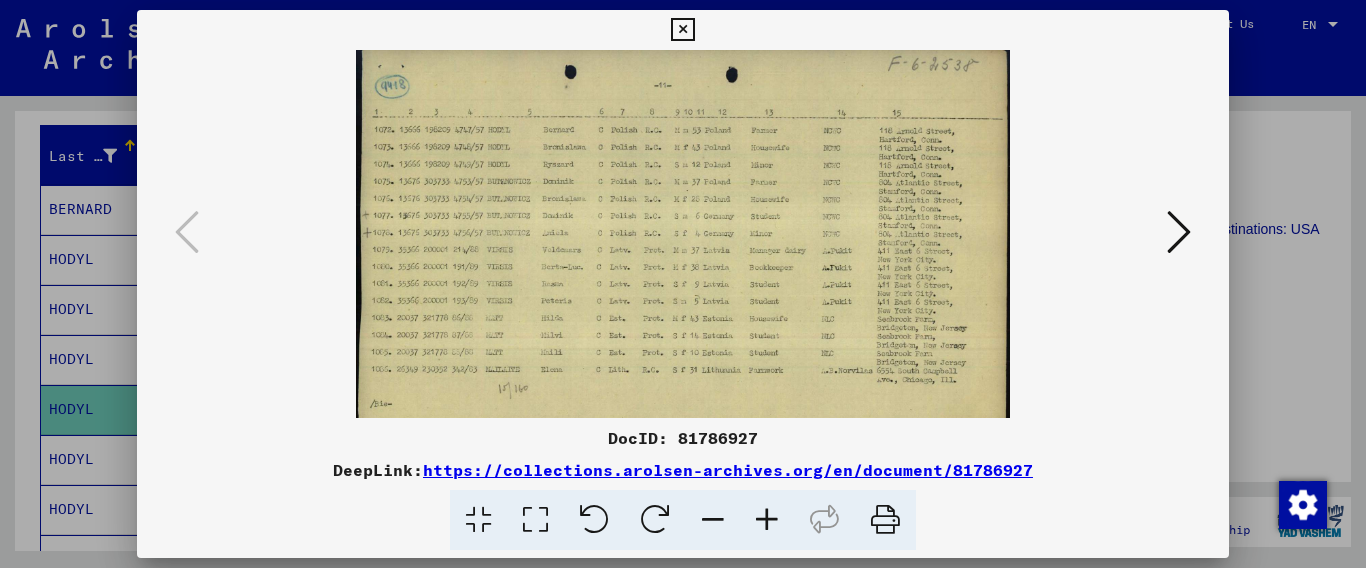 click at bounding box center (767, 520) 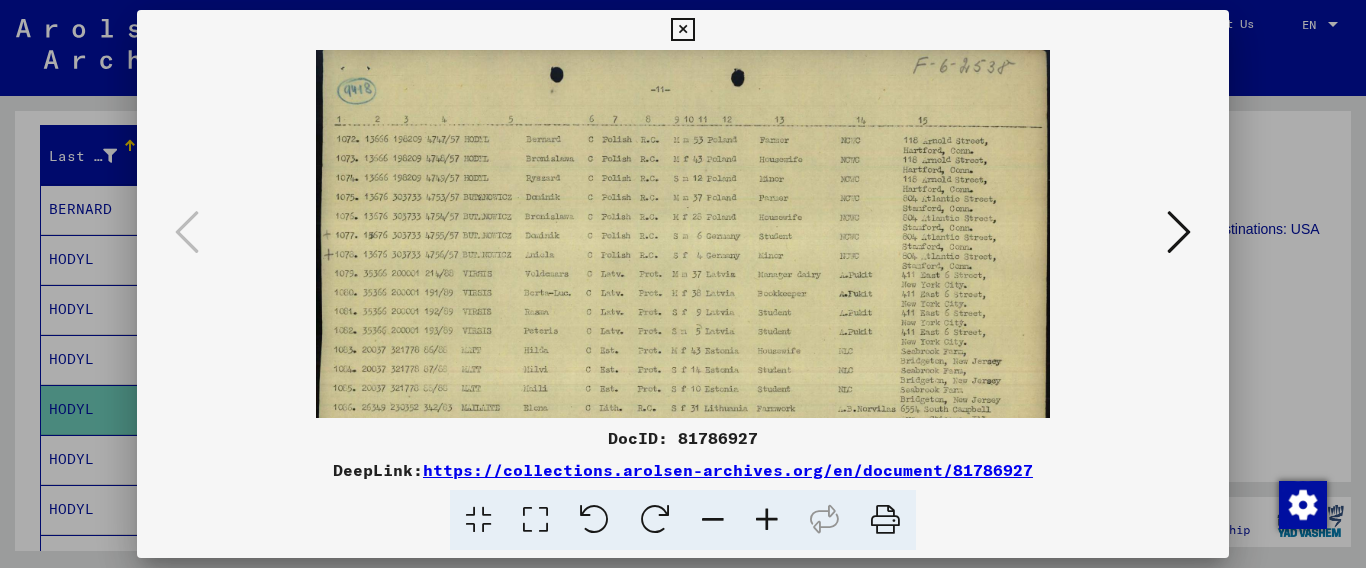click at bounding box center (767, 520) 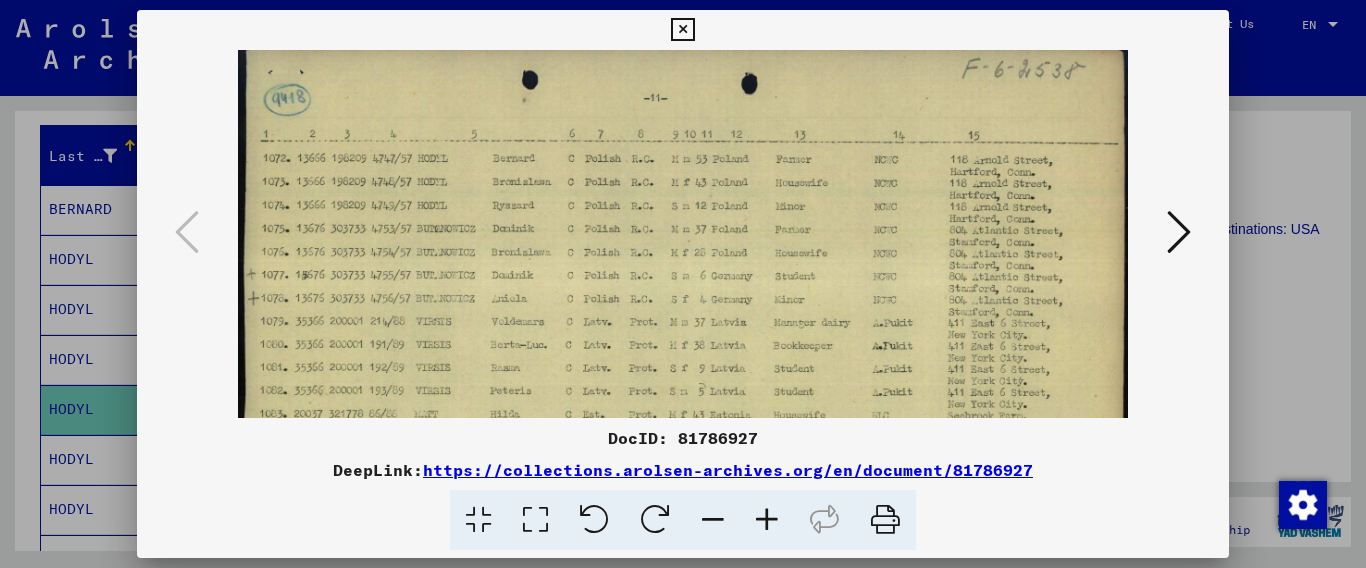 click at bounding box center [767, 520] 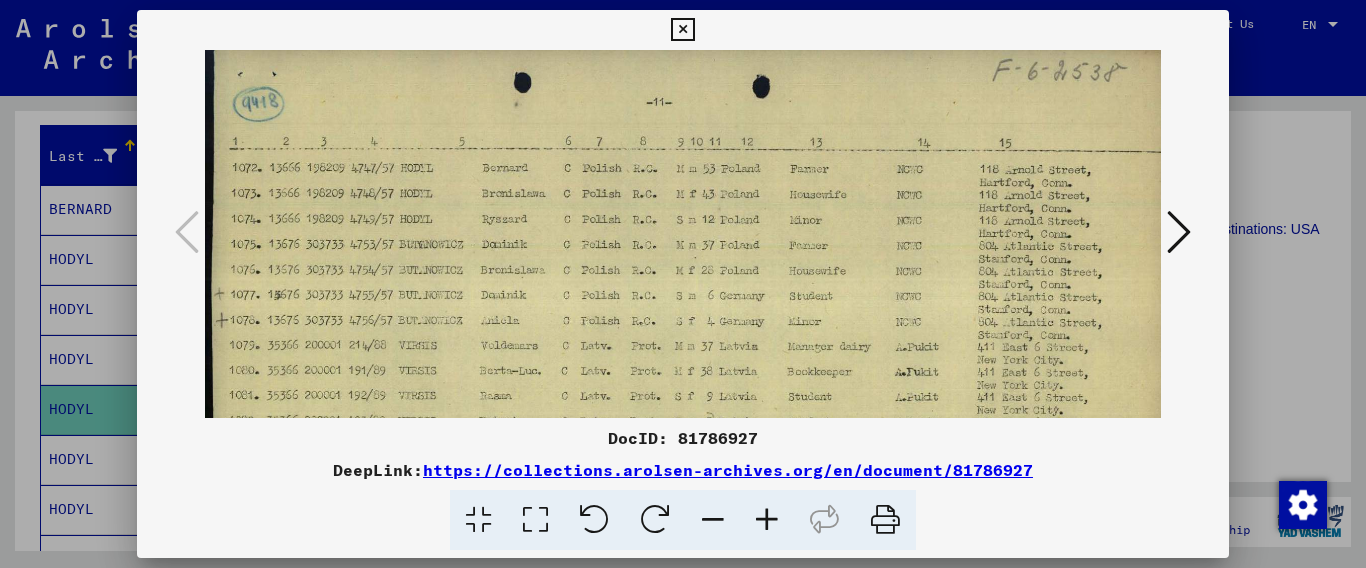 click at bounding box center [767, 520] 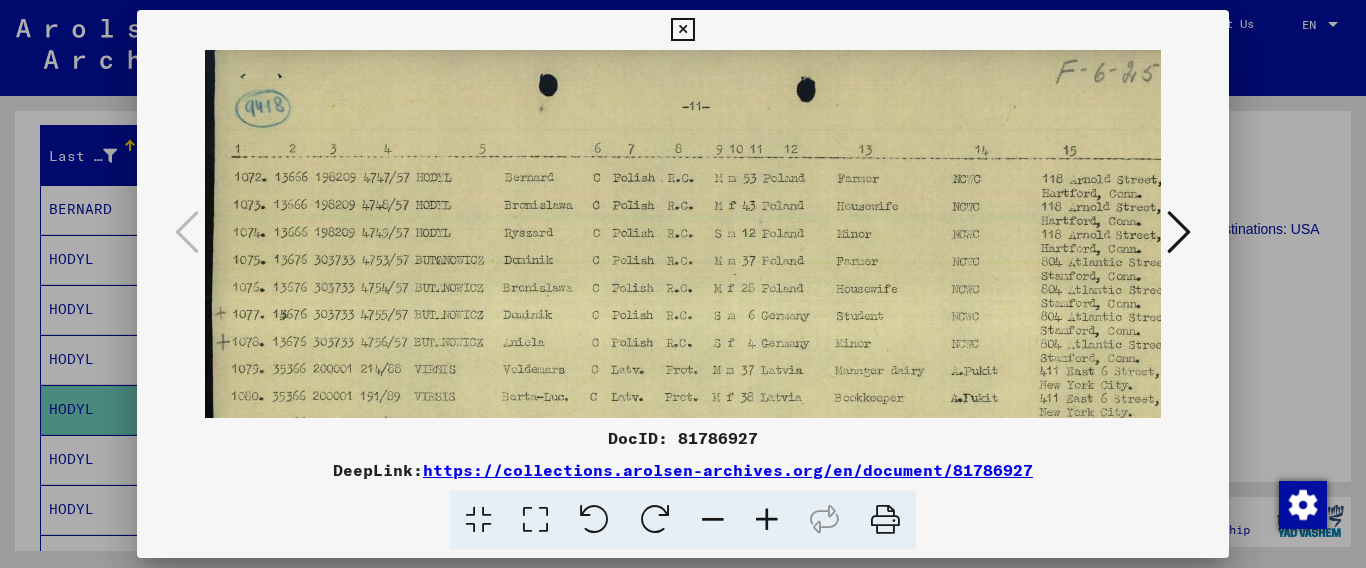 click at bounding box center [767, 520] 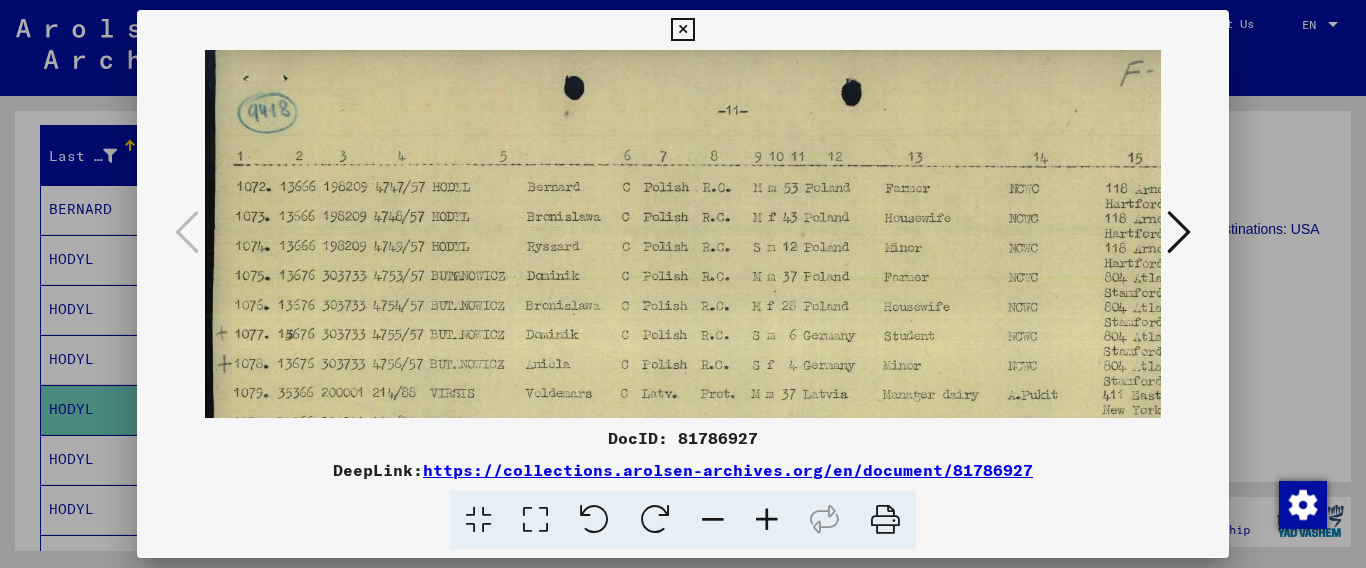 drag, startPoint x: 1041, startPoint y: 469, endPoint x: 432, endPoint y: 472, distance: 609.0074 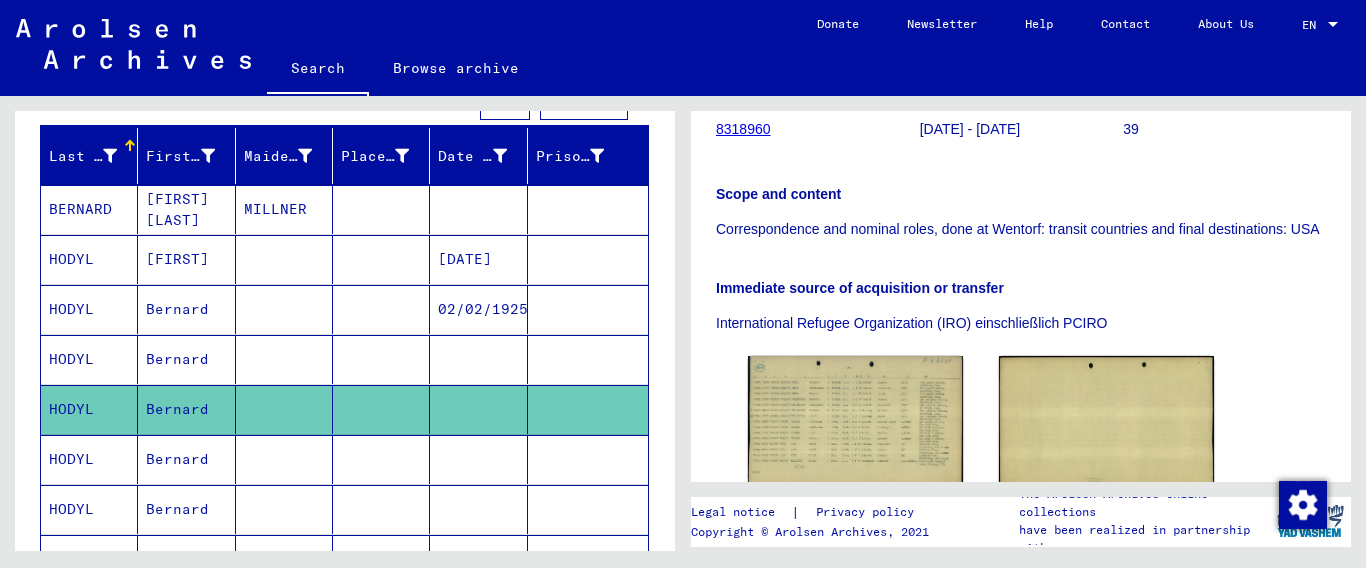 click on "HODYL" at bounding box center (89, 409) 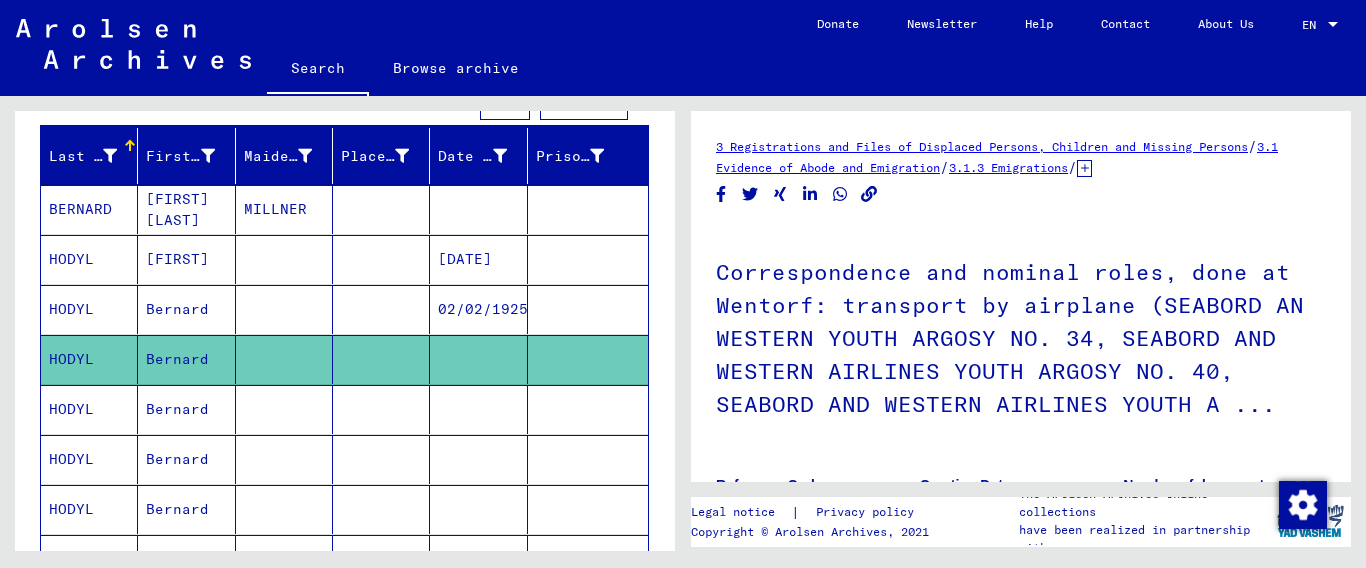 scroll, scrollTop: 0, scrollLeft: 0, axis: both 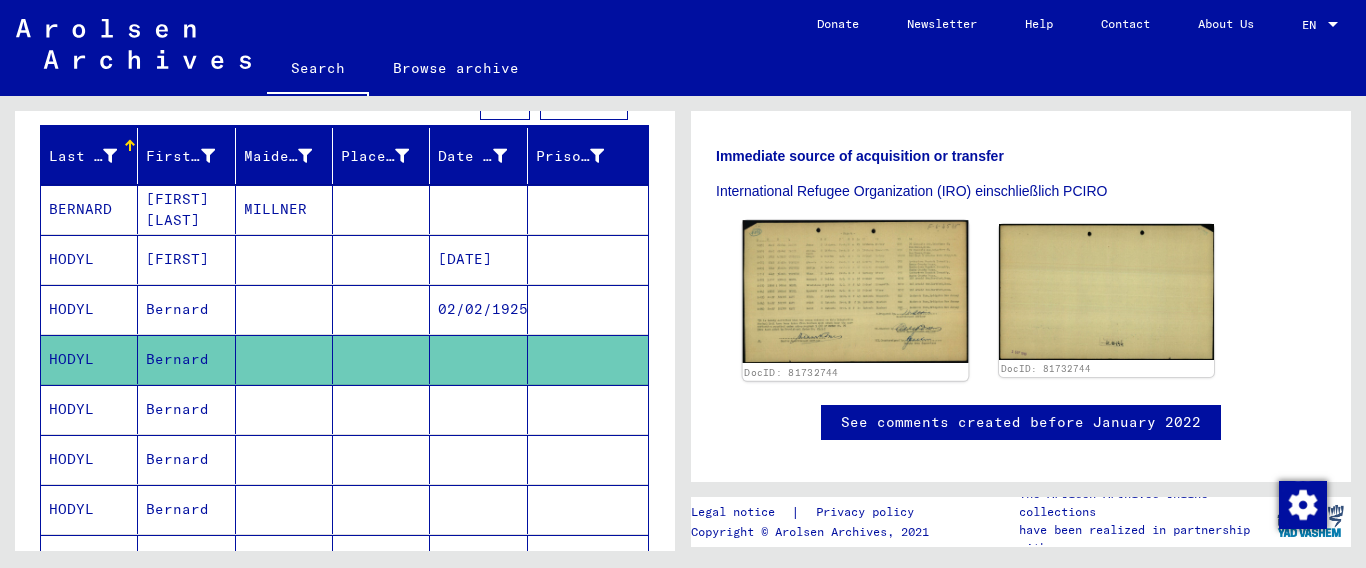 click 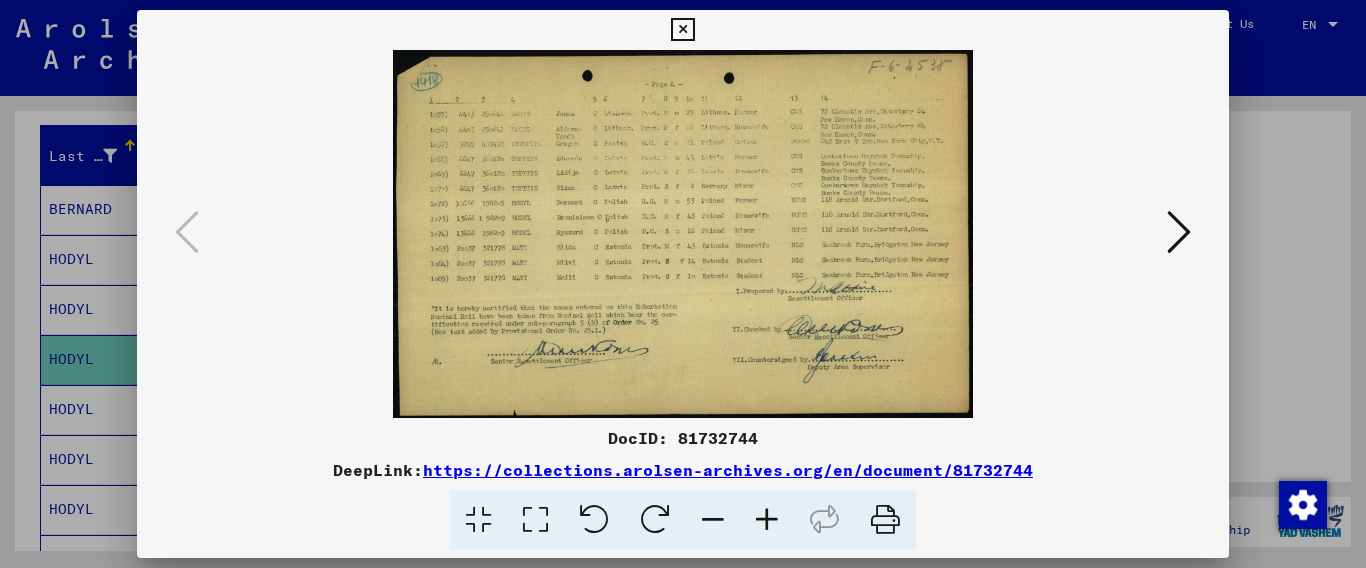 click at bounding box center (767, 520) 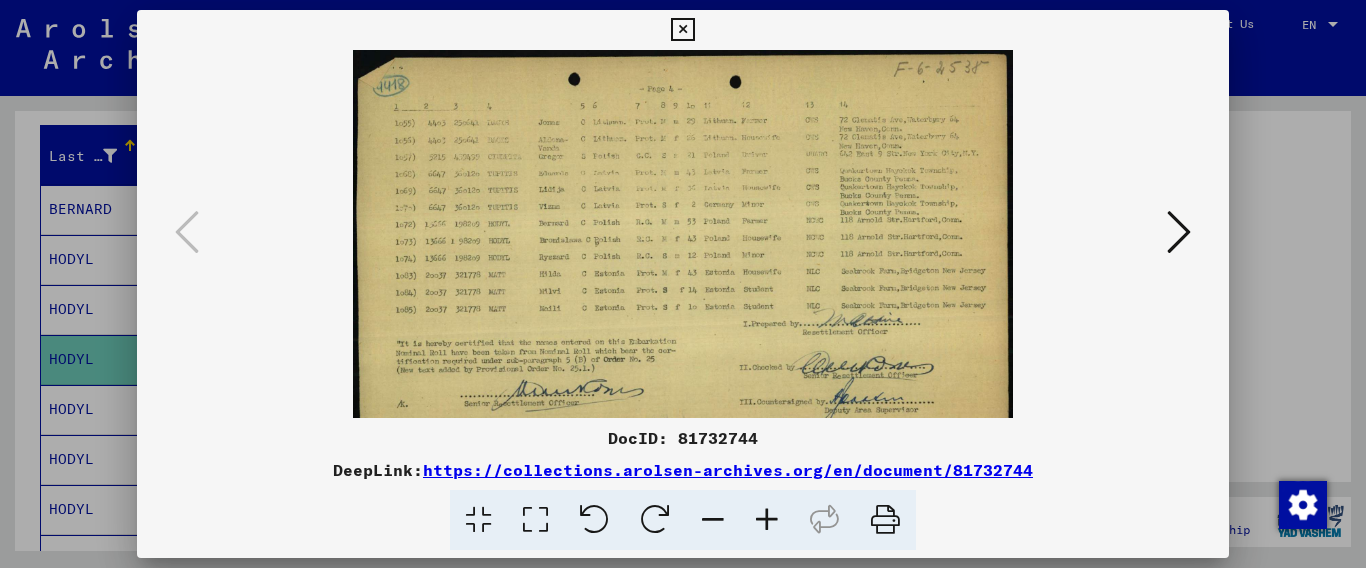 click at bounding box center (767, 520) 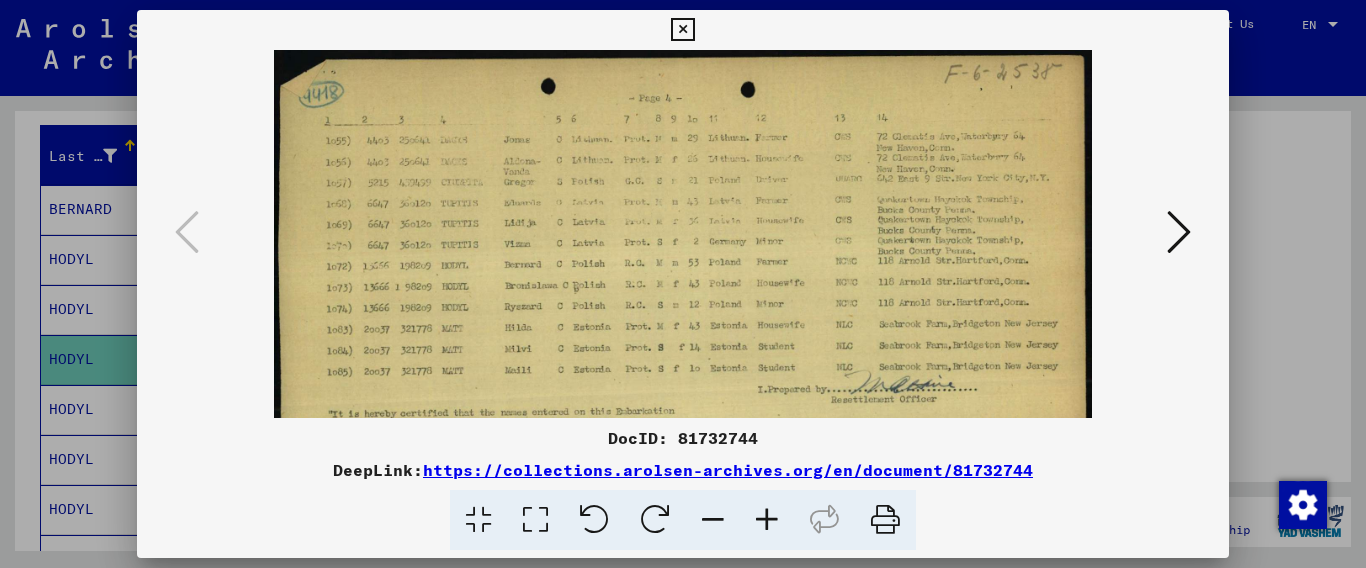 click at bounding box center (767, 520) 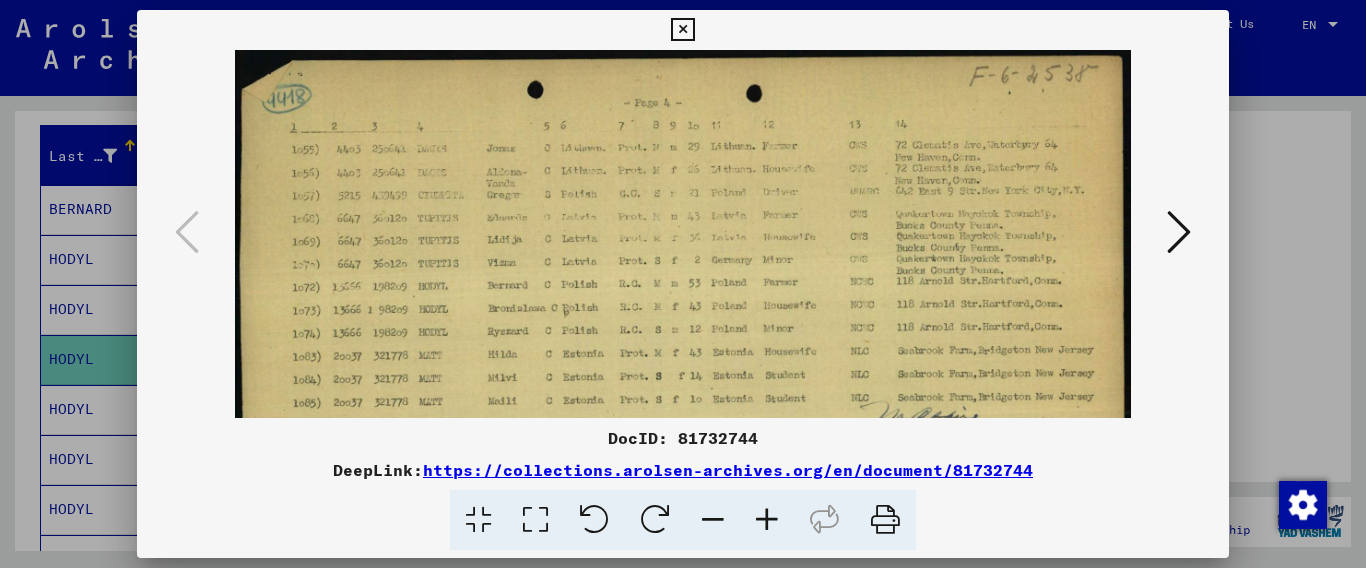 click at bounding box center [767, 520] 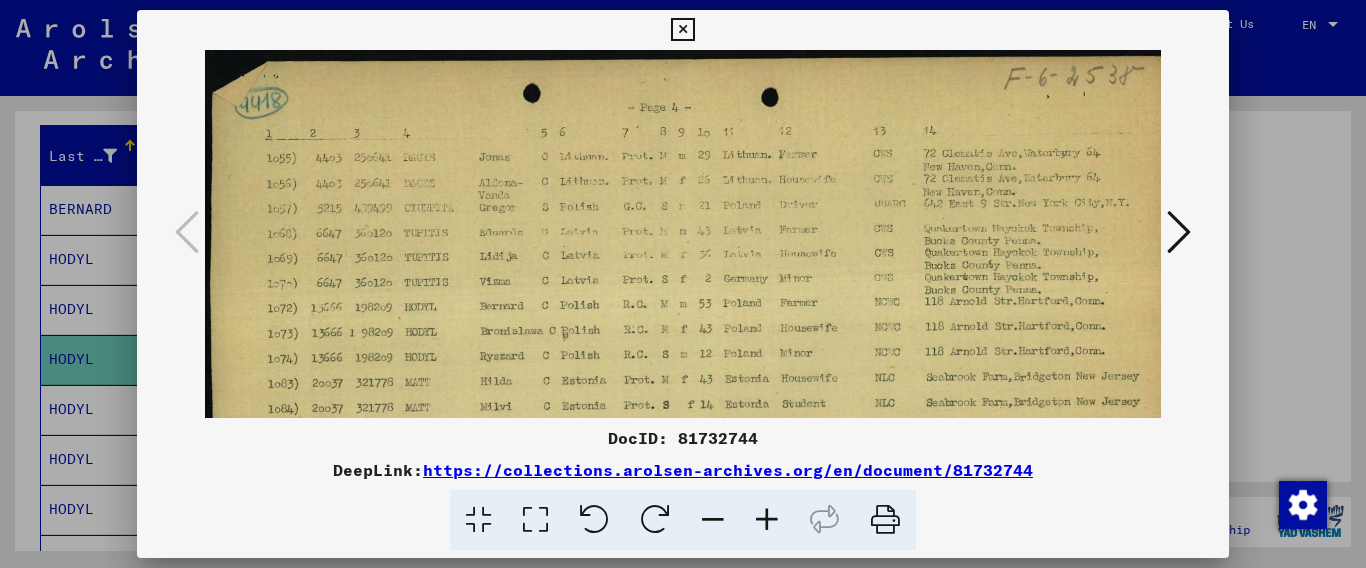 click at bounding box center [767, 520] 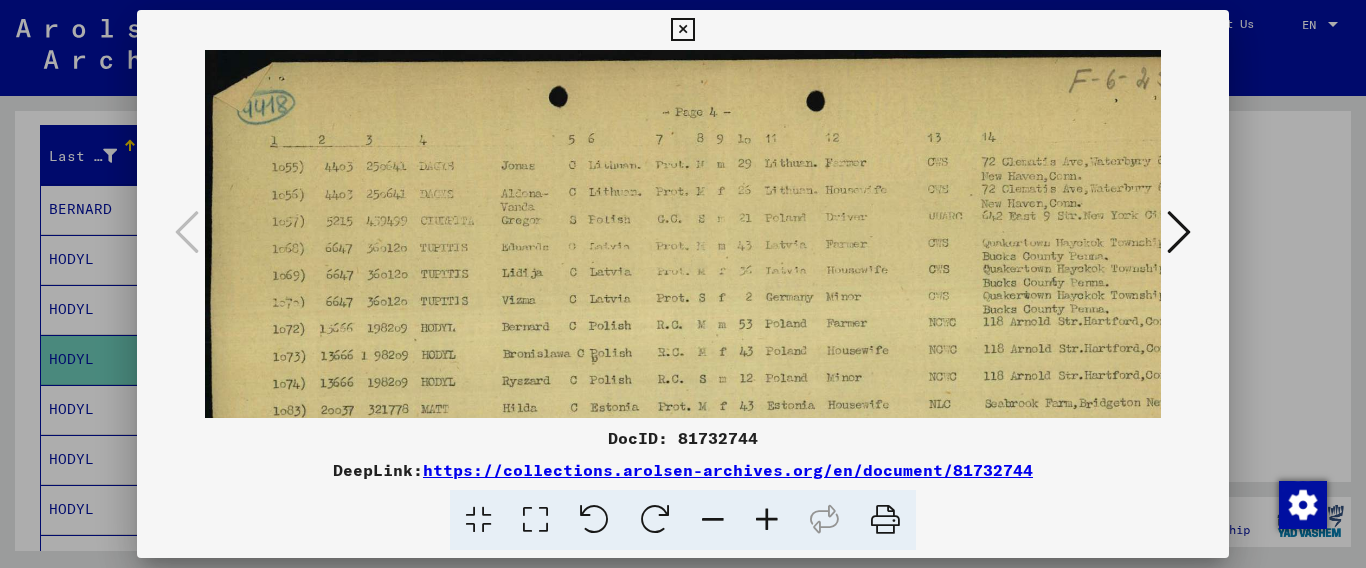 click at bounding box center (767, 520) 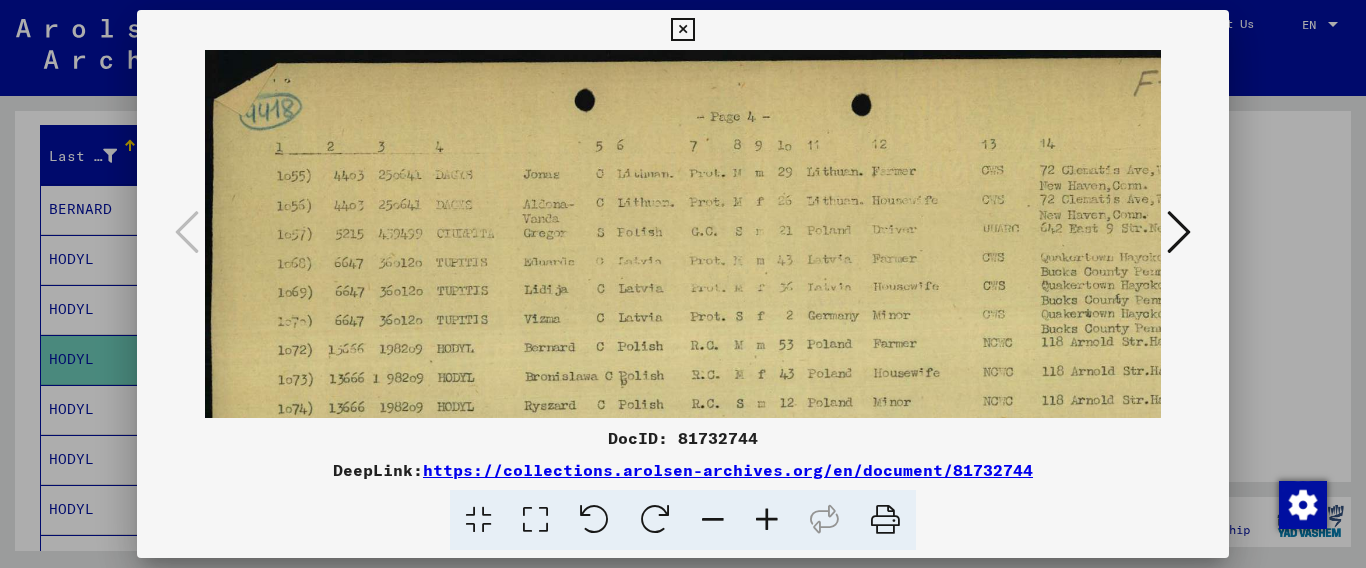 click at bounding box center [767, 520] 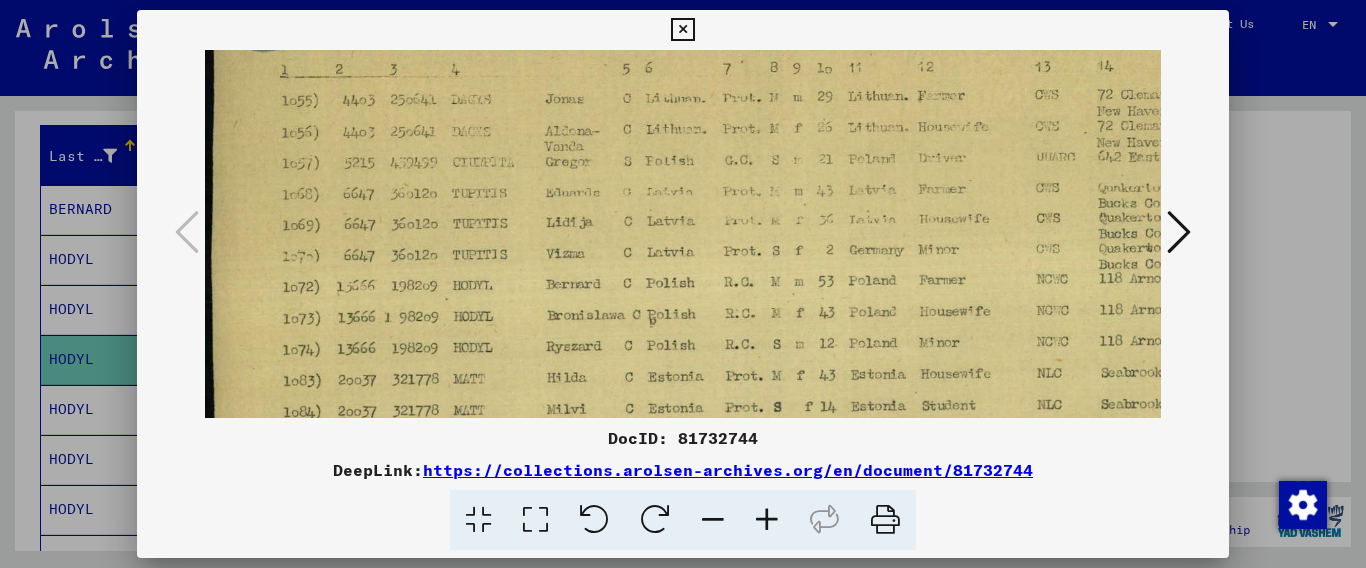 scroll, scrollTop: 88, scrollLeft: 0, axis: vertical 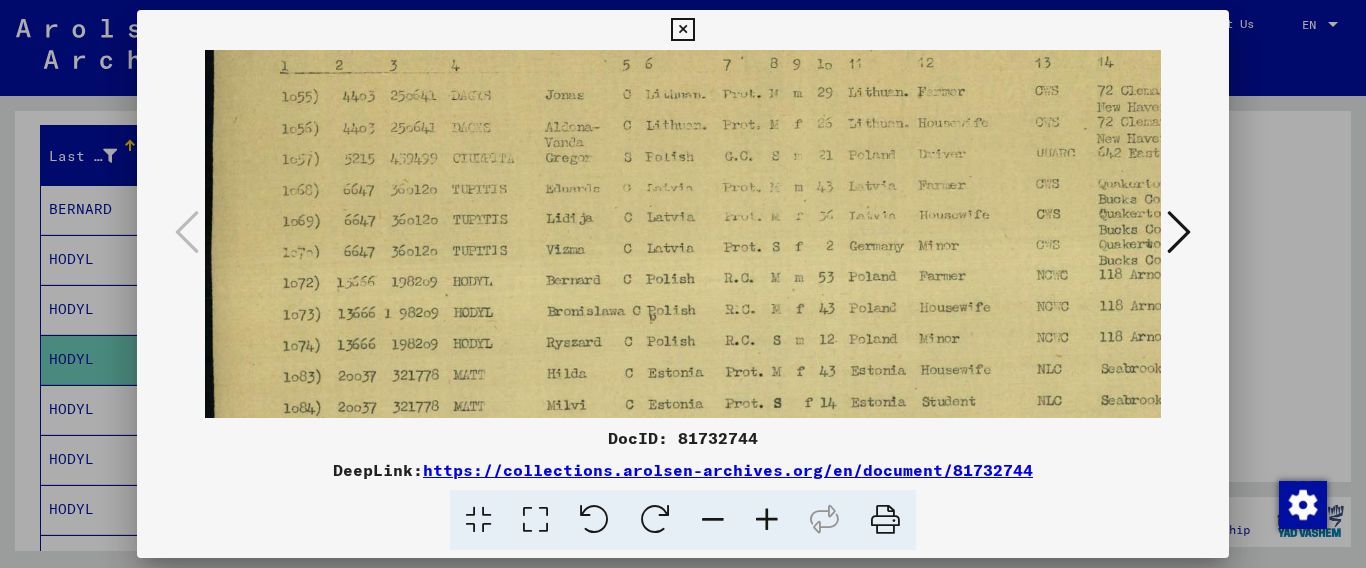 drag, startPoint x: 903, startPoint y: 389, endPoint x: 908, endPoint y: 301, distance: 88.14193 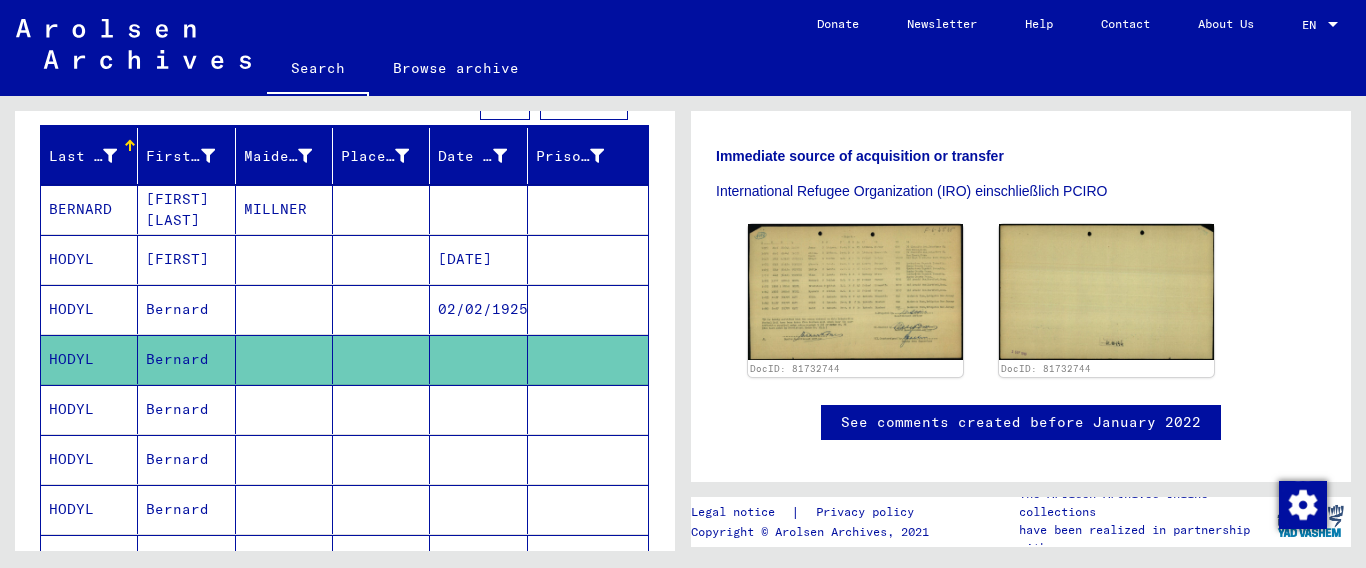 click on "Bernard" at bounding box center [186, 359] 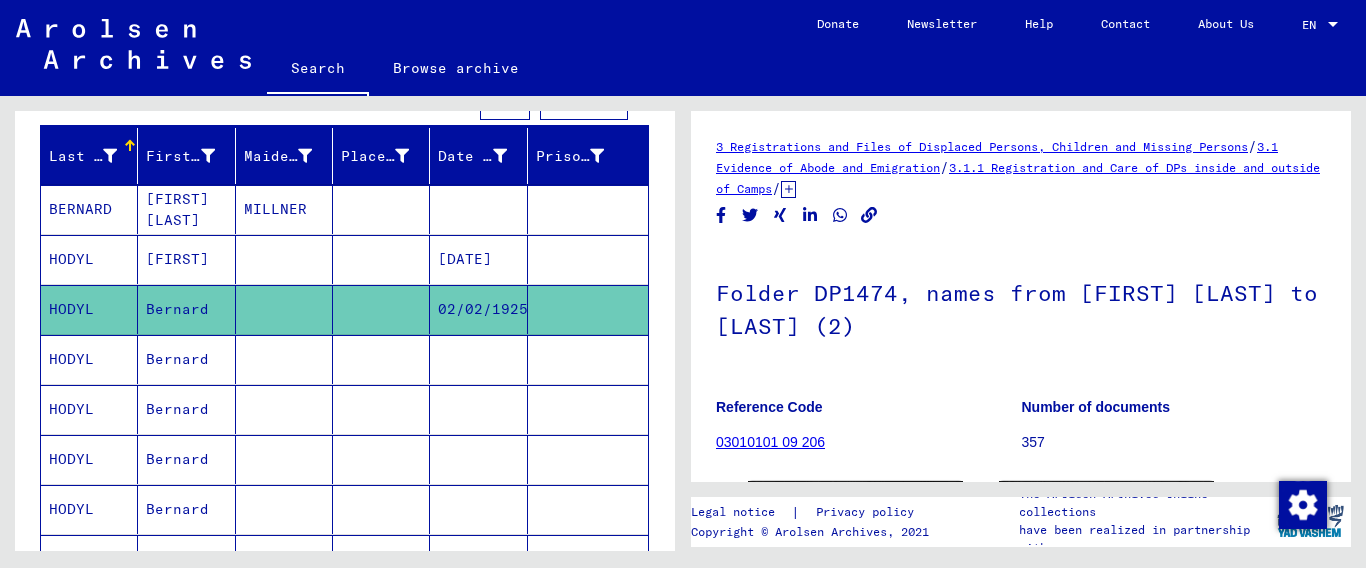scroll, scrollTop: 0, scrollLeft: 0, axis: both 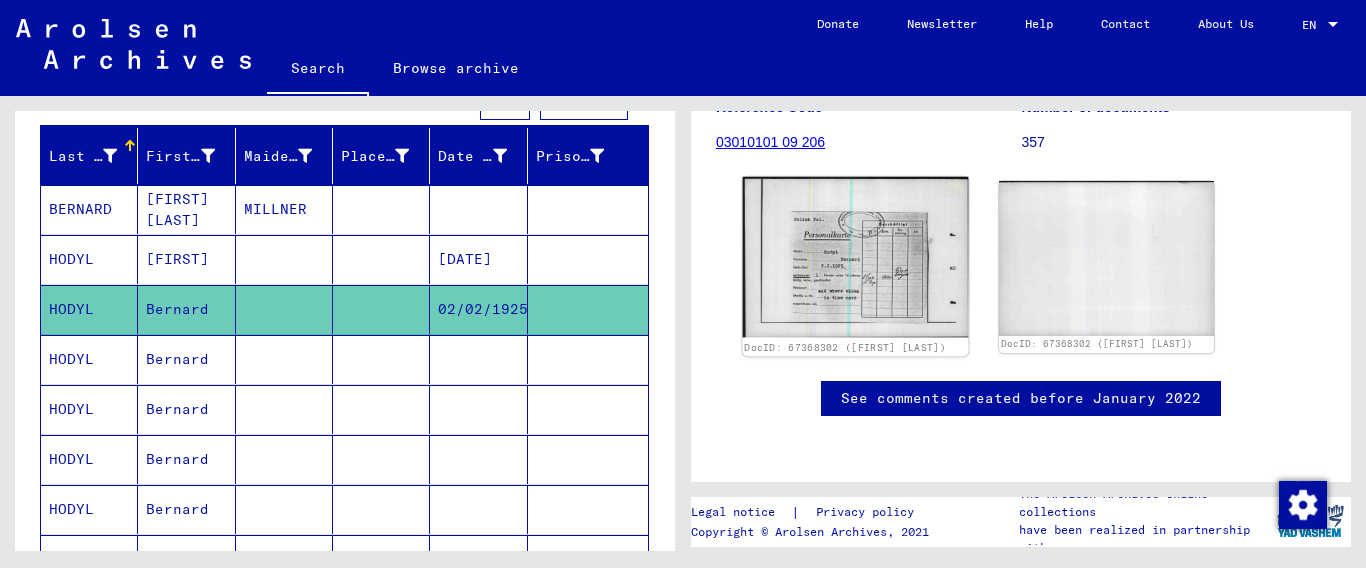 click 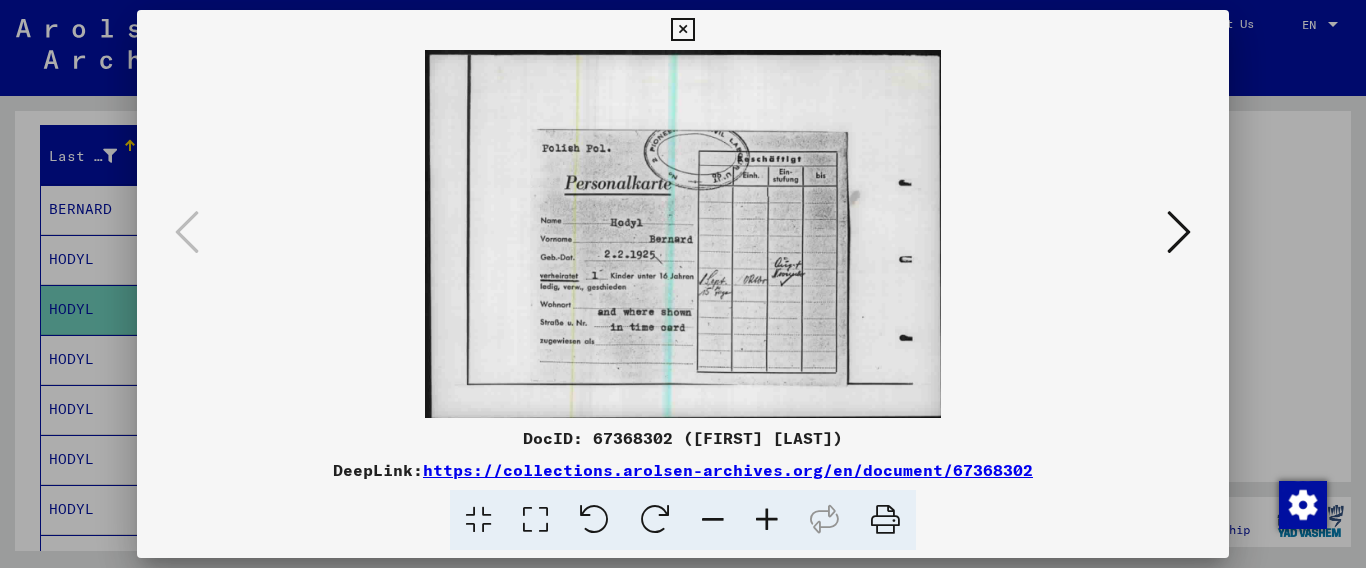 click at bounding box center (767, 520) 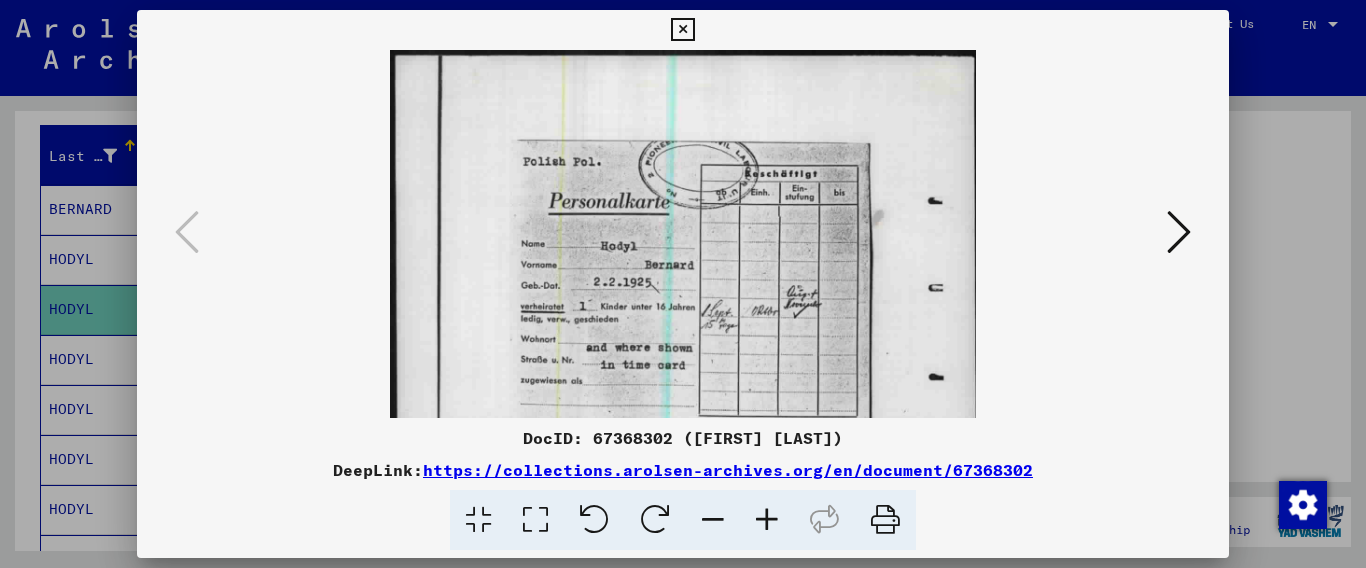 click at bounding box center (767, 520) 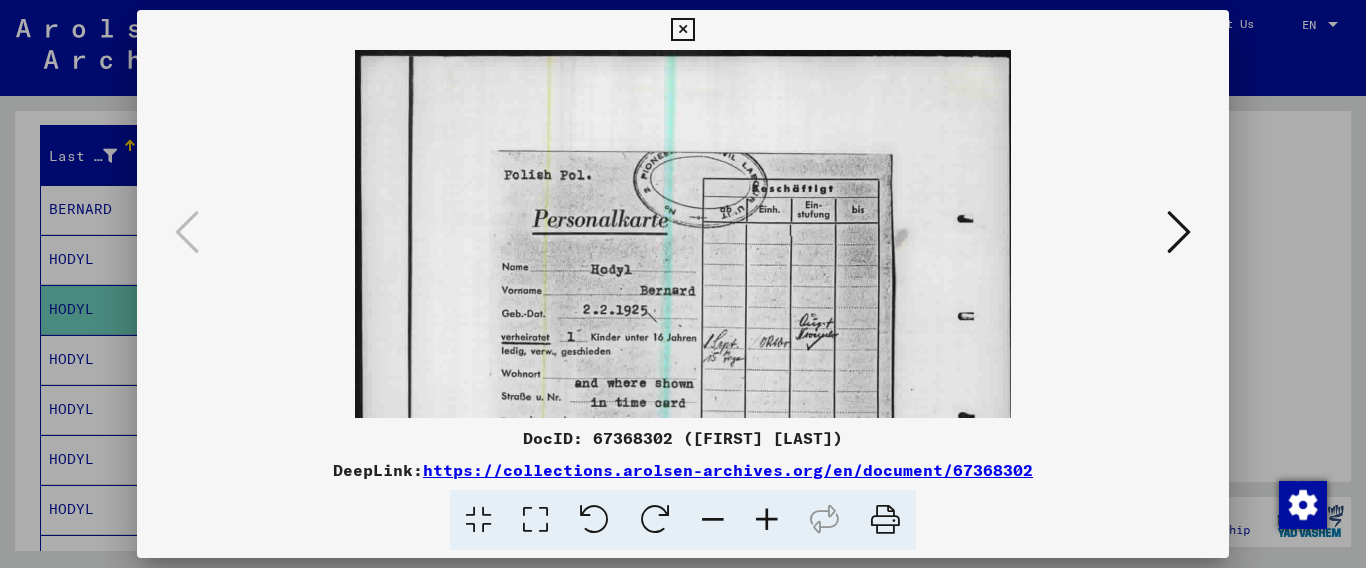 click at bounding box center [767, 520] 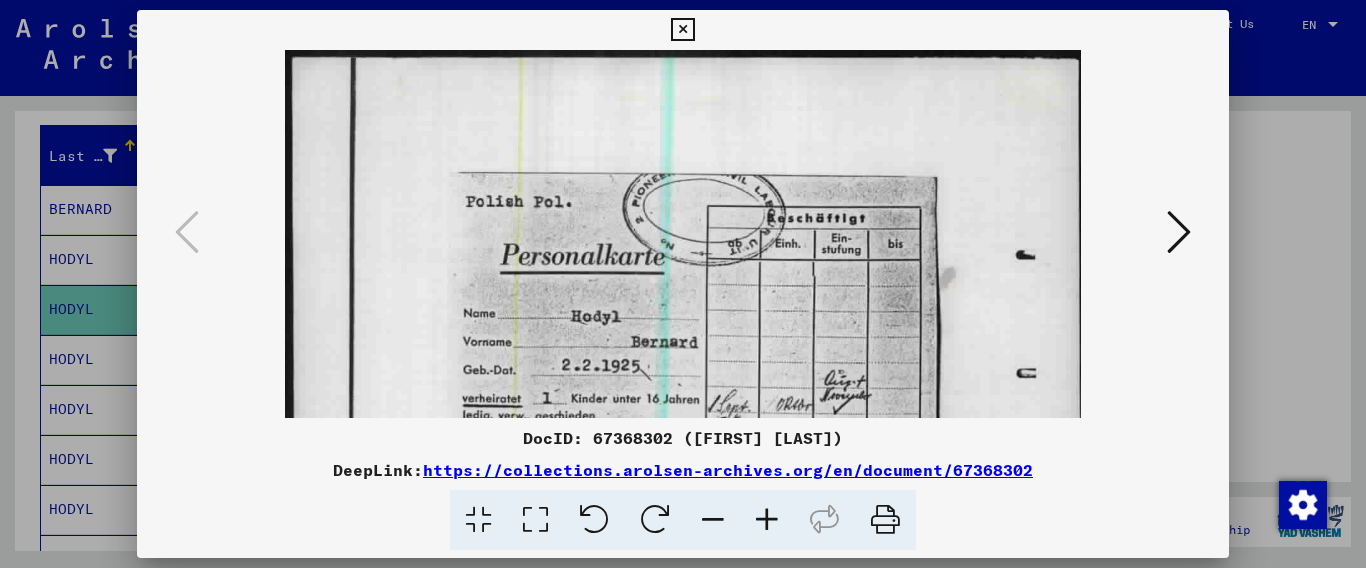click at bounding box center (767, 520) 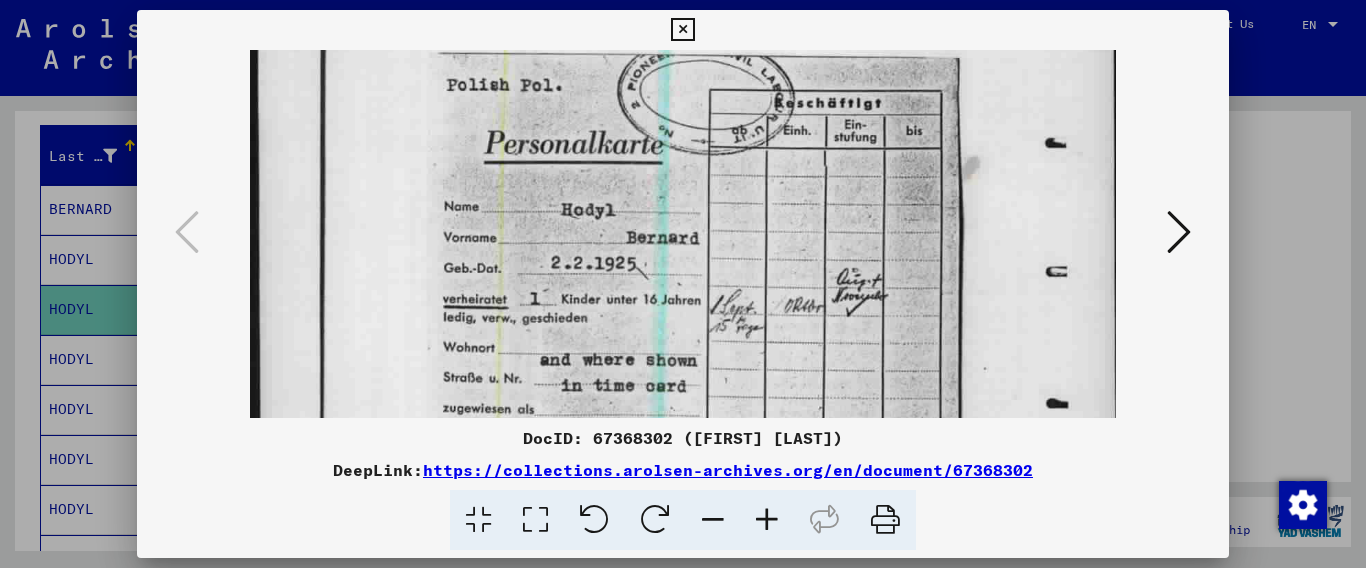scroll, scrollTop: 131, scrollLeft: 0, axis: vertical 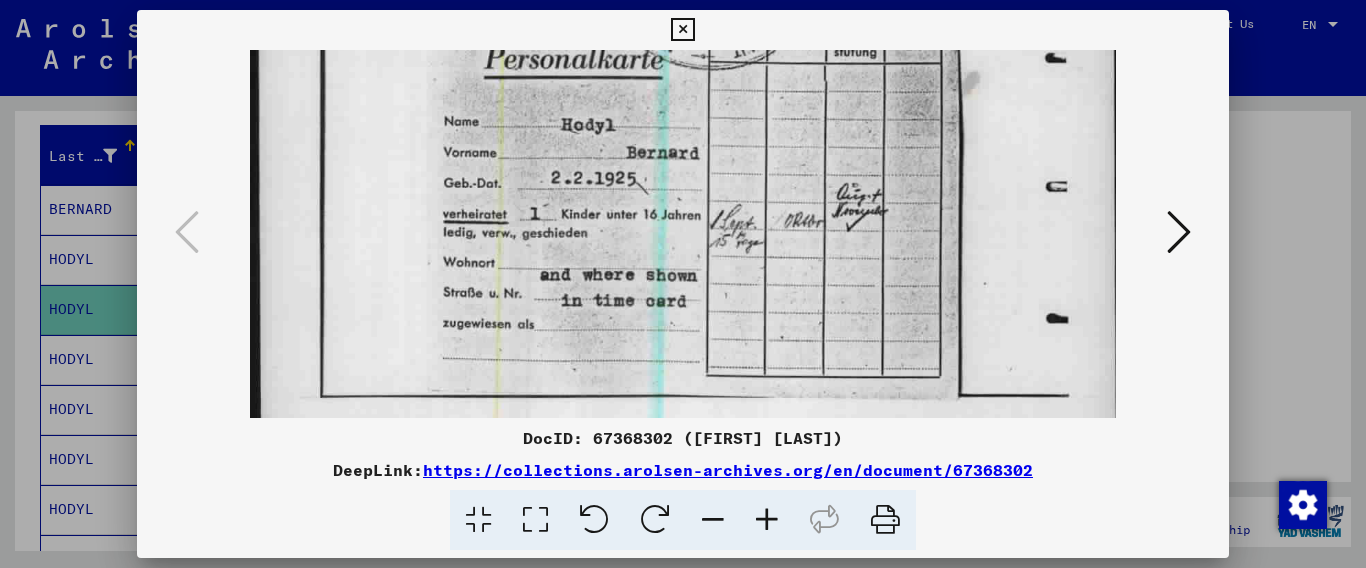 drag, startPoint x: 894, startPoint y: 309, endPoint x: 1043, endPoint y: 90, distance: 264.8811 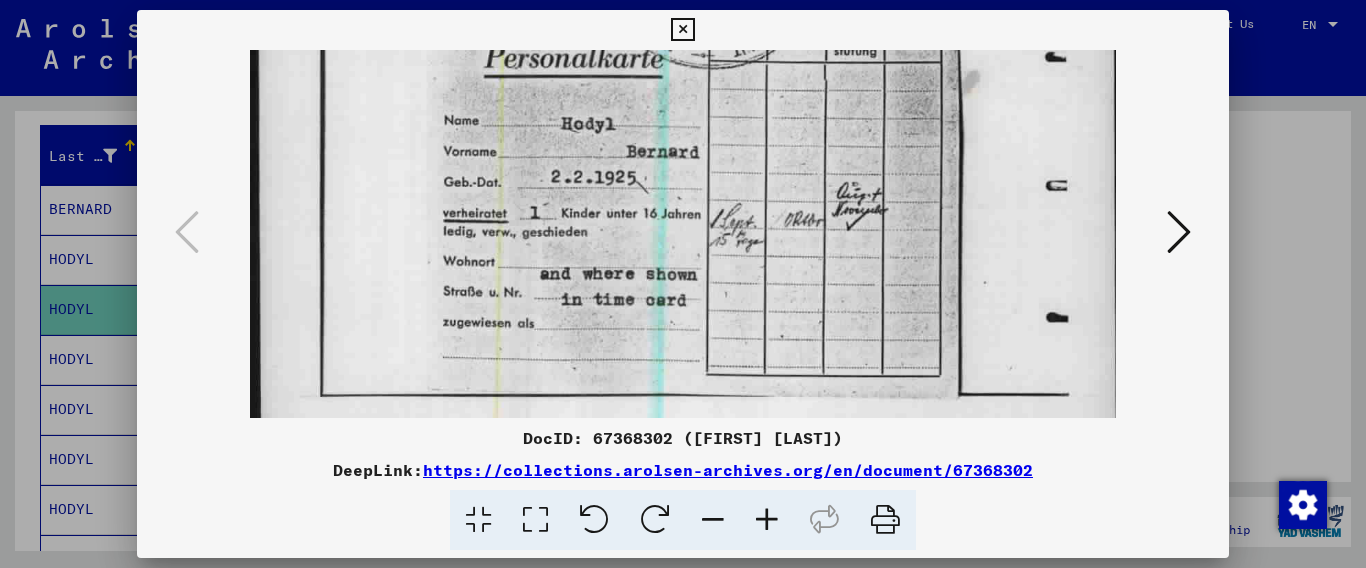 click at bounding box center [682, 30] 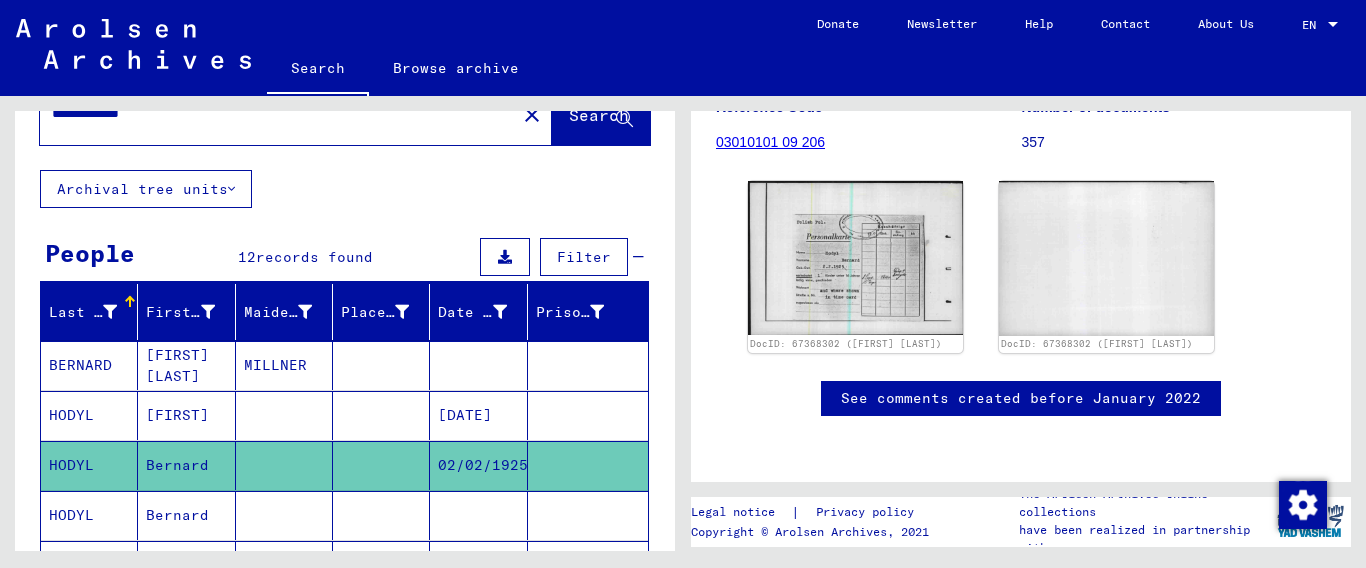 scroll, scrollTop: 0, scrollLeft: 0, axis: both 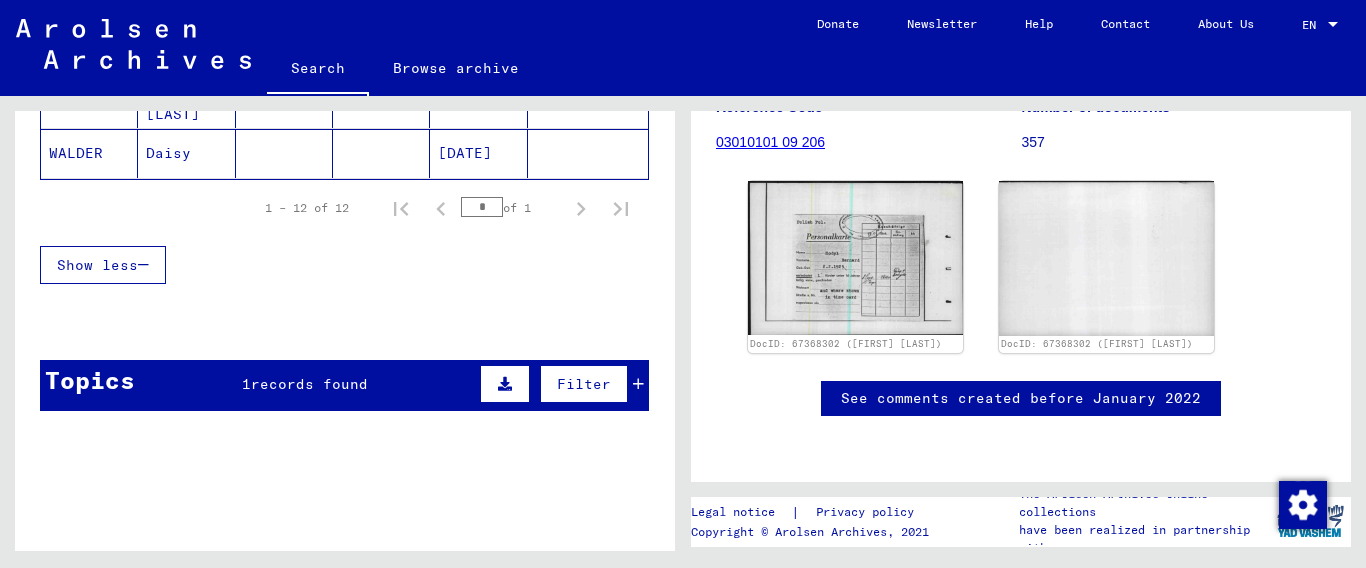 click on "Topics 1  records found  Filter" at bounding box center [344, 385] 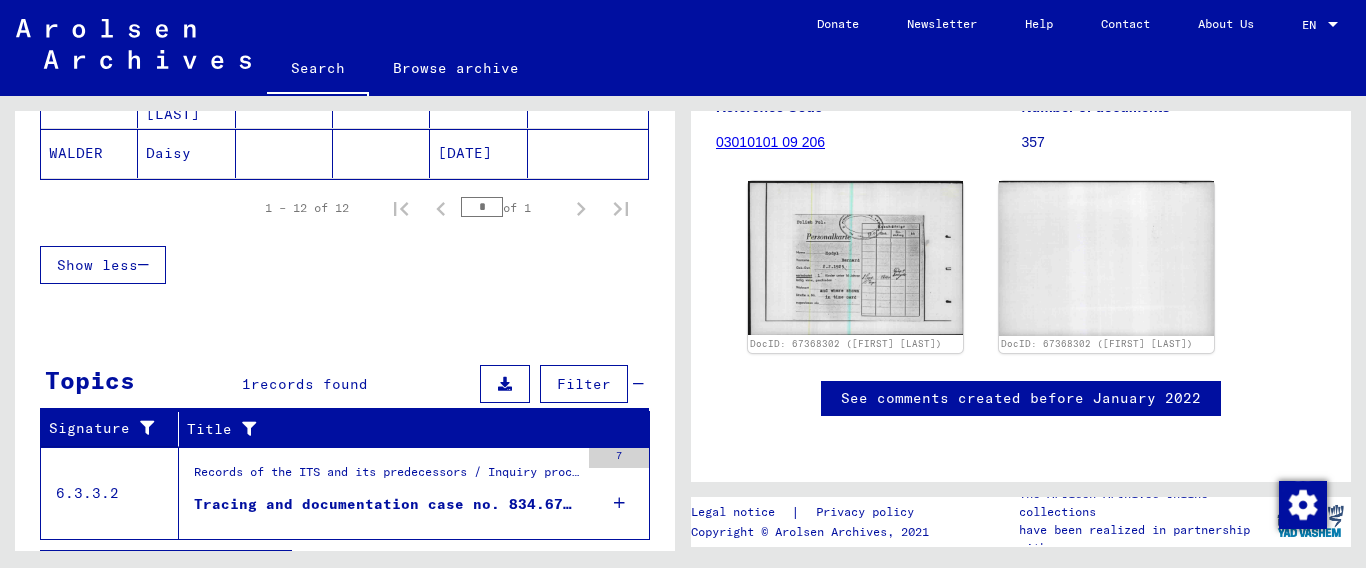 click on "Tracing and documentation case no. 834.678 for [LAST], [FIRST] born [DATE]" at bounding box center (386, 504) 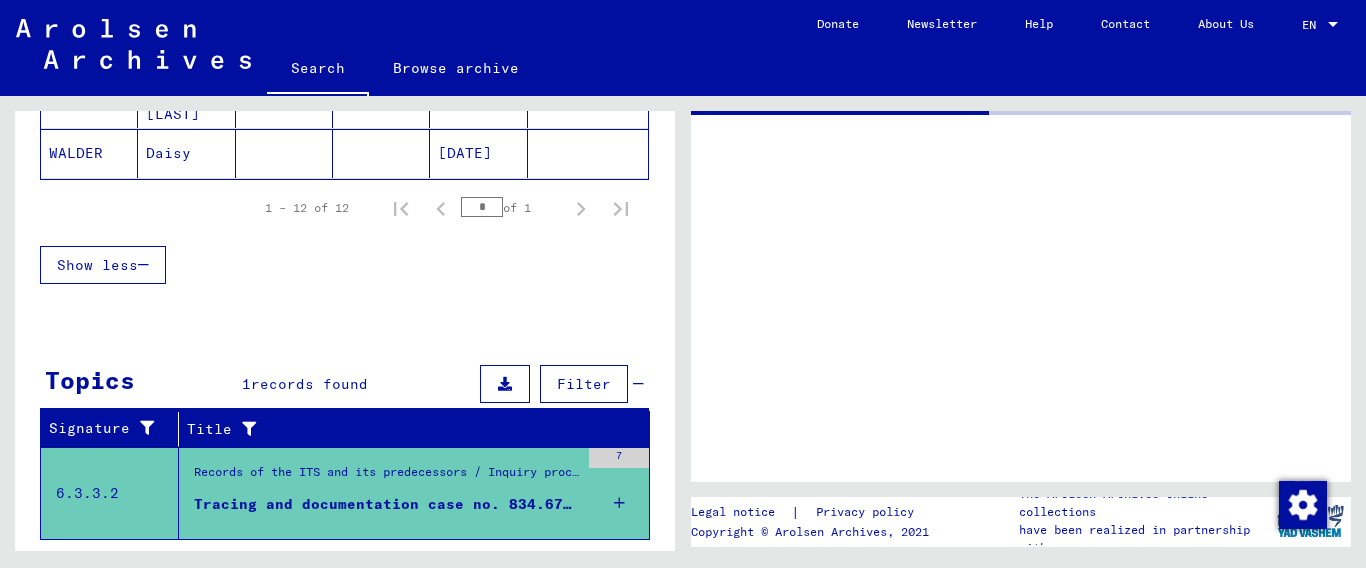 scroll, scrollTop: 0, scrollLeft: 0, axis: both 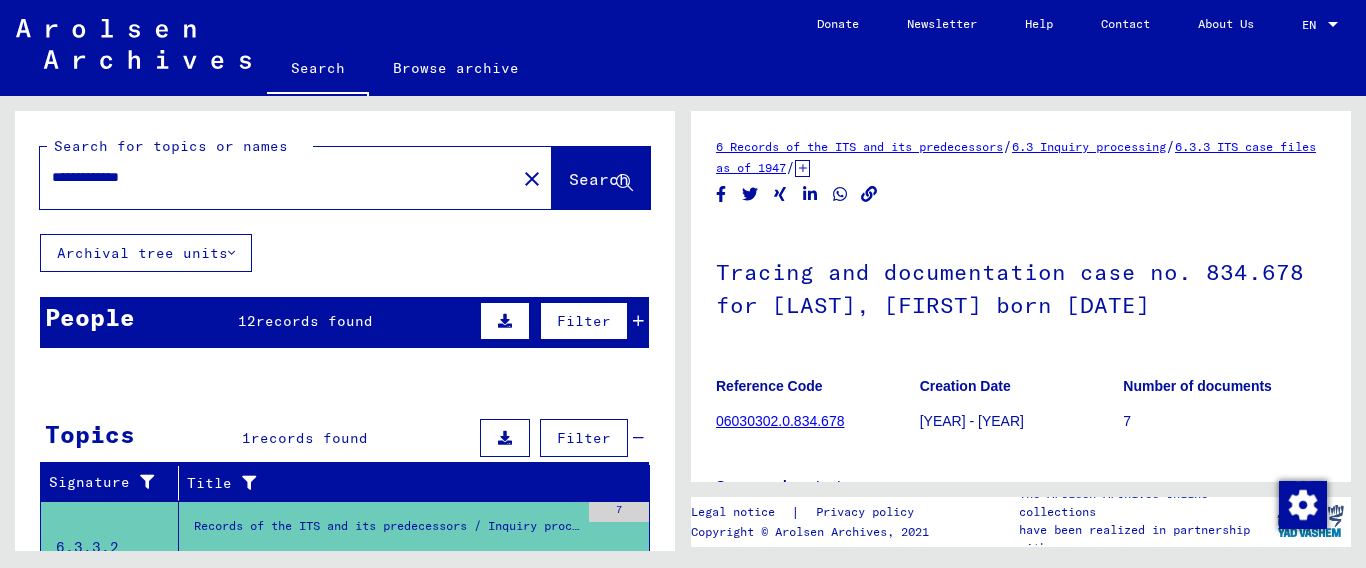 drag, startPoint x: 189, startPoint y: 177, endPoint x: 108, endPoint y: 175, distance: 81.02469 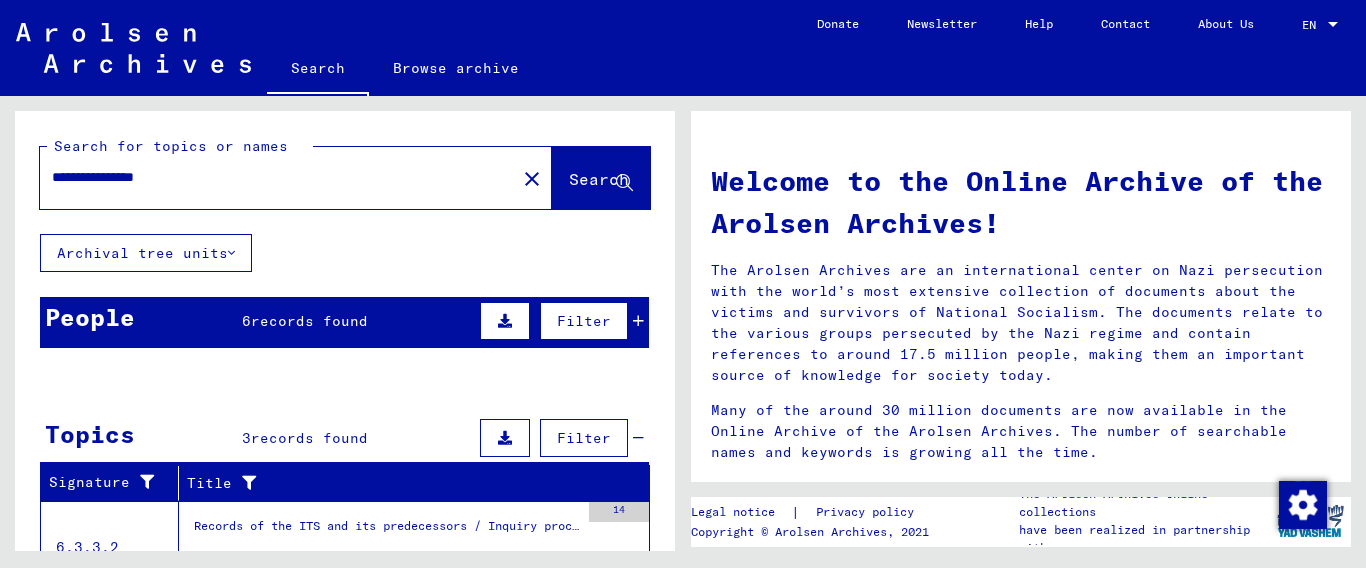 click on "People 6  records found  Filter" at bounding box center [344, 322] 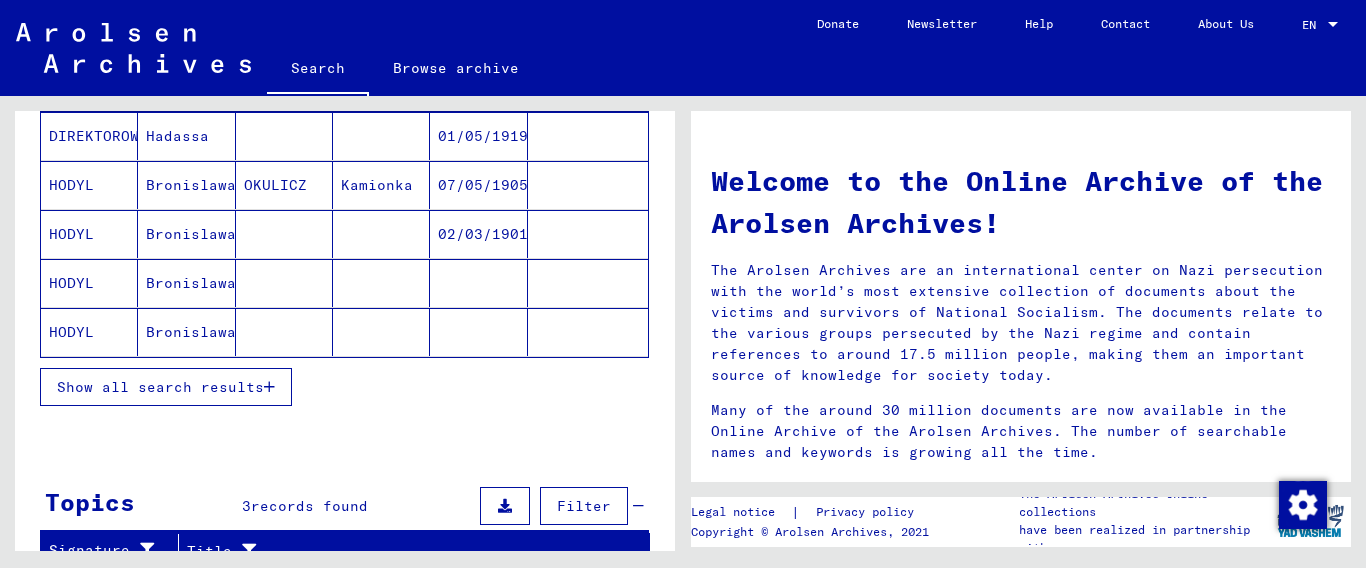 scroll, scrollTop: 296, scrollLeft: 0, axis: vertical 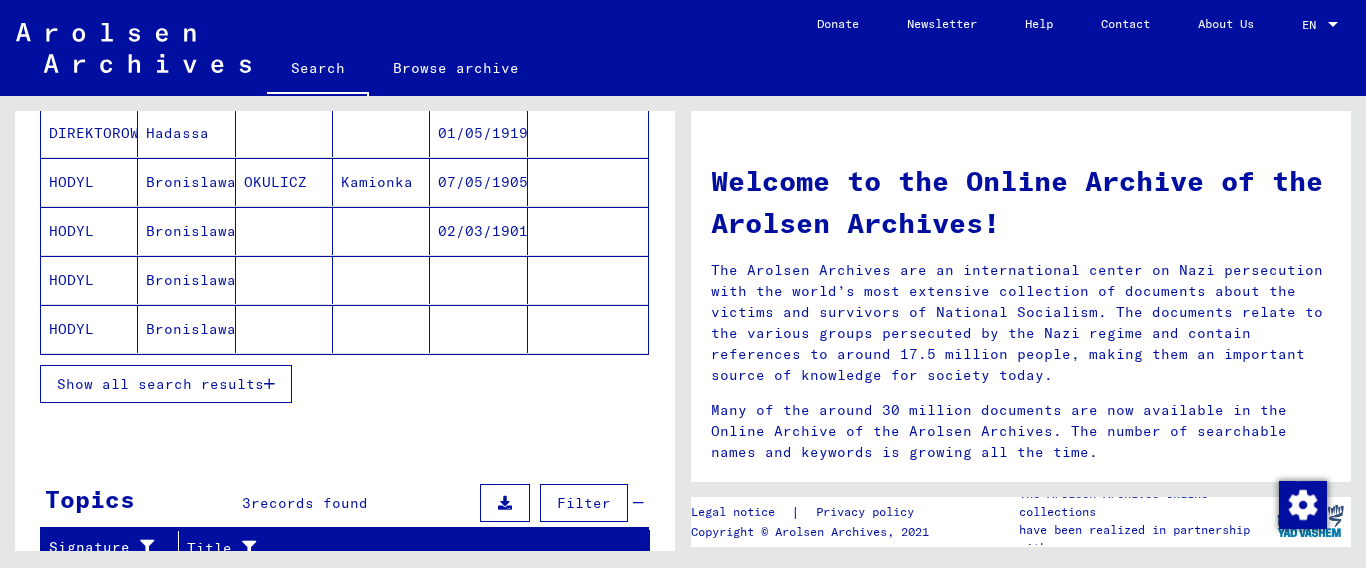 click on "Show all search results" at bounding box center [166, 384] 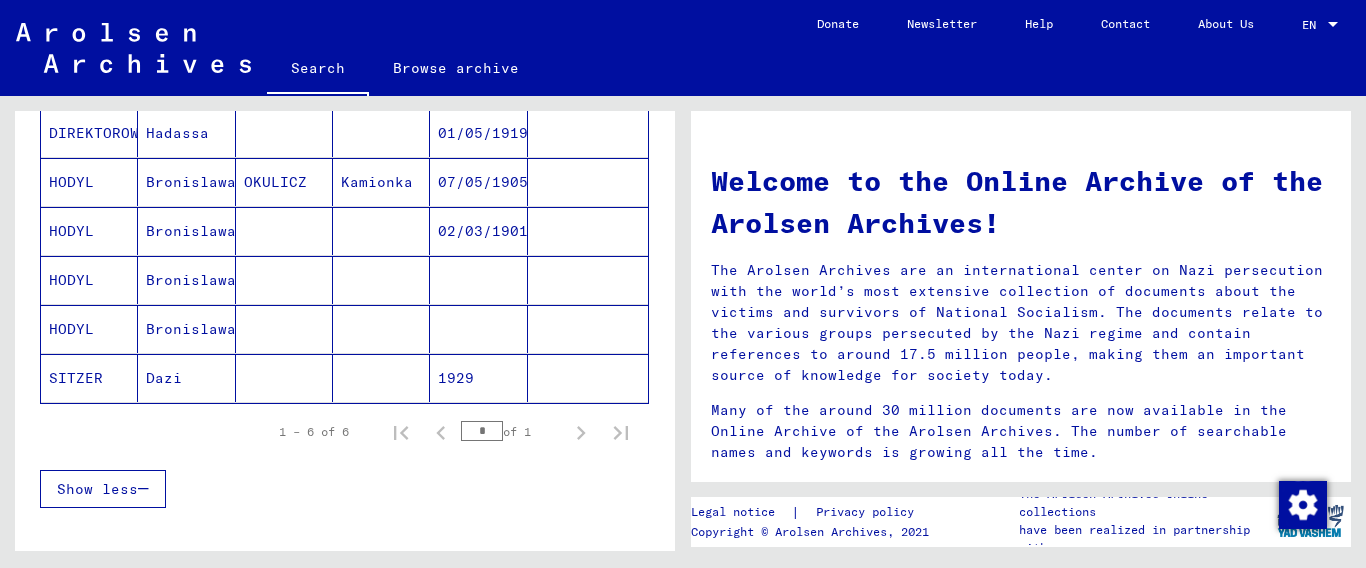 click on "HODYL" at bounding box center (89, 231) 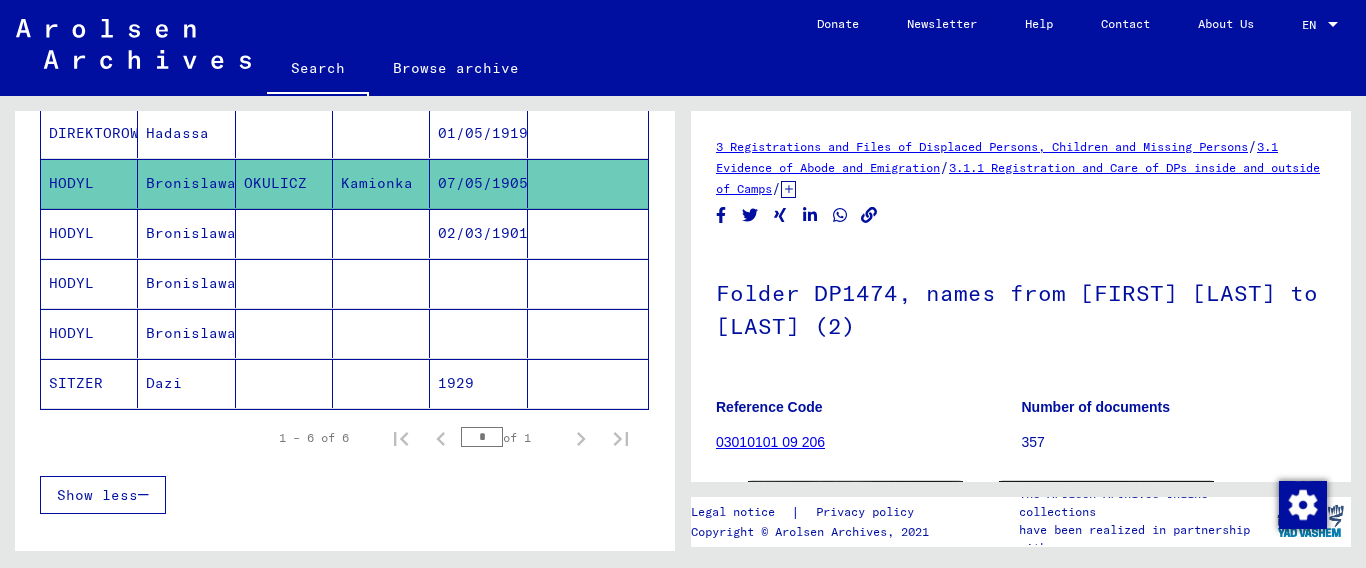 scroll, scrollTop: 0, scrollLeft: 0, axis: both 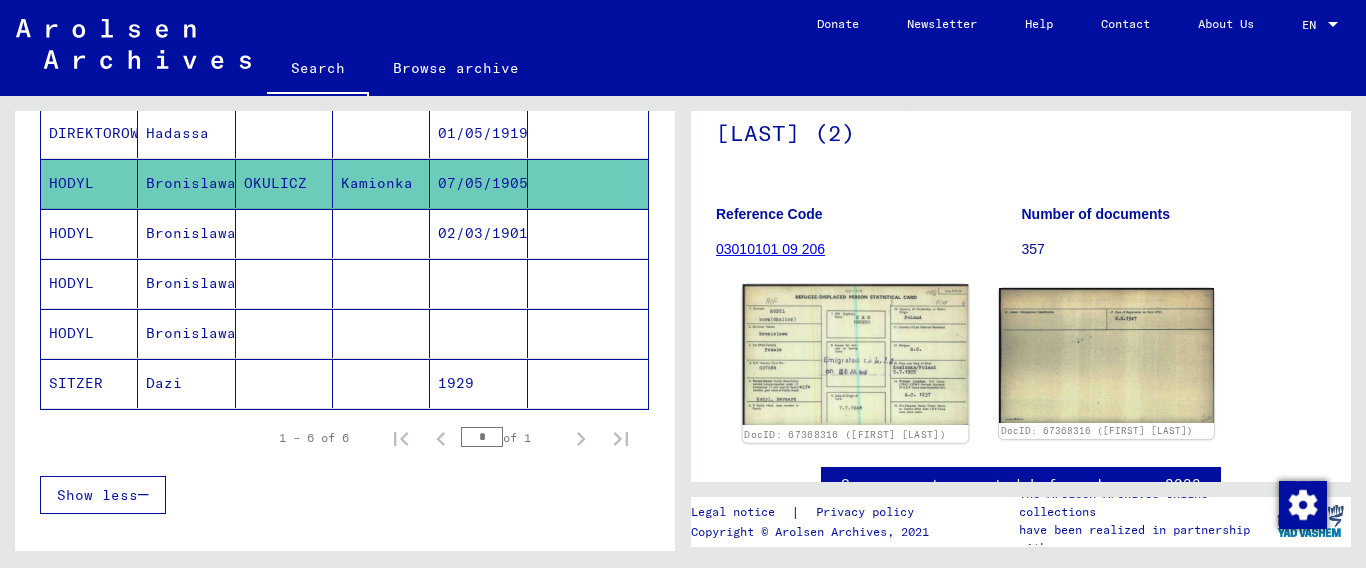 click 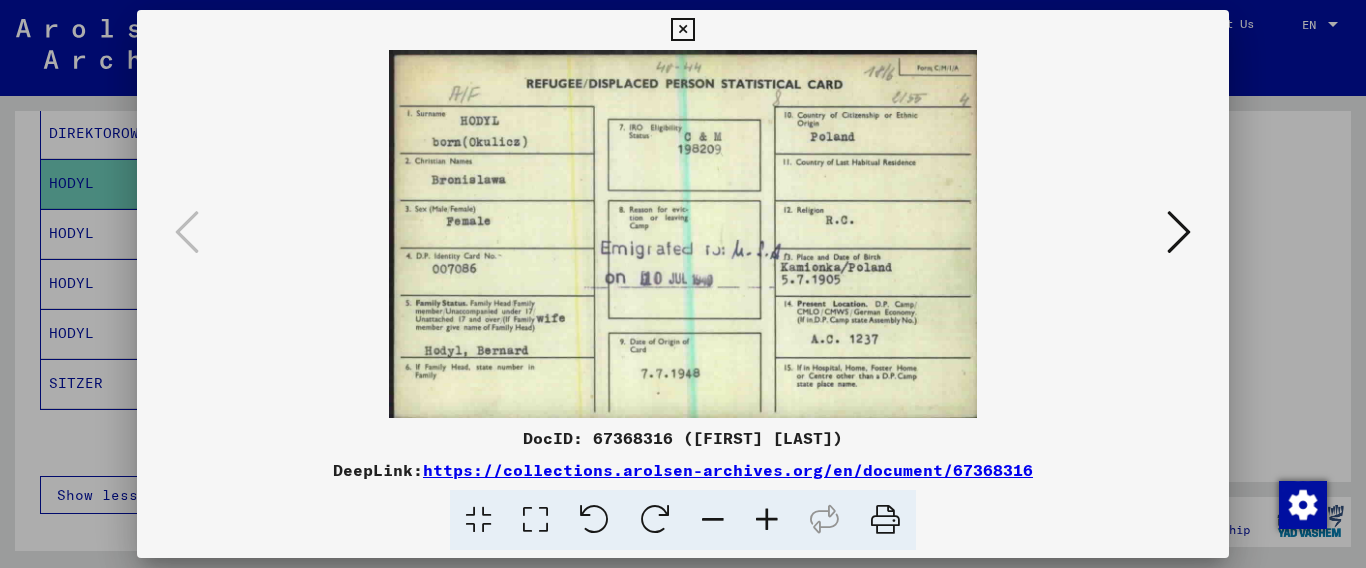 drag, startPoint x: 1042, startPoint y: 466, endPoint x: 431, endPoint y: 472, distance: 611.0295 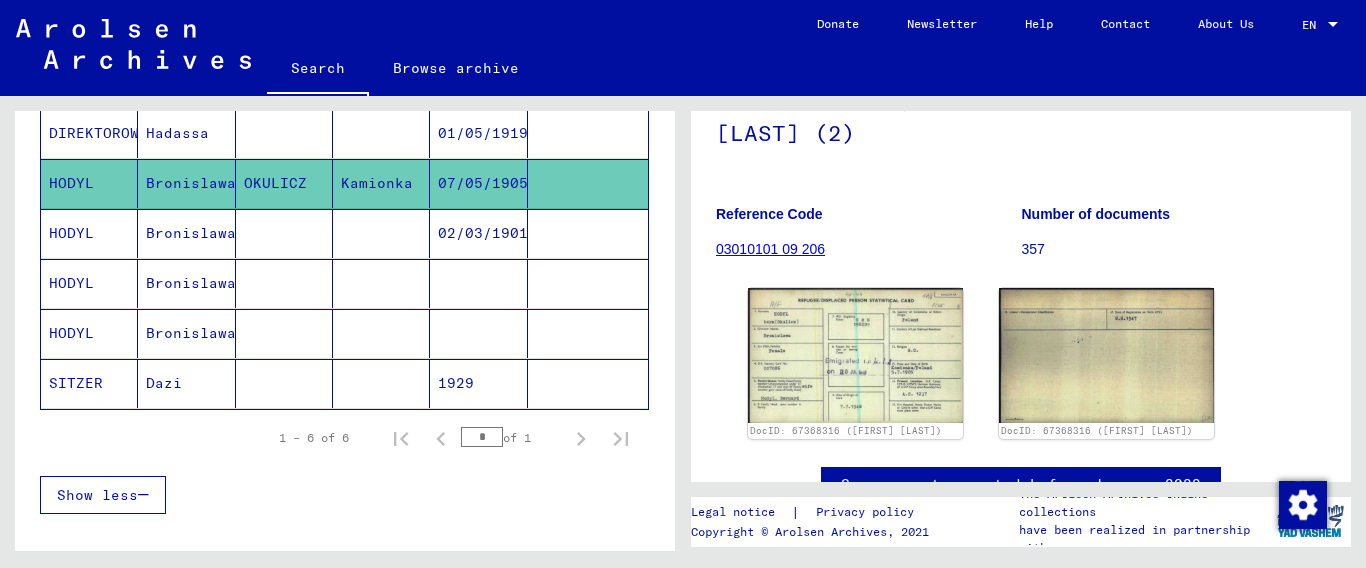 click on "HODYL" at bounding box center (89, 333) 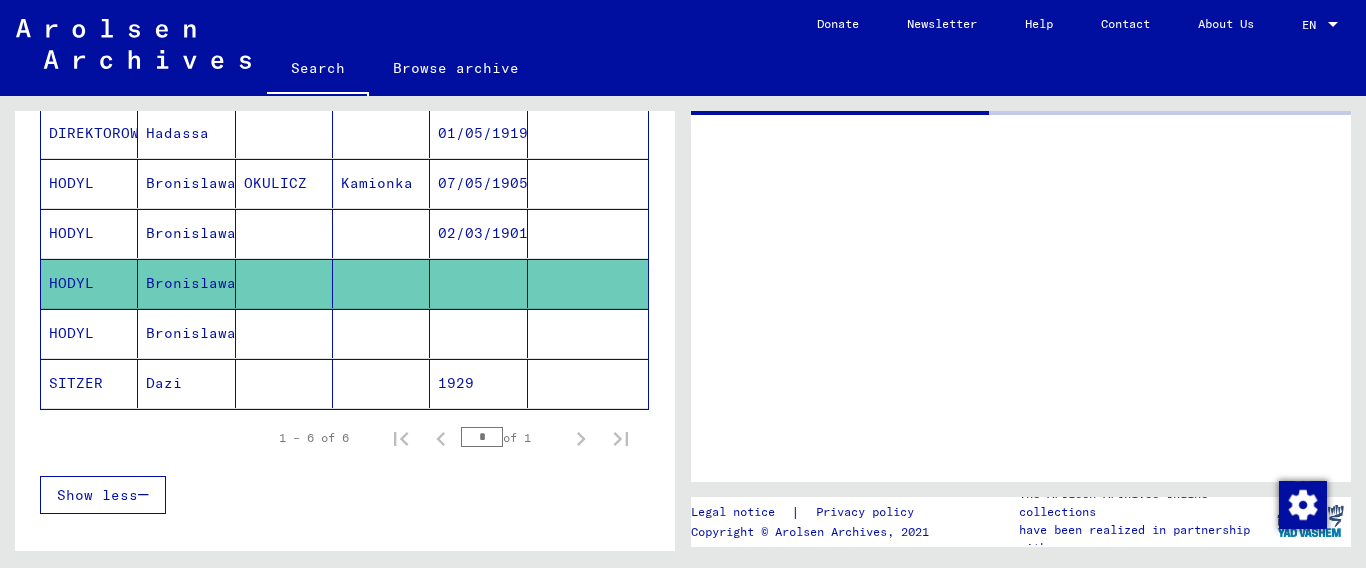 scroll, scrollTop: 0, scrollLeft: 0, axis: both 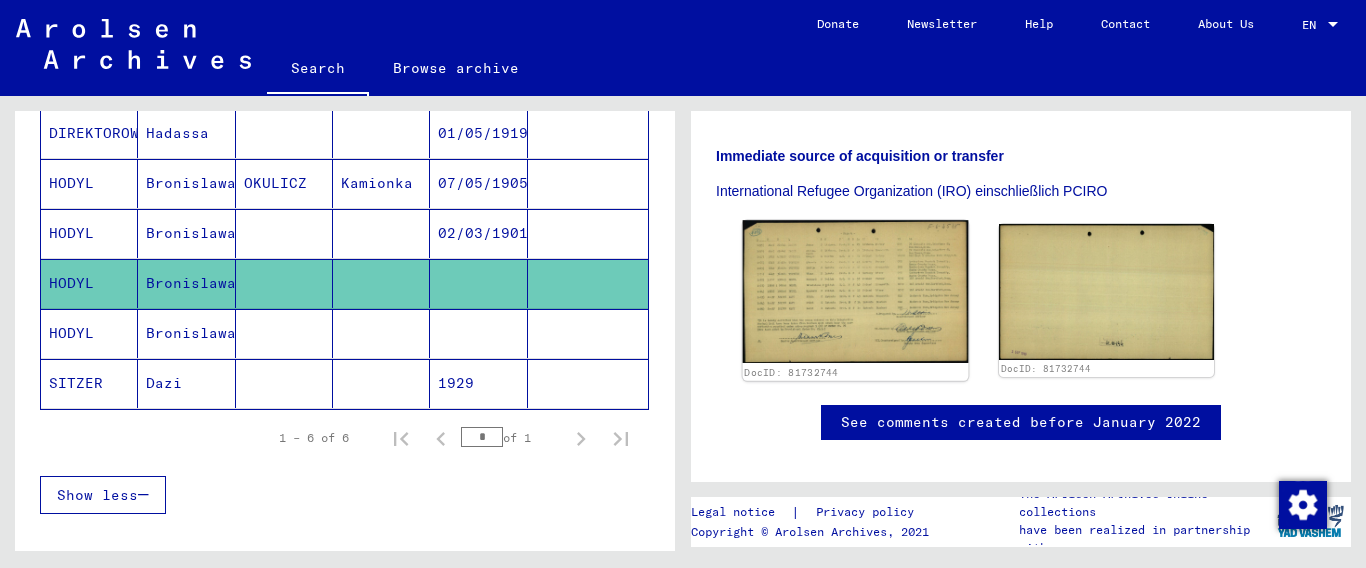 click 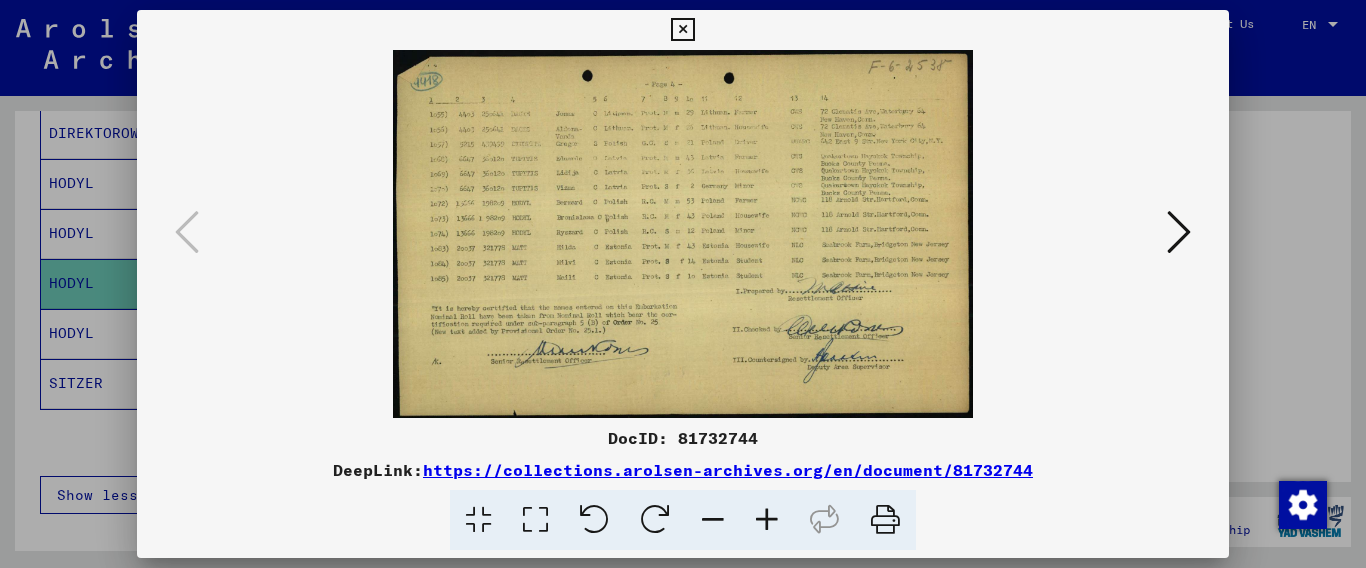 click at bounding box center (767, 520) 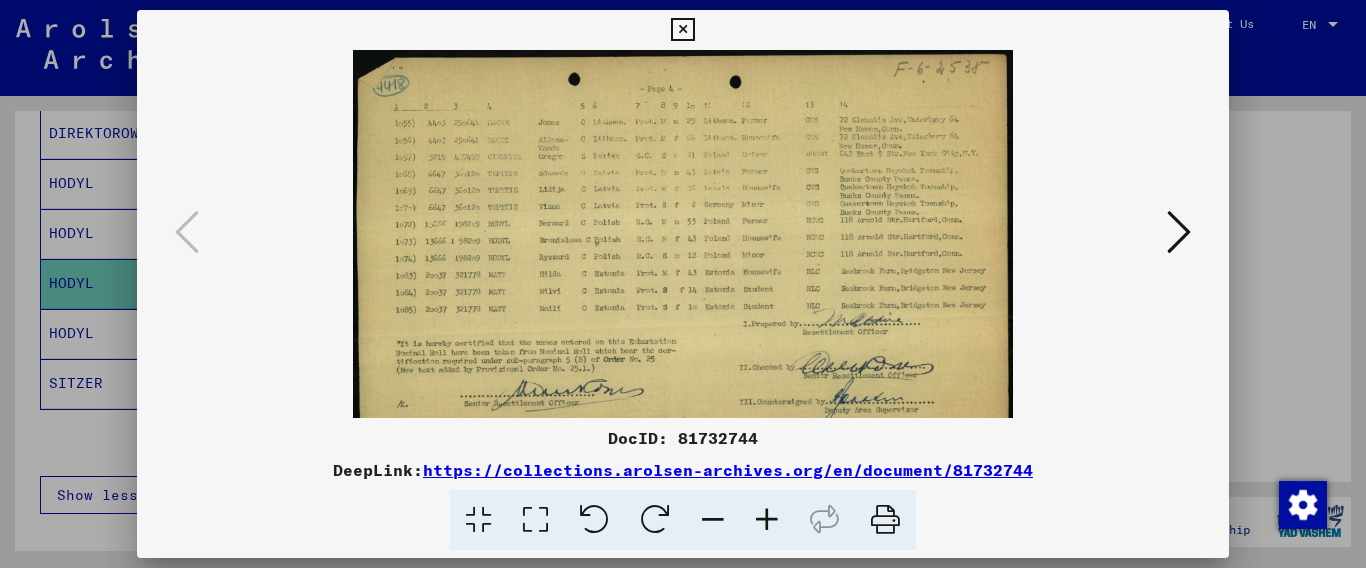 click at bounding box center [767, 520] 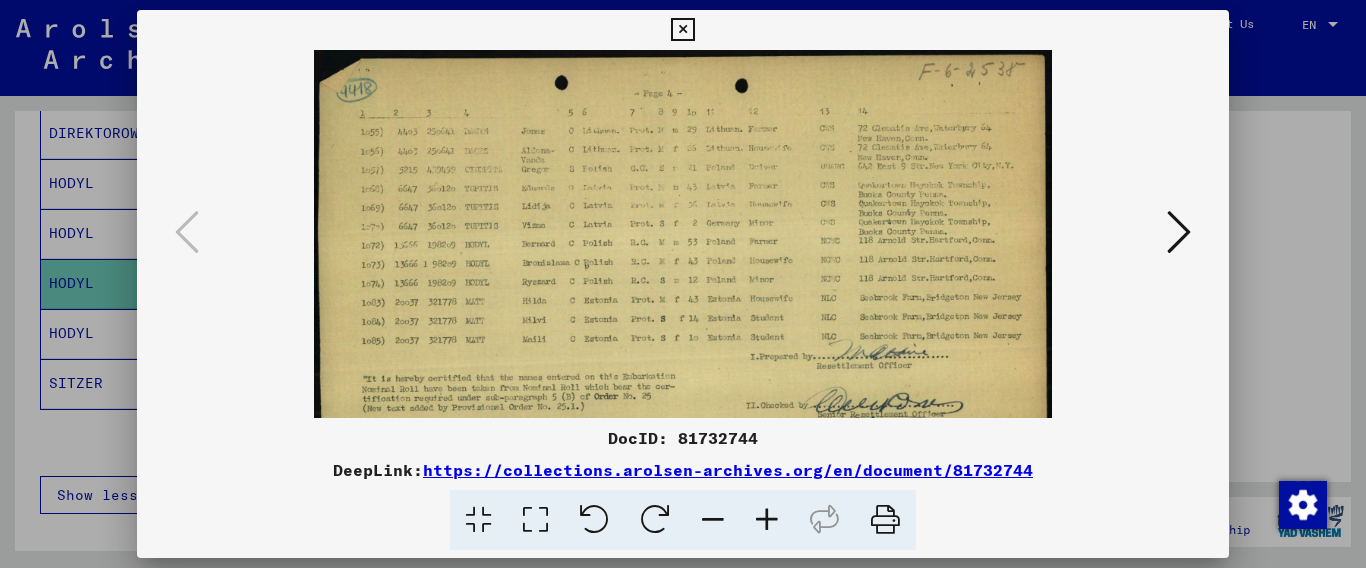 click at bounding box center [767, 520] 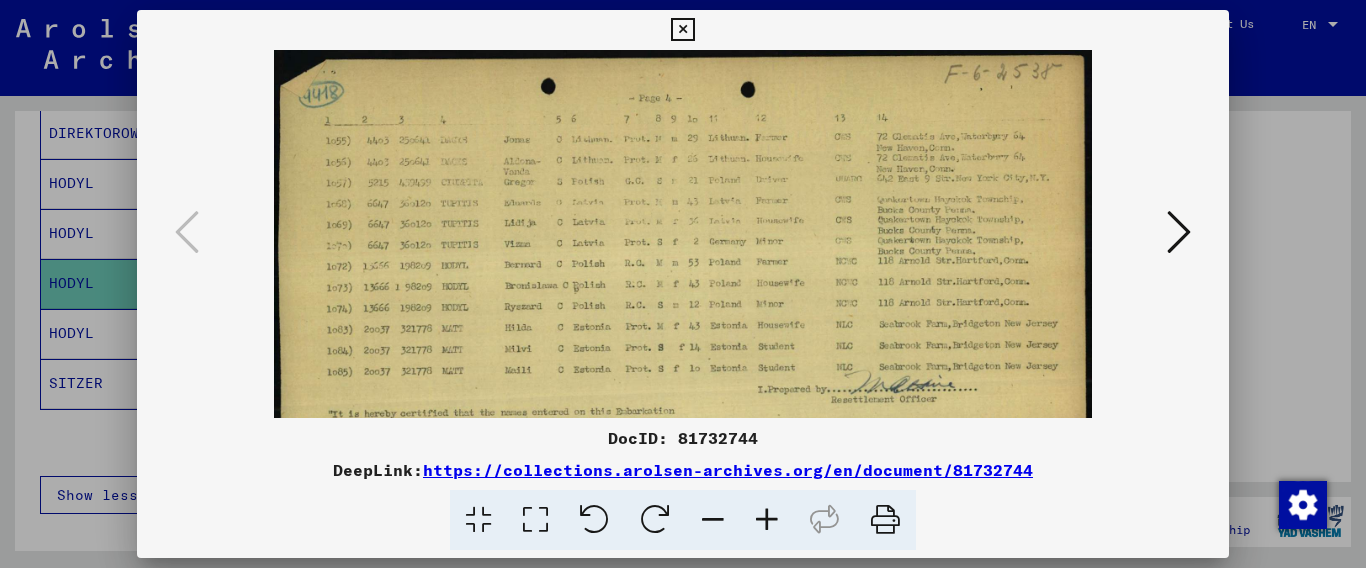 click at bounding box center (767, 520) 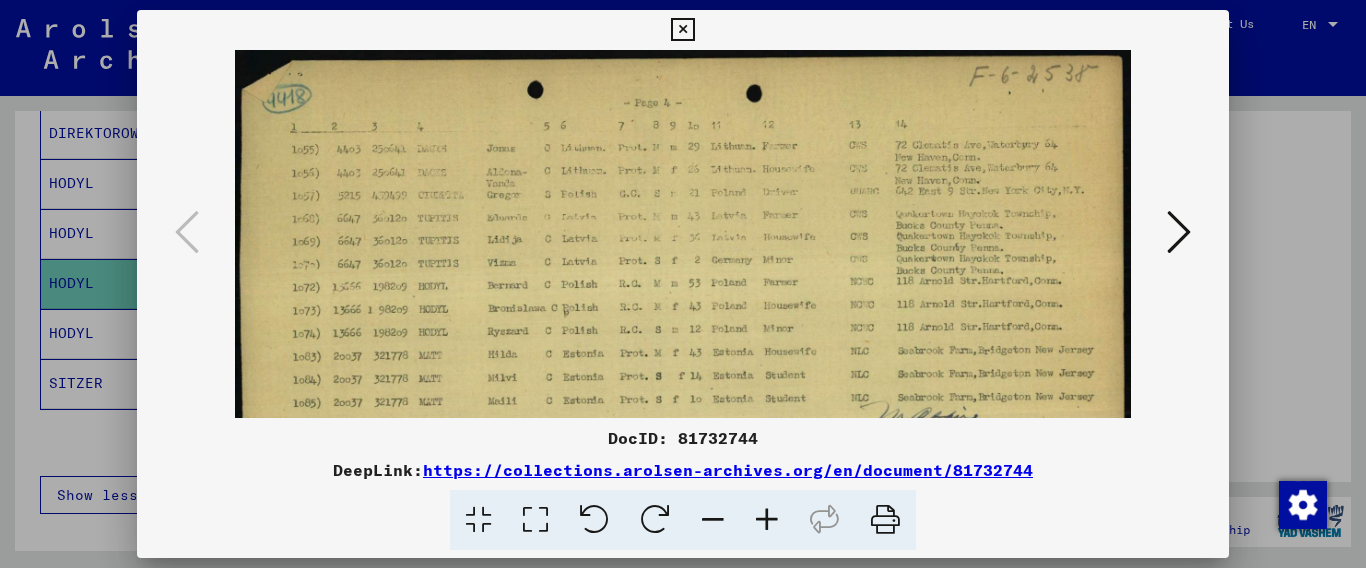 click at bounding box center (767, 520) 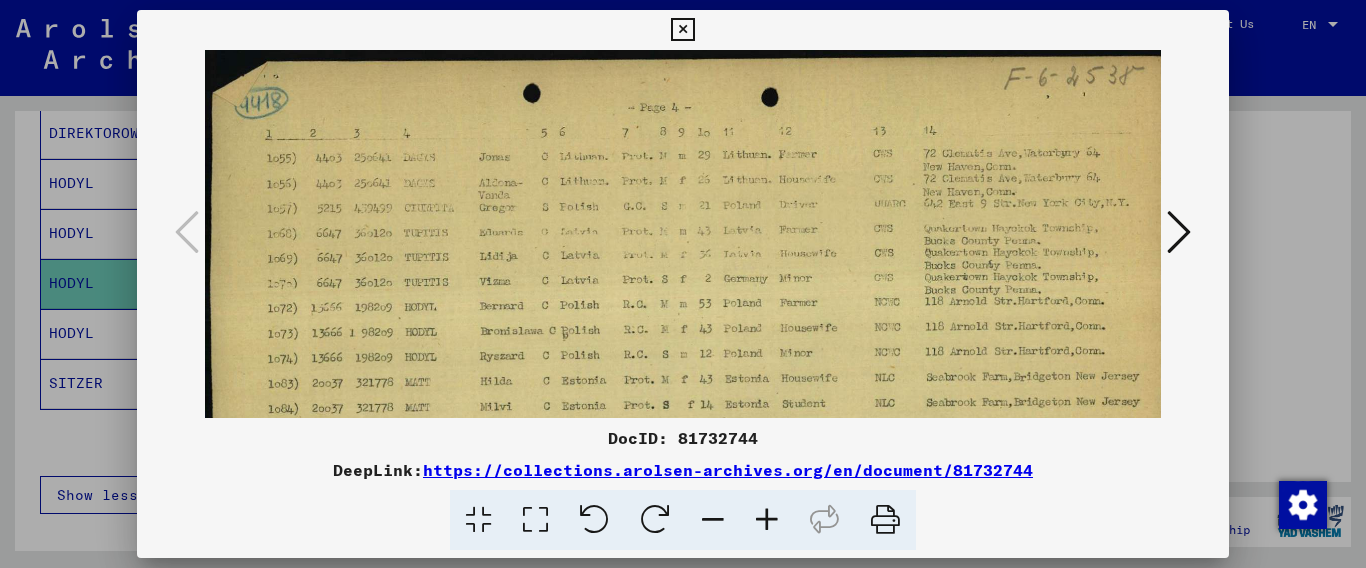 click at bounding box center [767, 520] 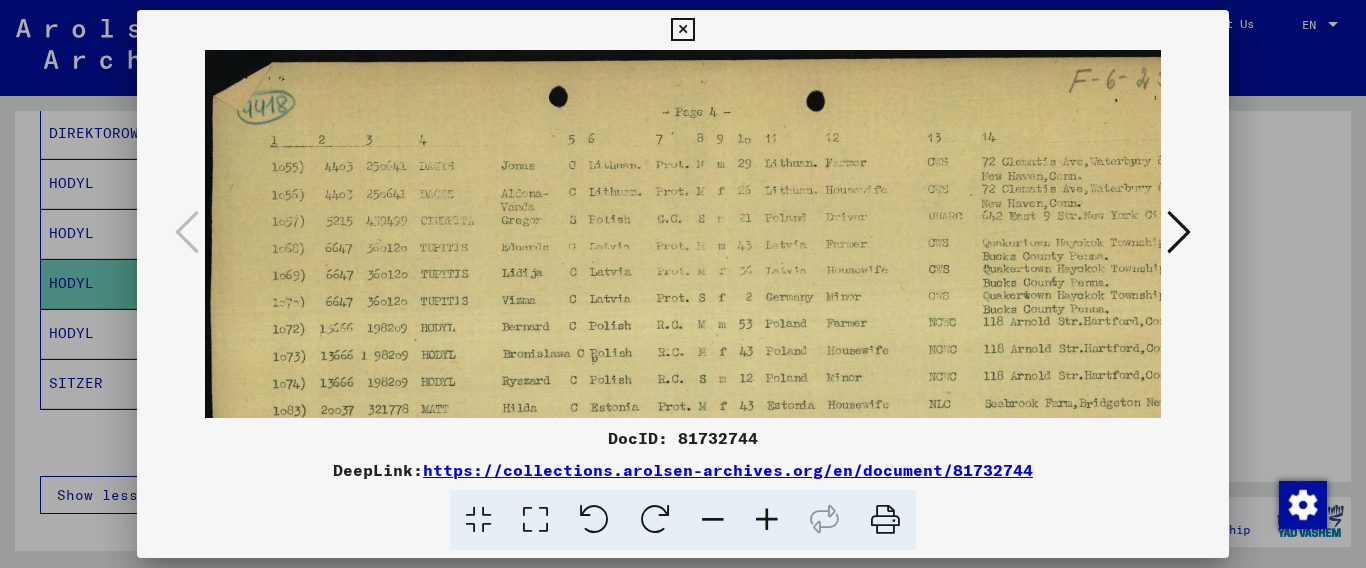 click at bounding box center [682, 30] 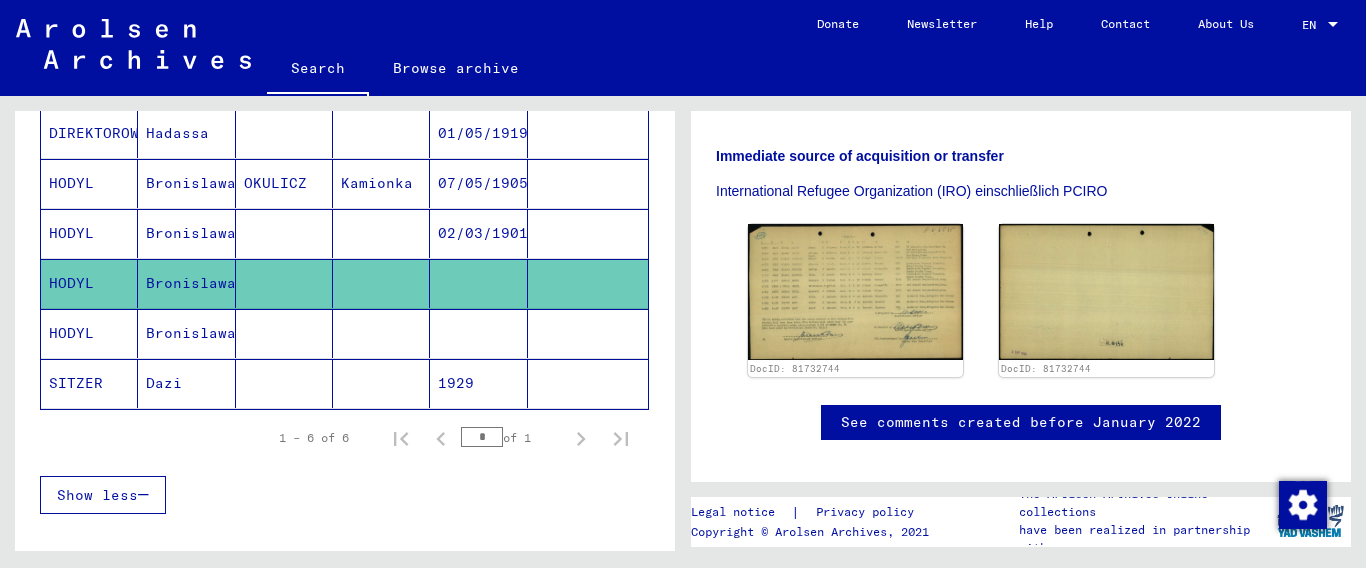 click on "HODYL" at bounding box center (89, 283) 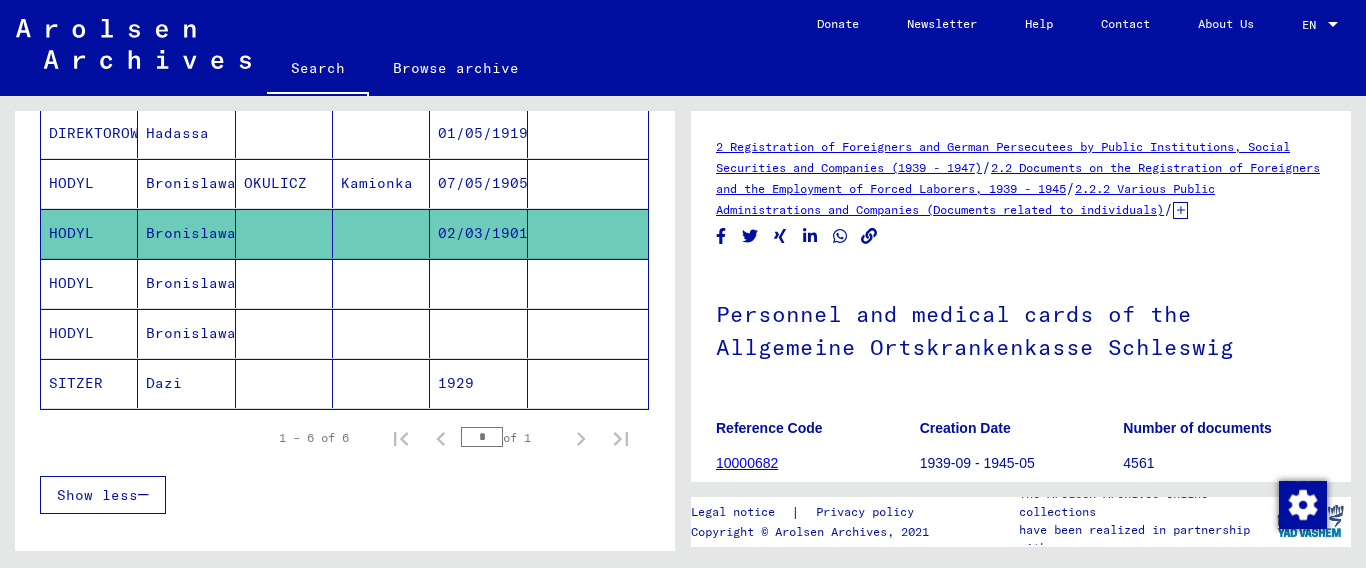 scroll, scrollTop: 0, scrollLeft: 0, axis: both 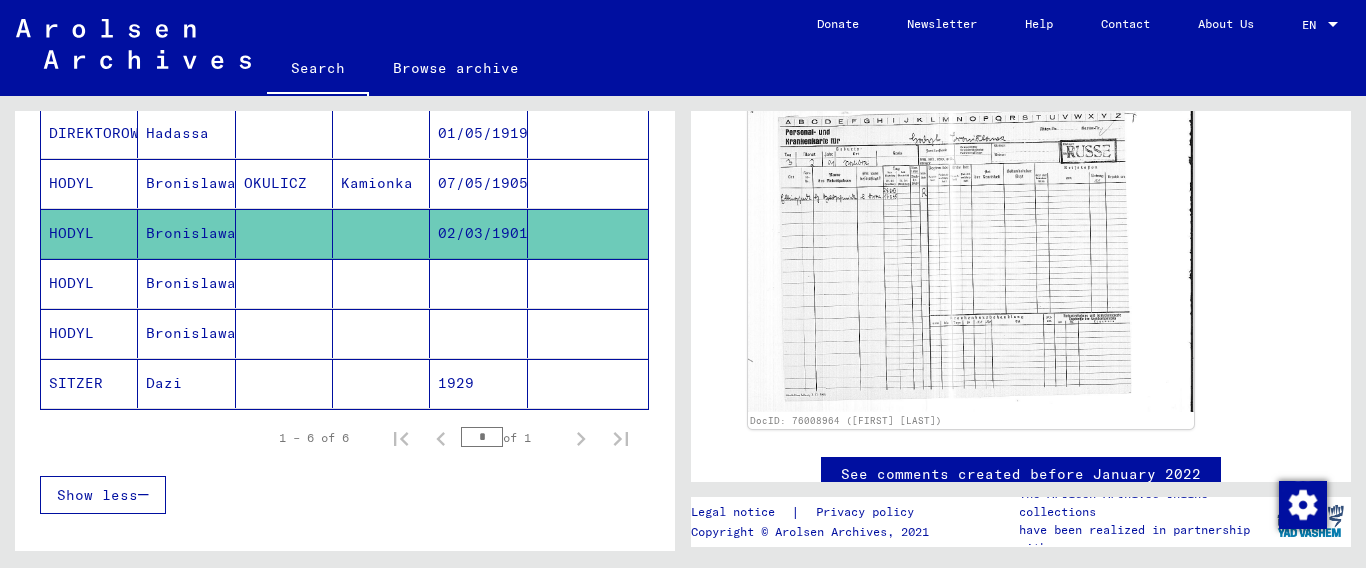 click on "HODYL" at bounding box center [89, 333] 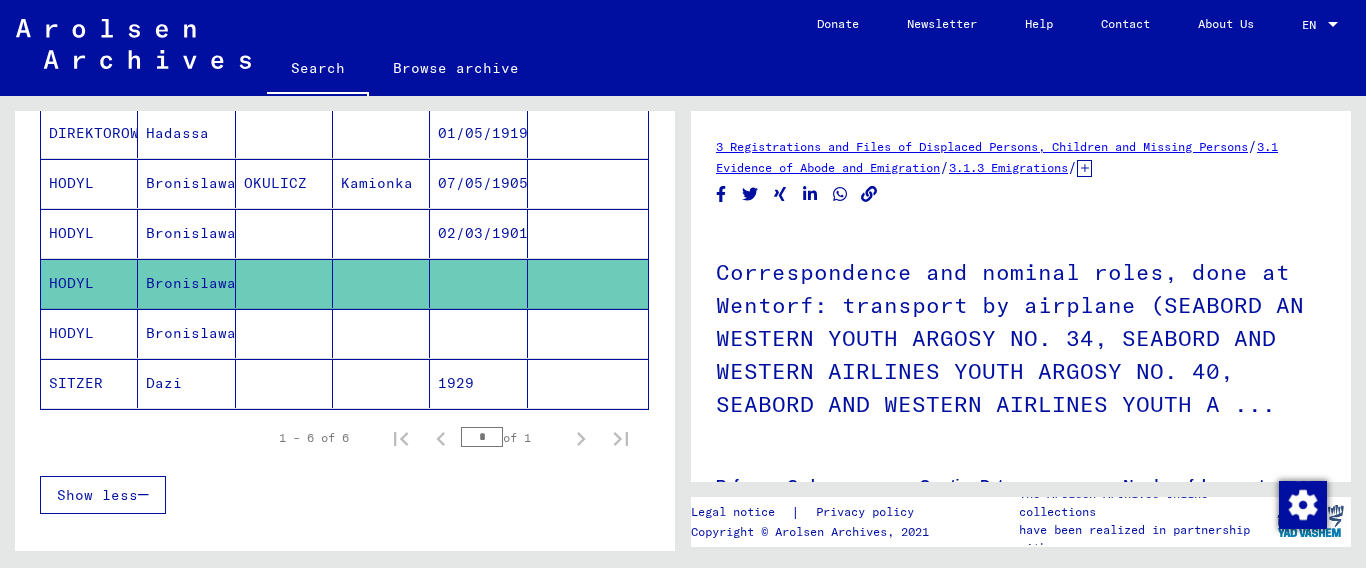 scroll, scrollTop: 0, scrollLeft: 0, axis: both 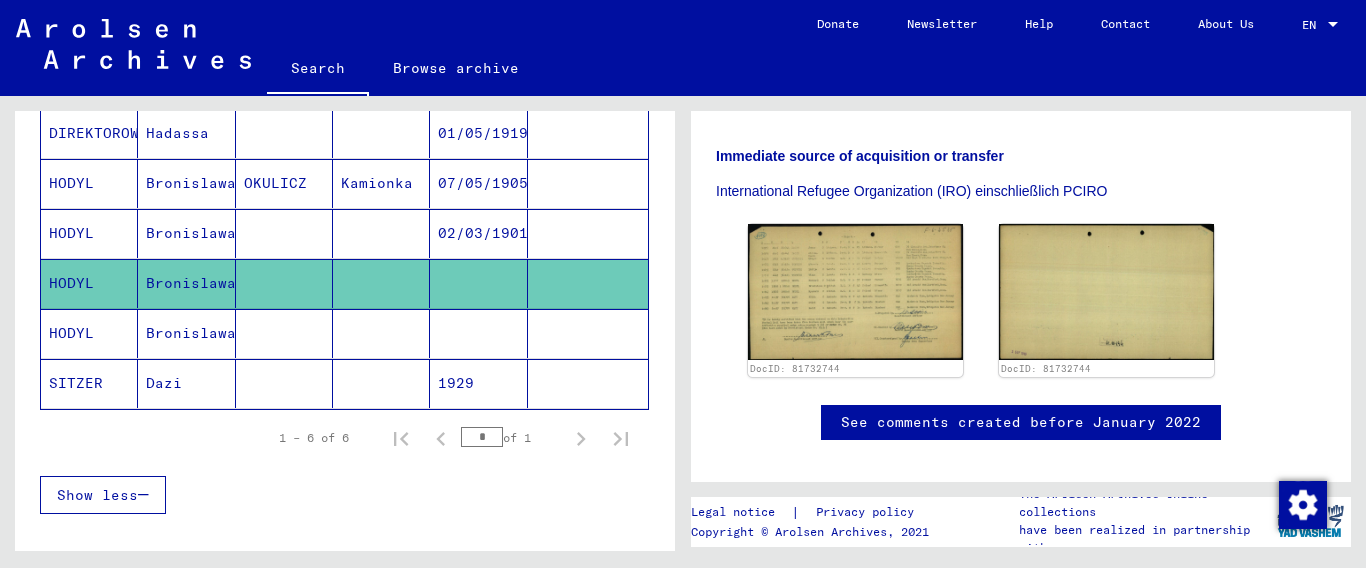 click on "HODYL" at bounding box center (89, 383) 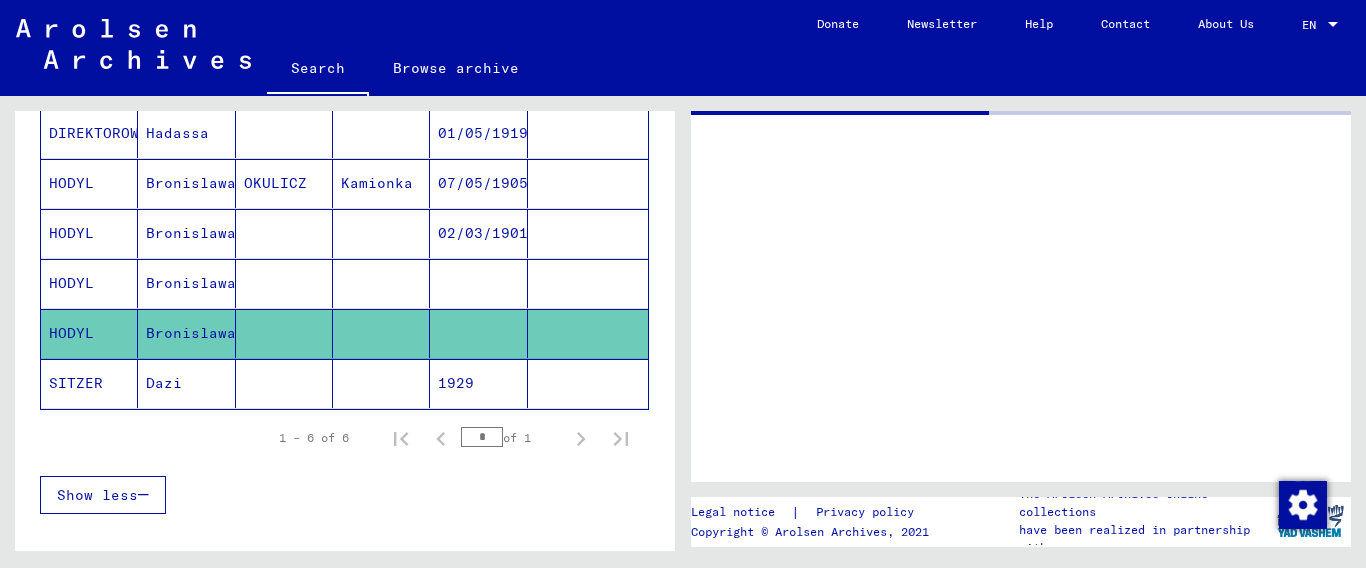 scroll, scrollTop: 0, scrollLeft: 0, axis: both 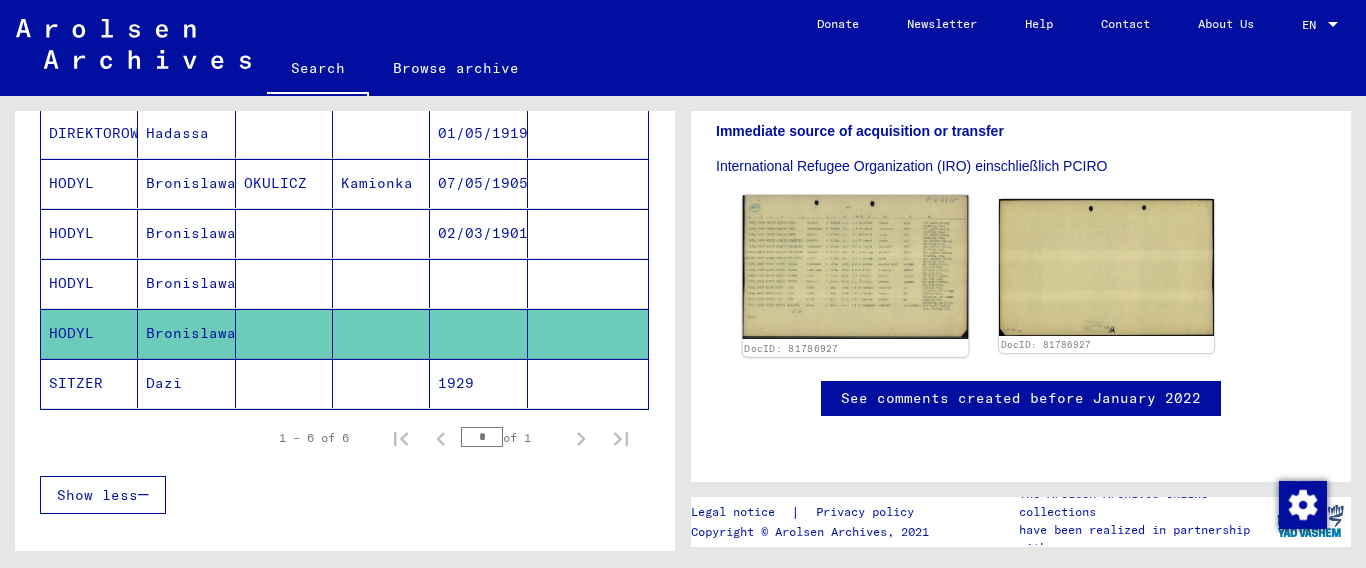 click 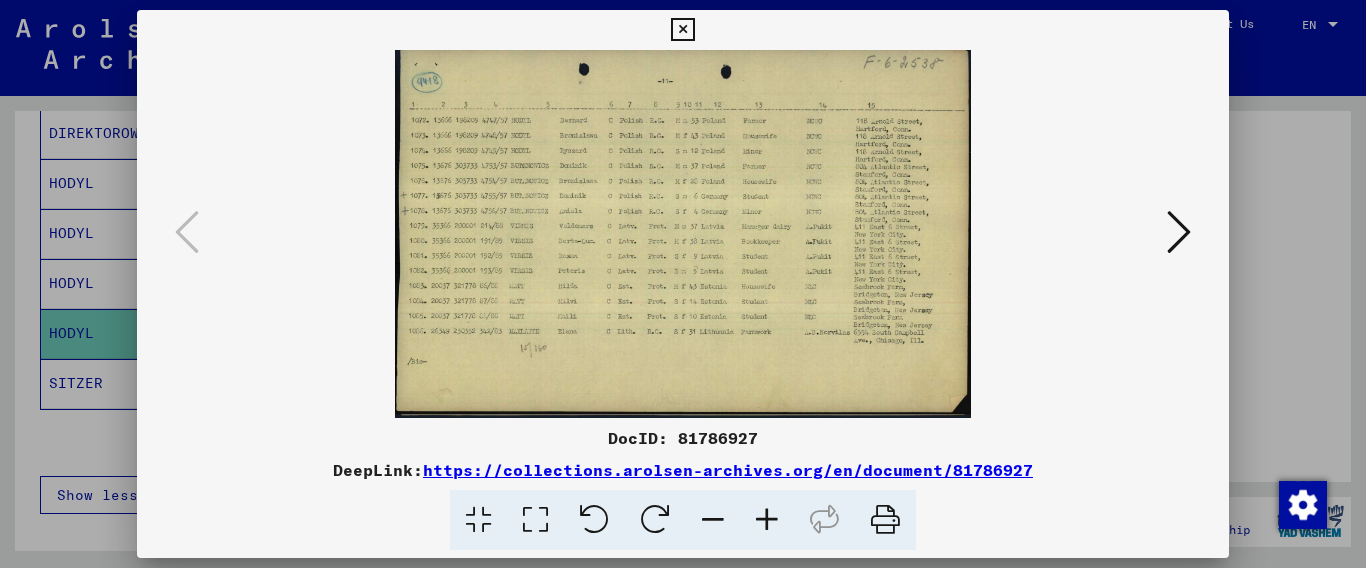 click at bounding box center (682, 30) 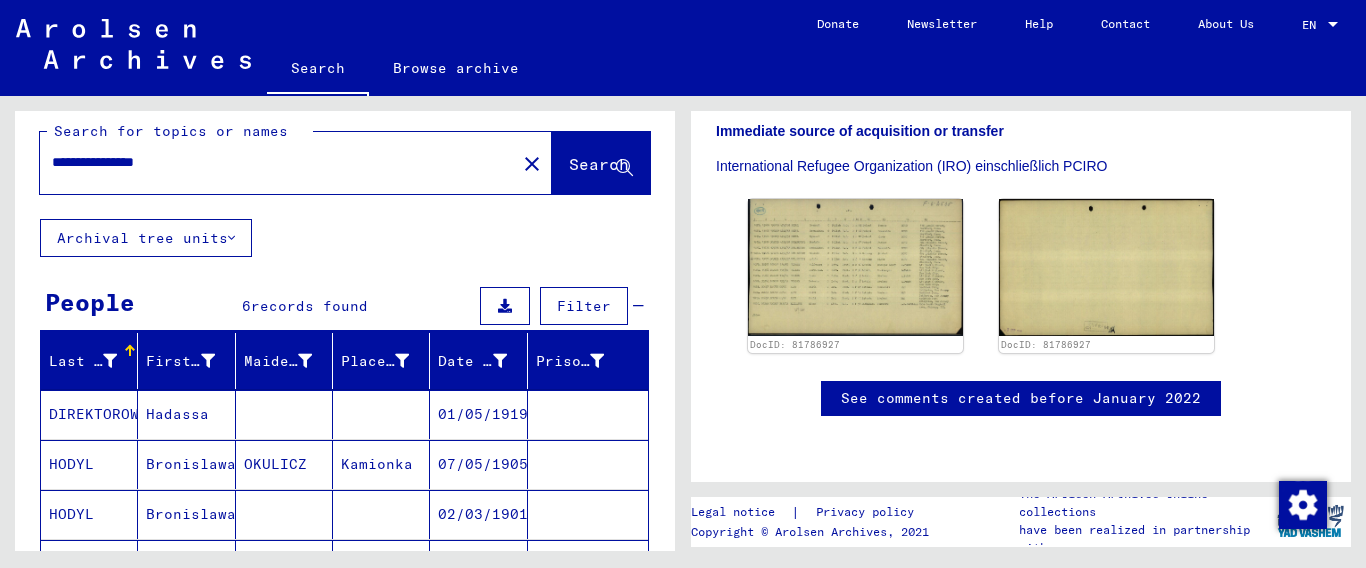 scroll, scrollTop: 0, scrollLeft: 0, axis: both 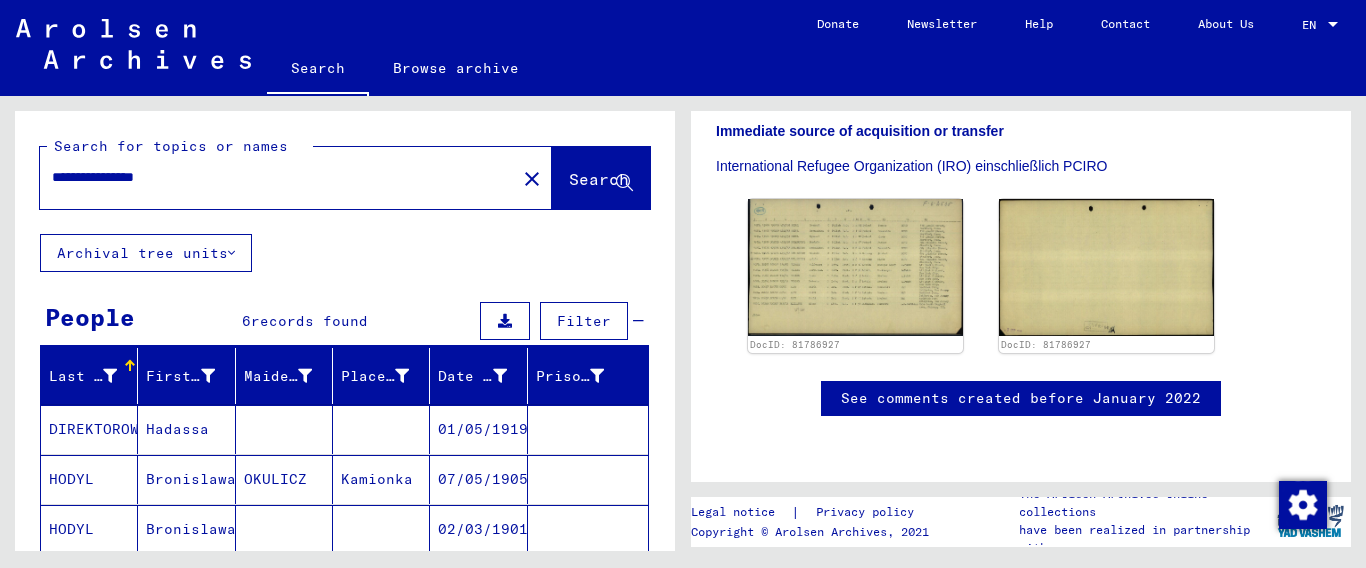 drag, startPoint x: 202, startPoint y: 177, endPoint x: 105, endPoint y: 179, distance: 97.020615 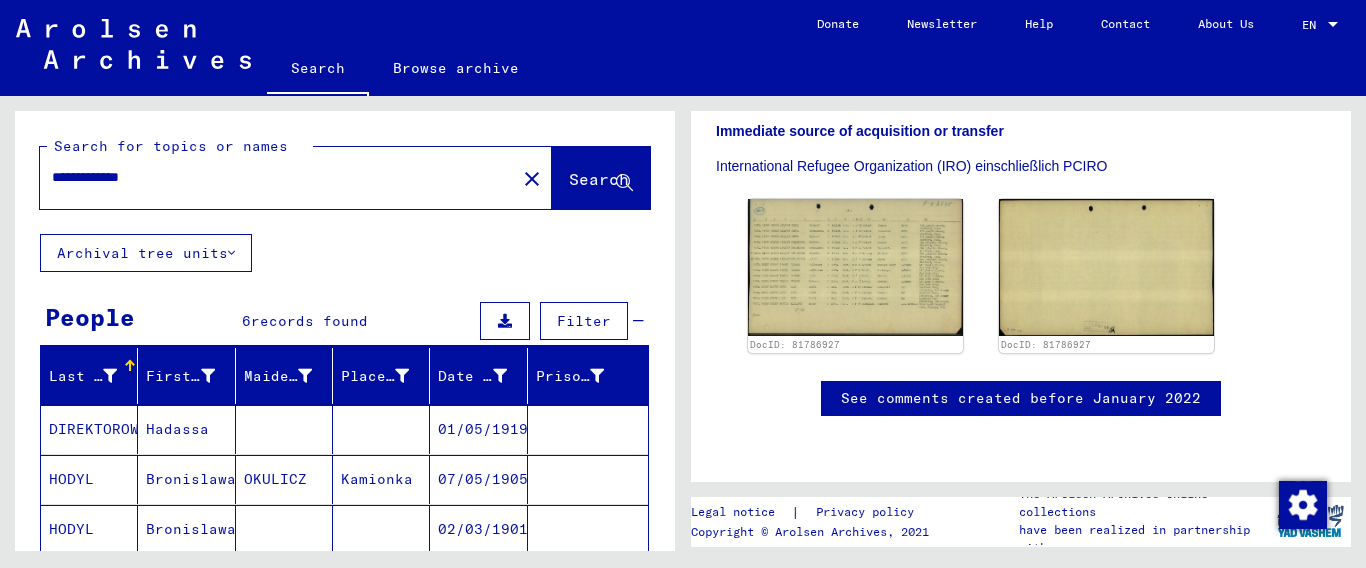 type on "**********" 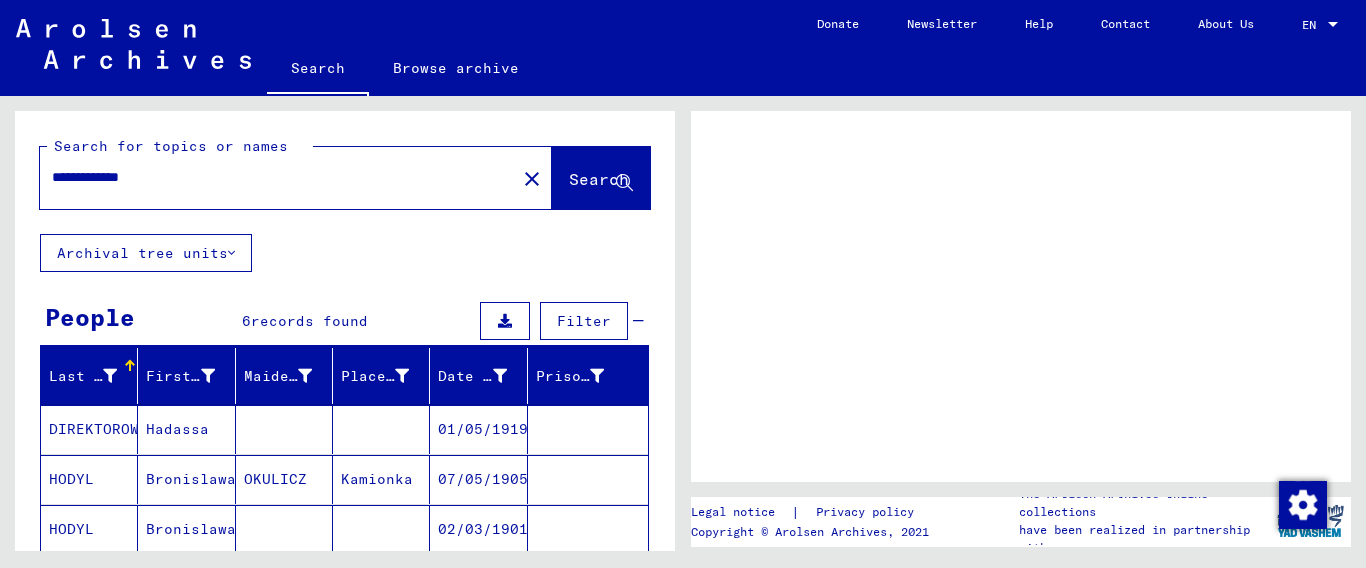 scroll, scrollTop: 0, scrollLeft: 0, axis: both 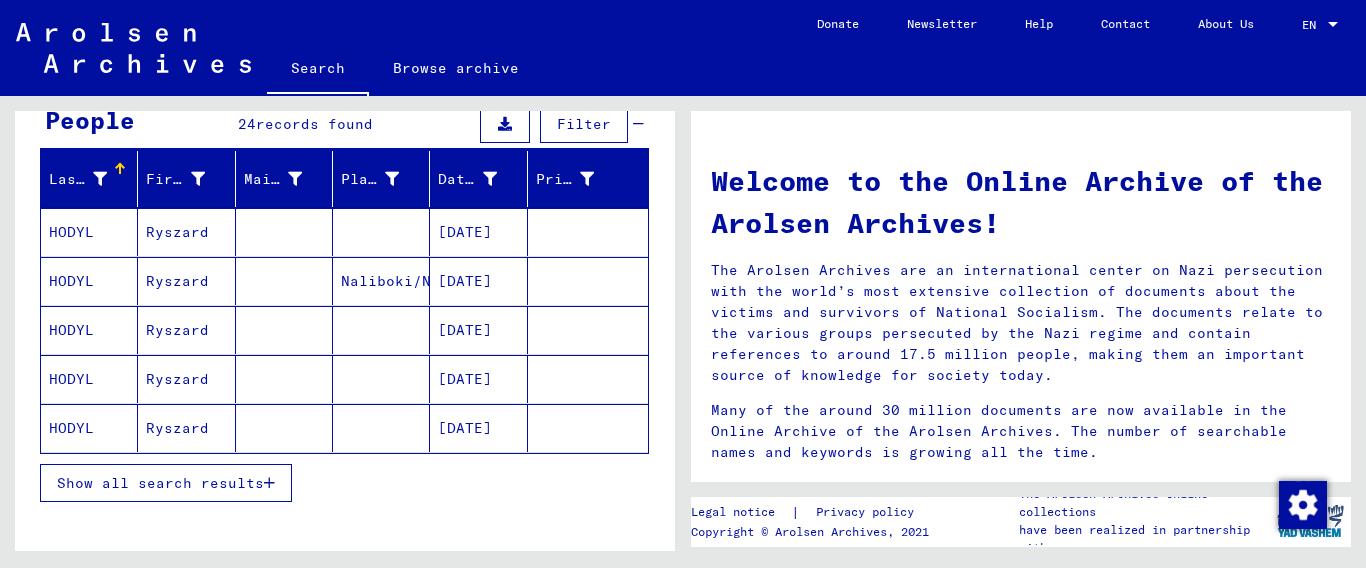 click at bounding box center [269, 483] 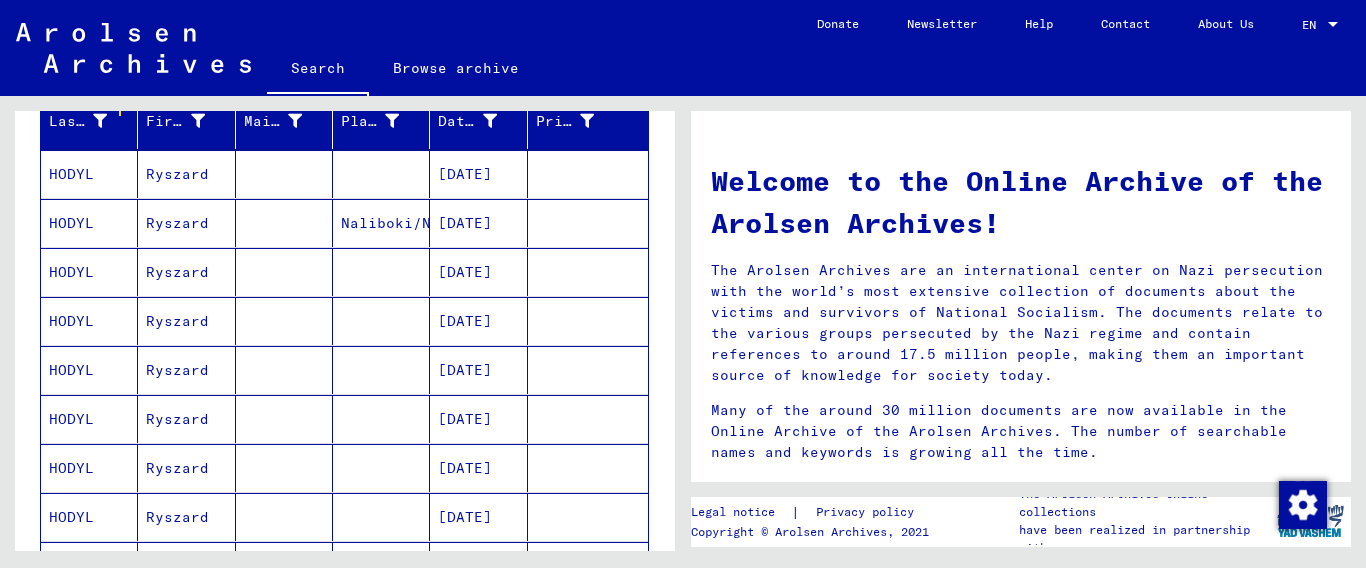 scroll, scrollTop: 273, scrollLeft: 0, axis: vertical 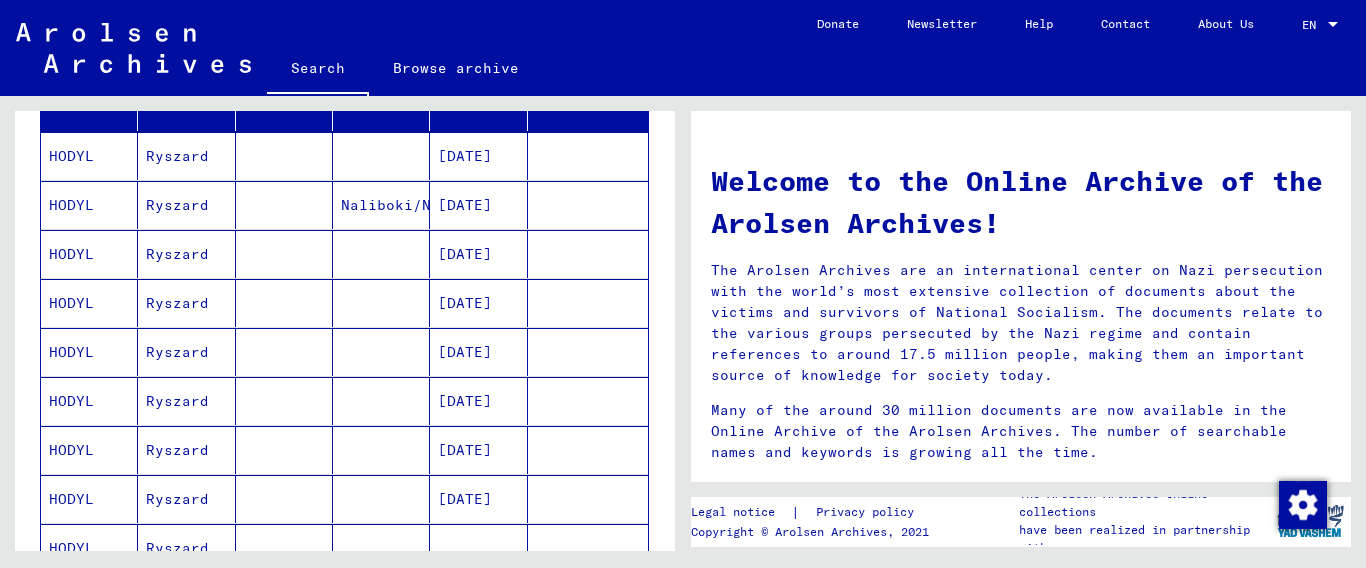 click on "HODYL" at bounding box center [89, 254] 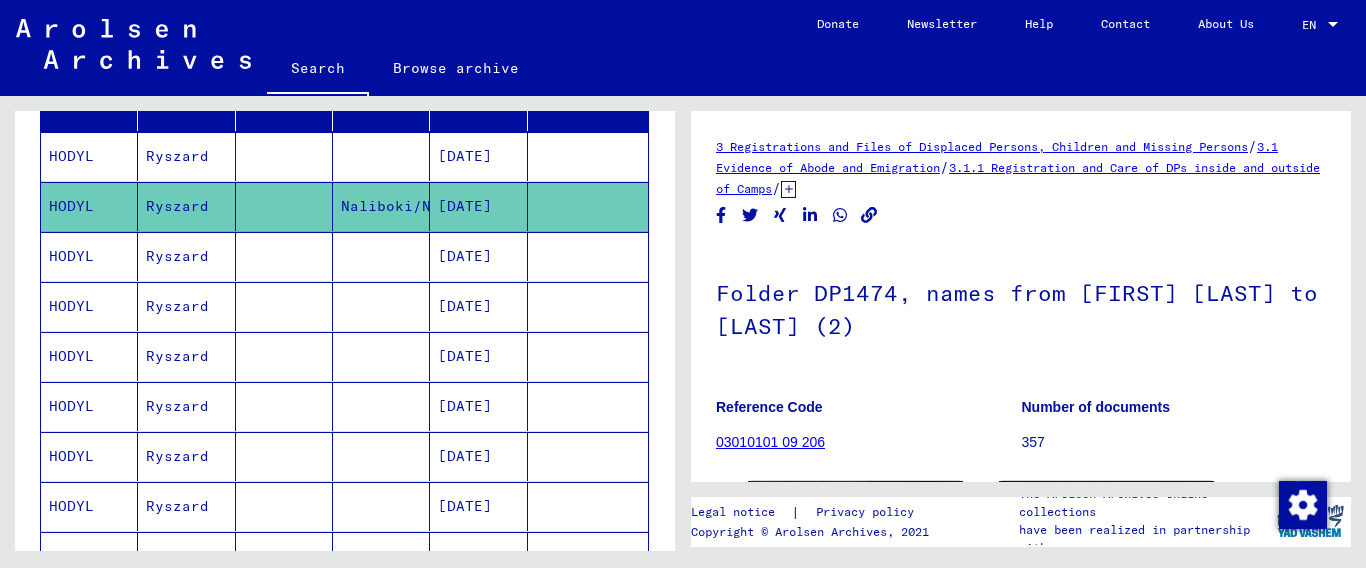 scroll, scrollTop: 0, scrollLeft: 0, axis: both 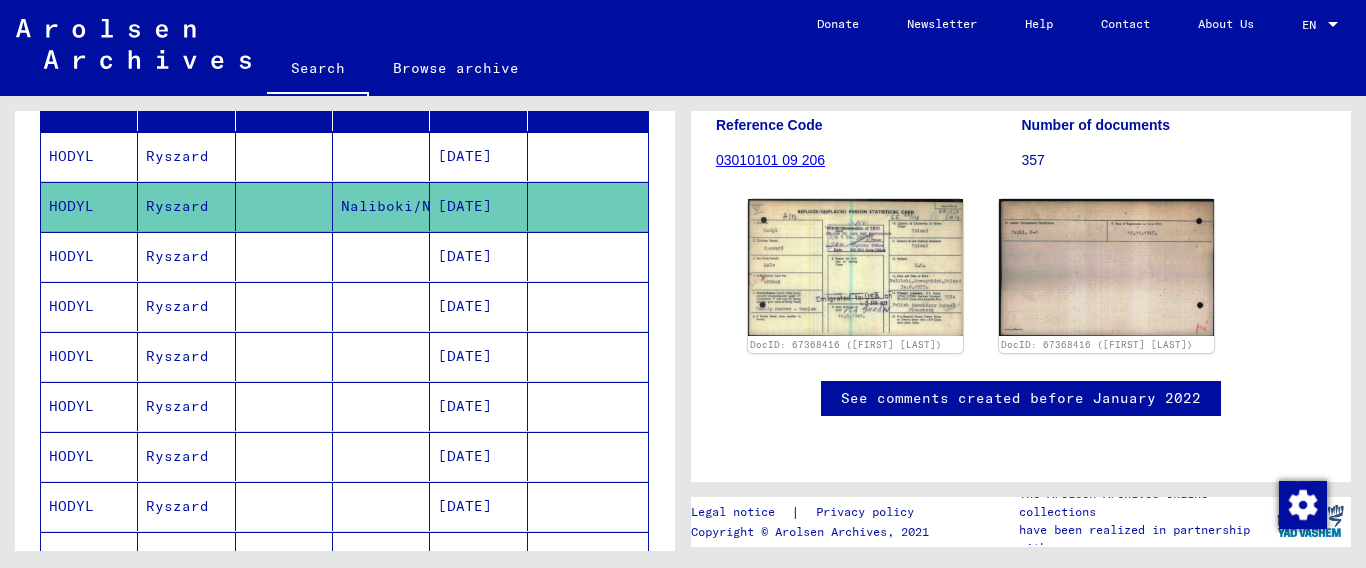 click on "HODYL" at bounding box center (89, 206) 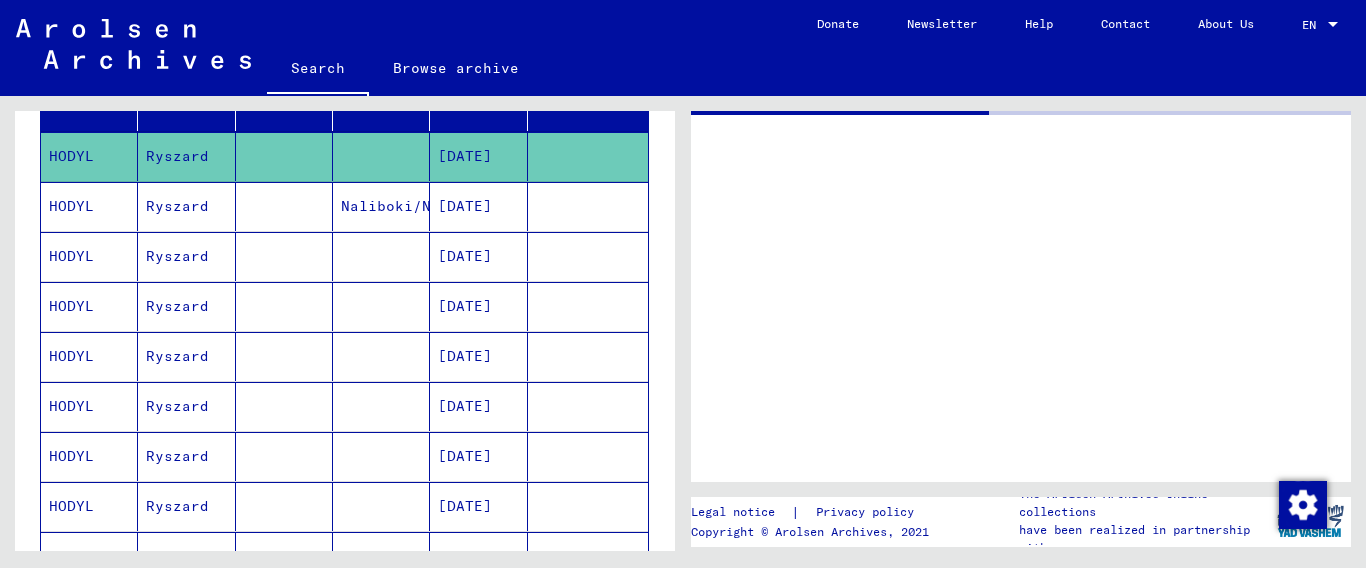 scroll, scrollTop: 0, scrollLeft: 0, axis: both 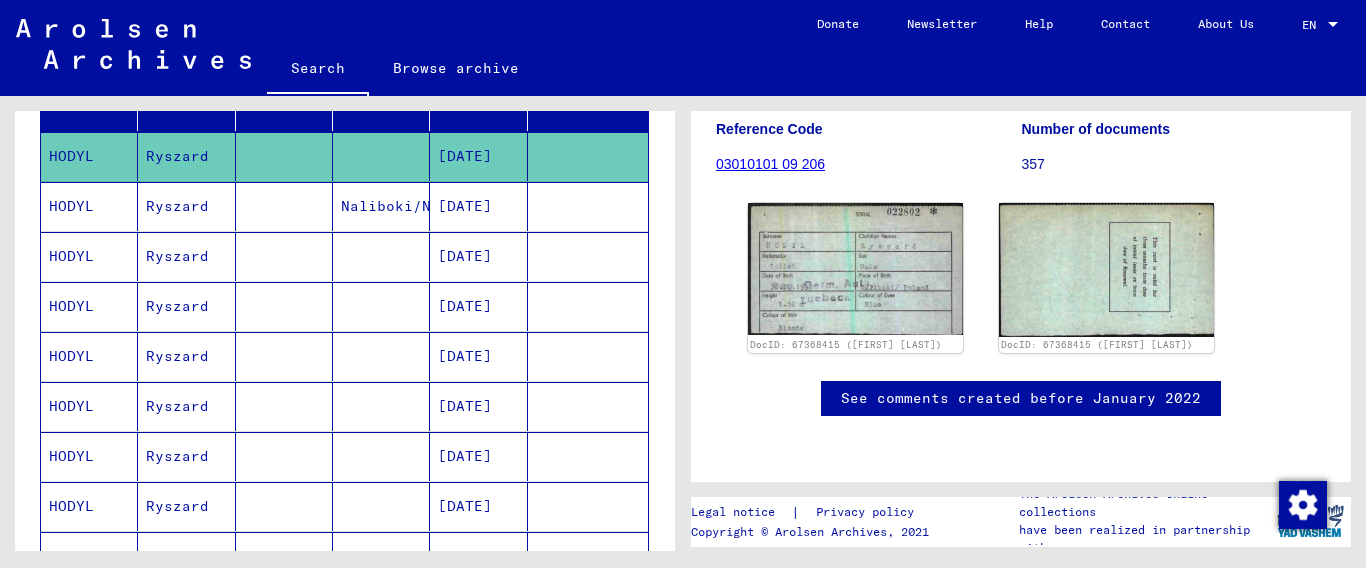 click on "HODYL" at bounding box center [89, 306] 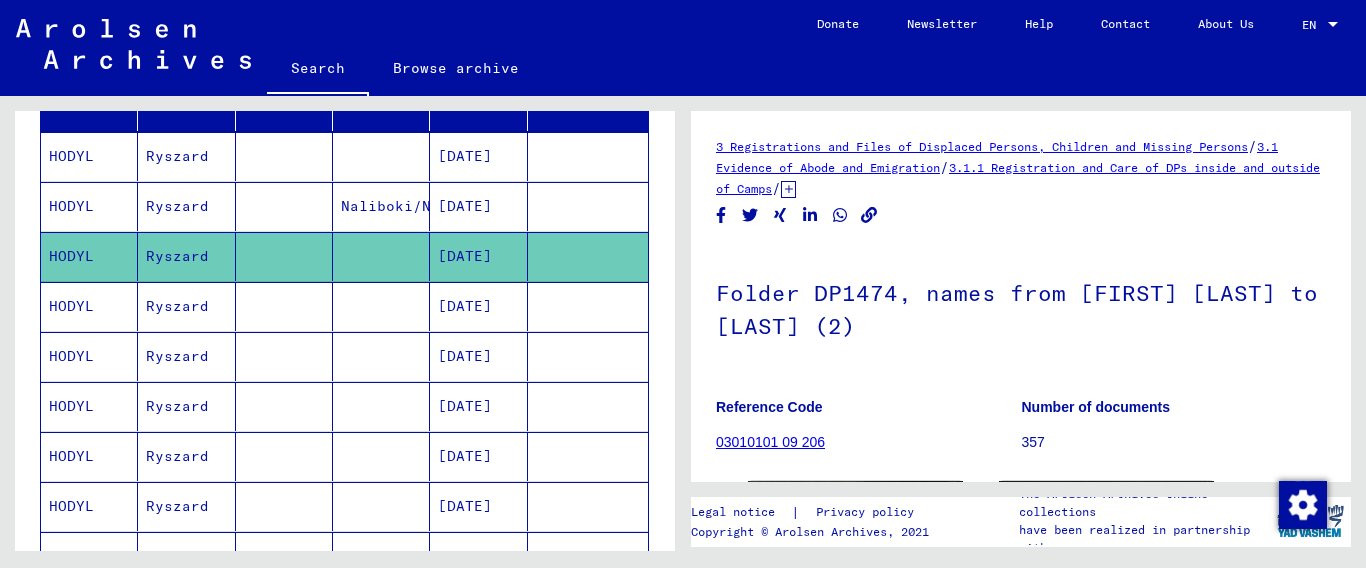 scroll, scrollTop: 0, scrollLeft: 0, axis: both 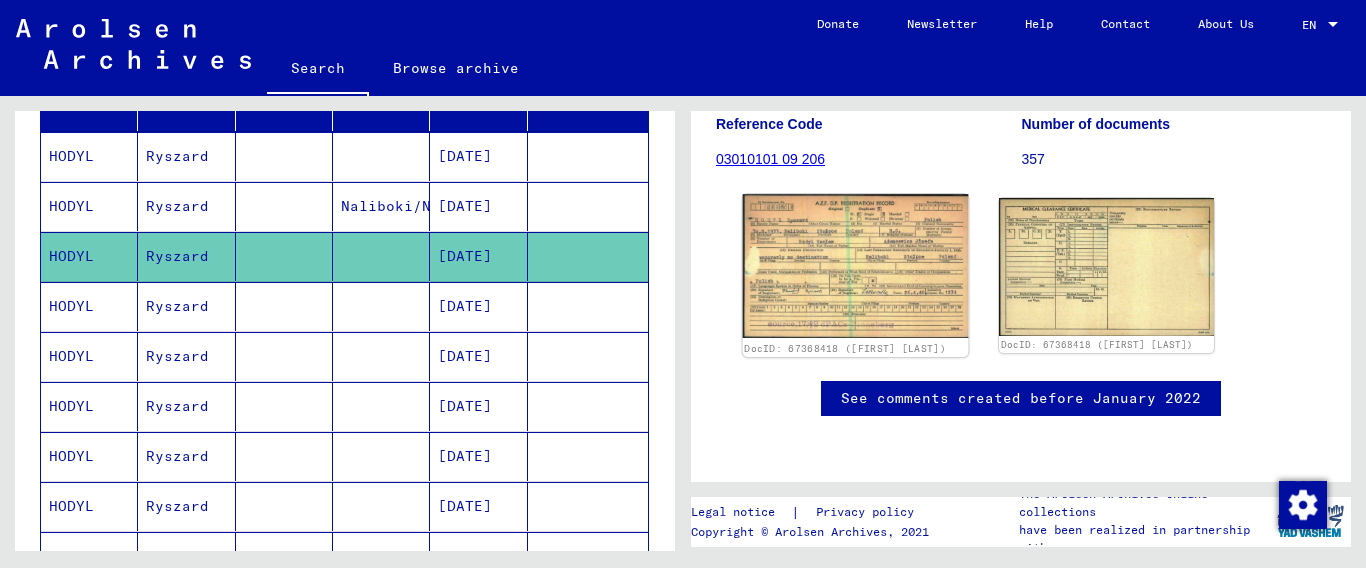 click 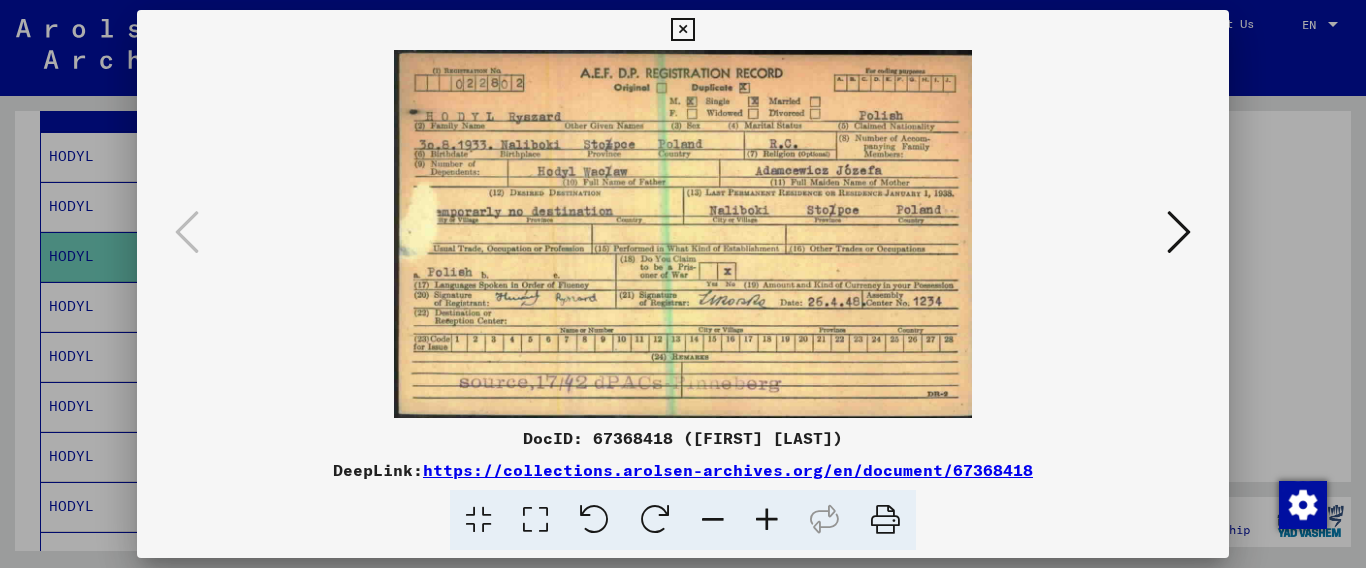 click at bounding box center [682, 30] 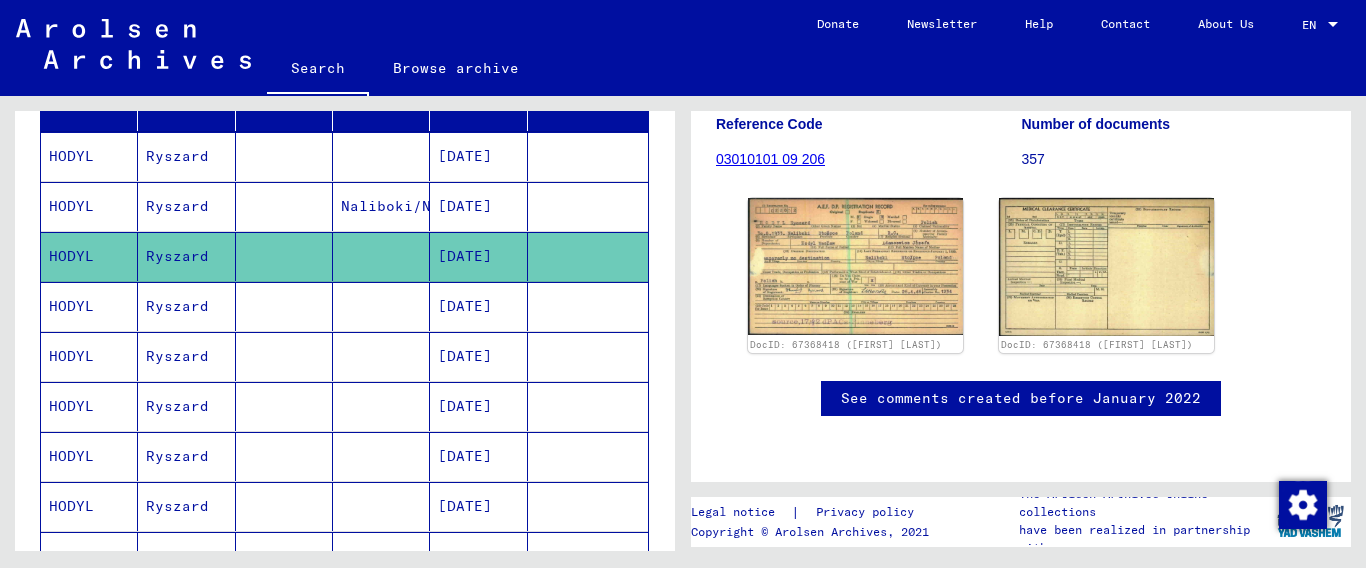 click on "HODYL" at bounding box center [89, 406] 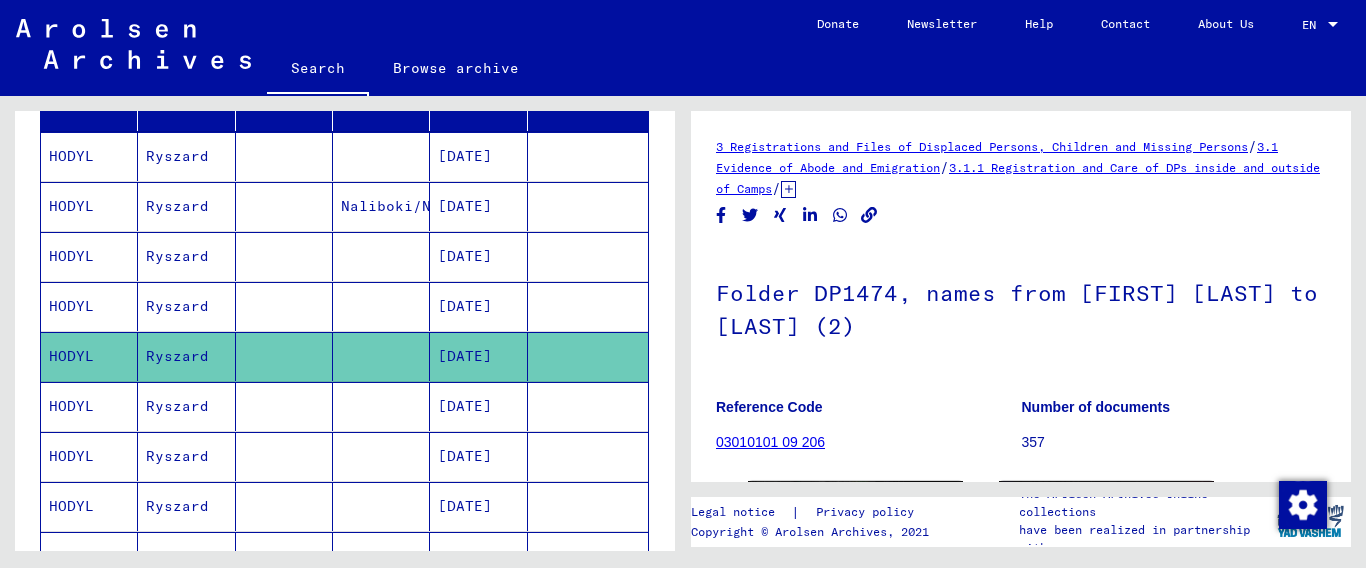 scroll, scrollTop: 0, scrollLeft: 0, axis: both 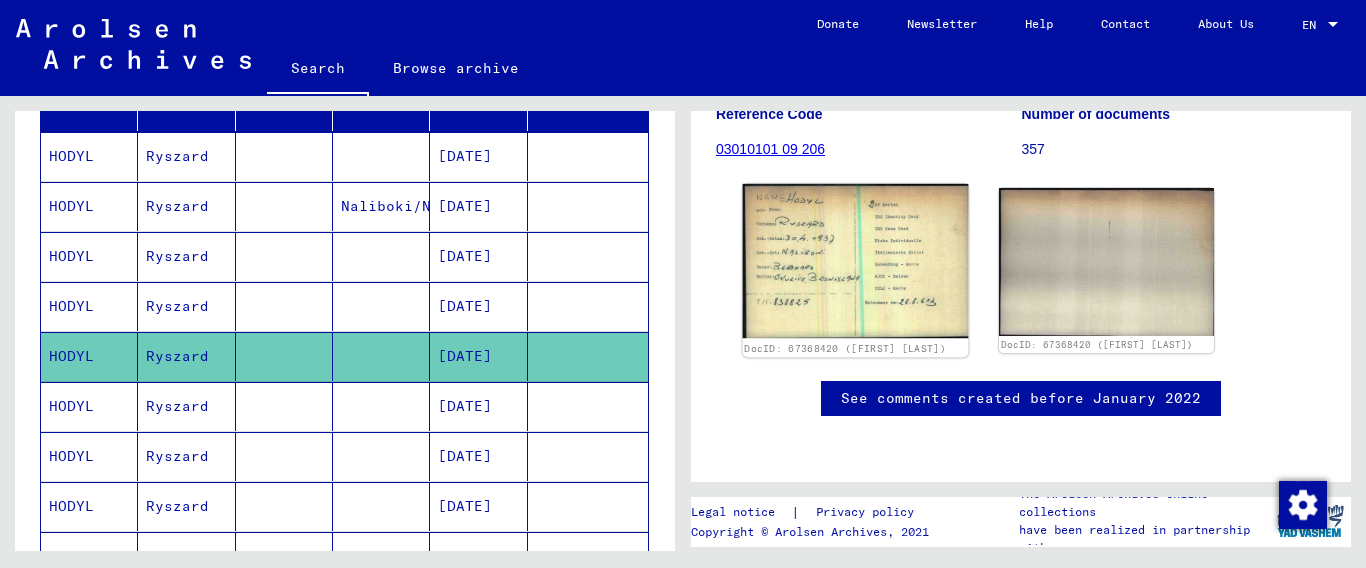 click 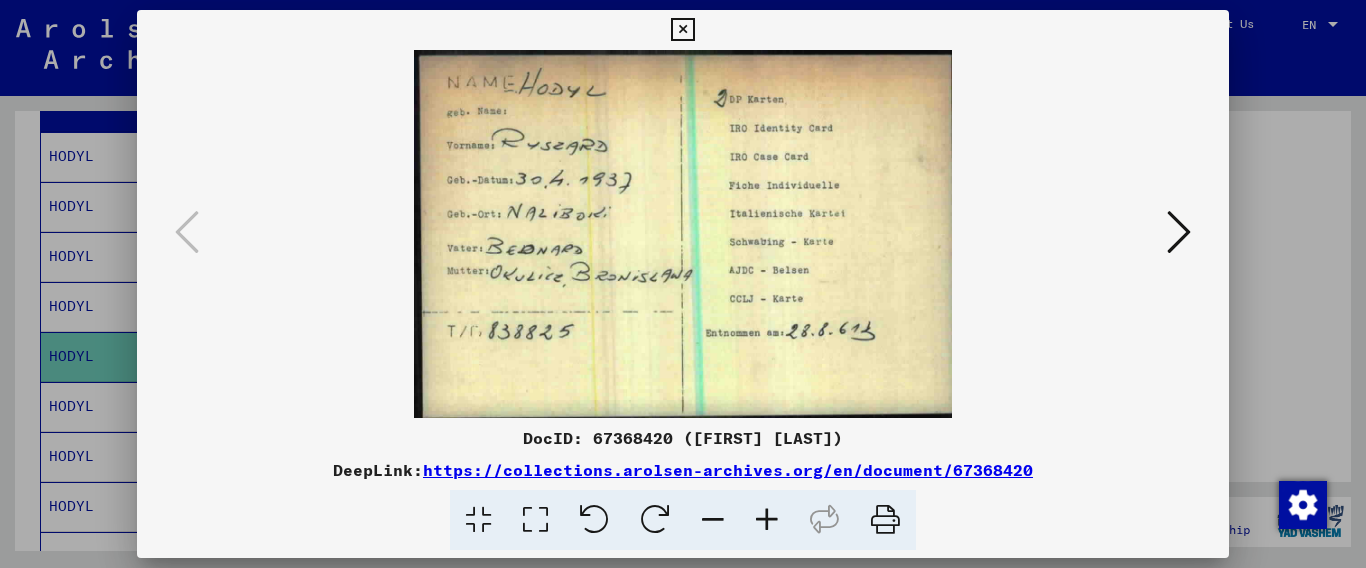 click at bounding box center (682, 30) 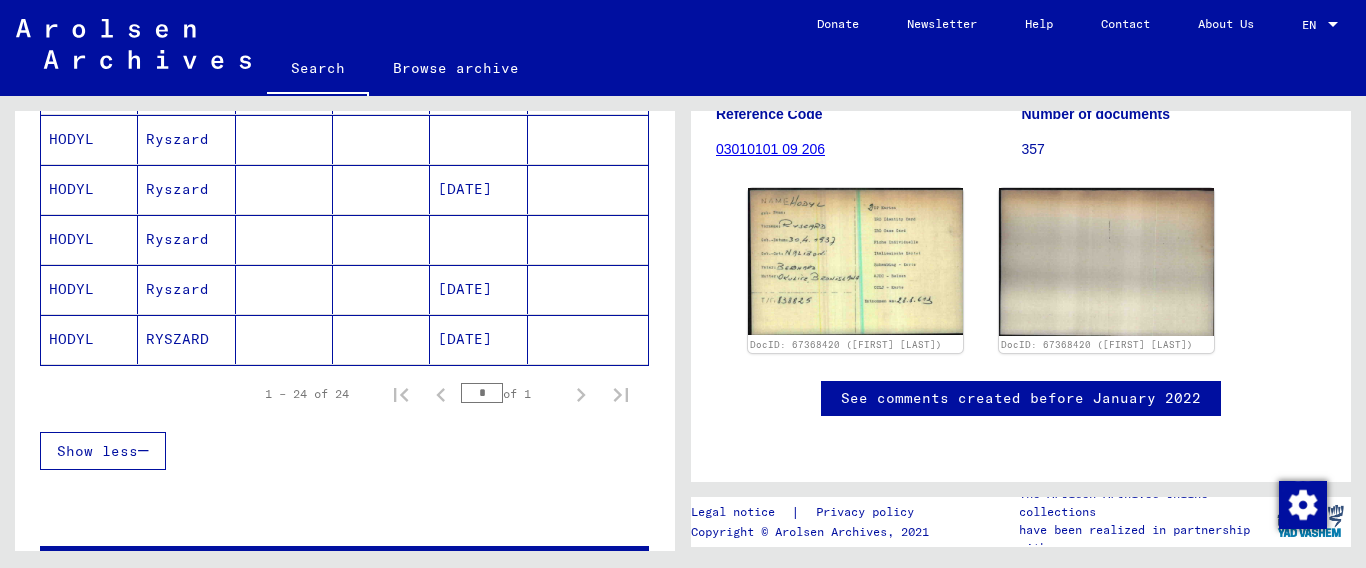 scroll, scrollTop: 1245, scrollLeft: 0, axis: vertical 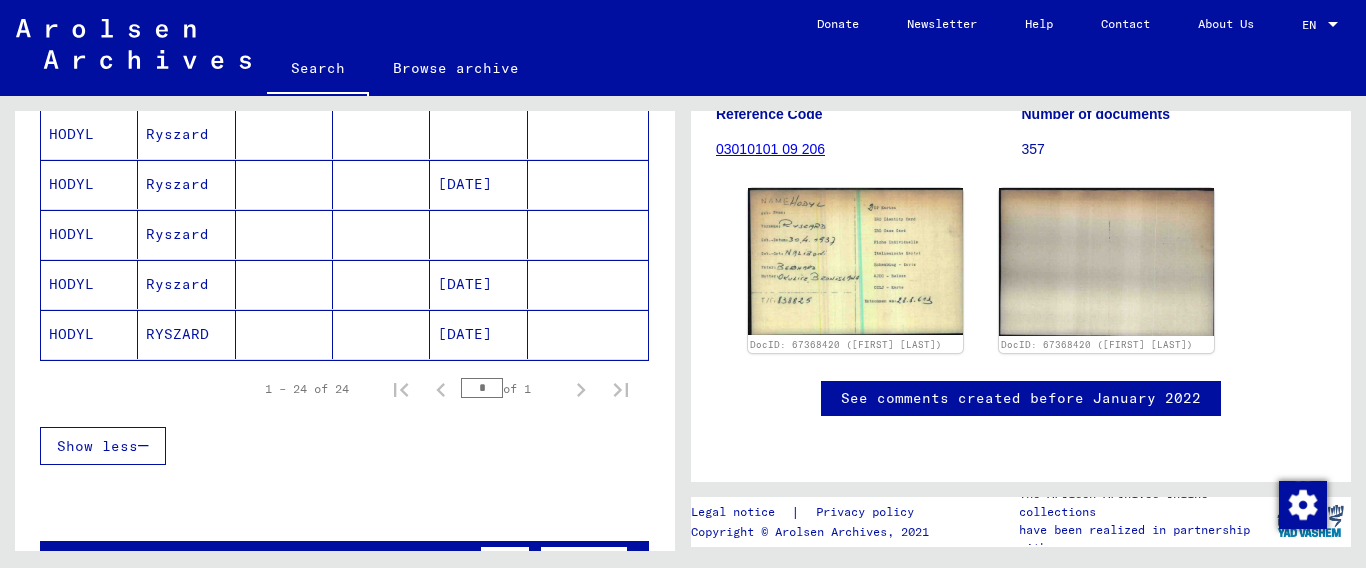 click on "HODYL" 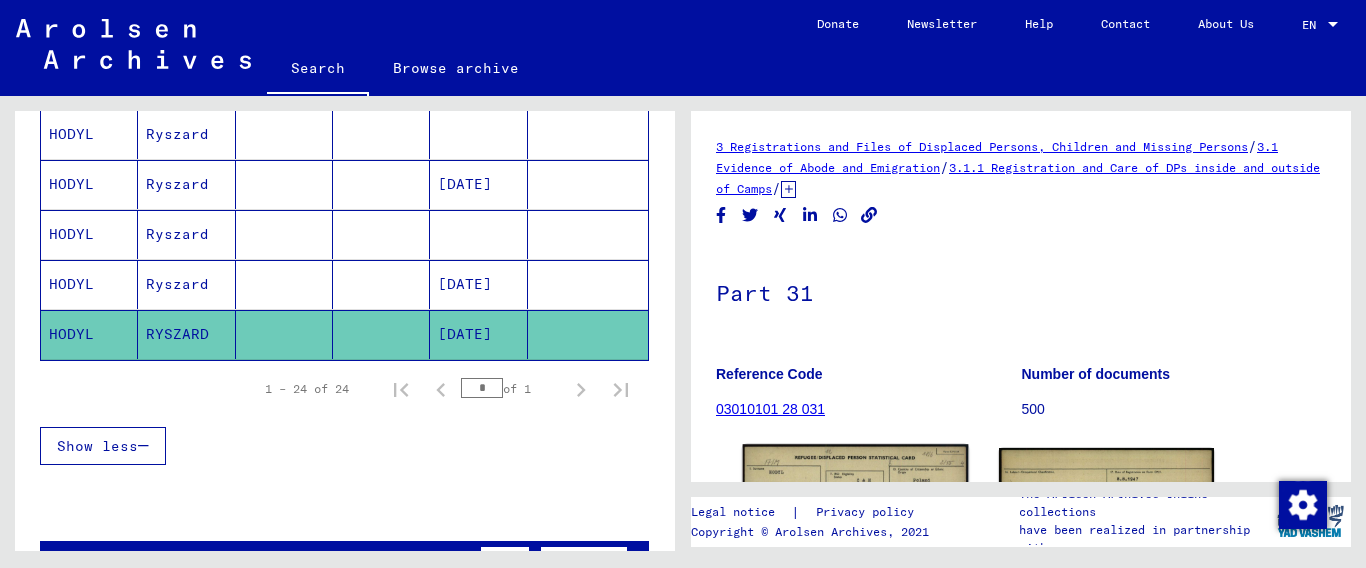 scroll, scrollTop: 0, scrollLeft: 0, axis: both 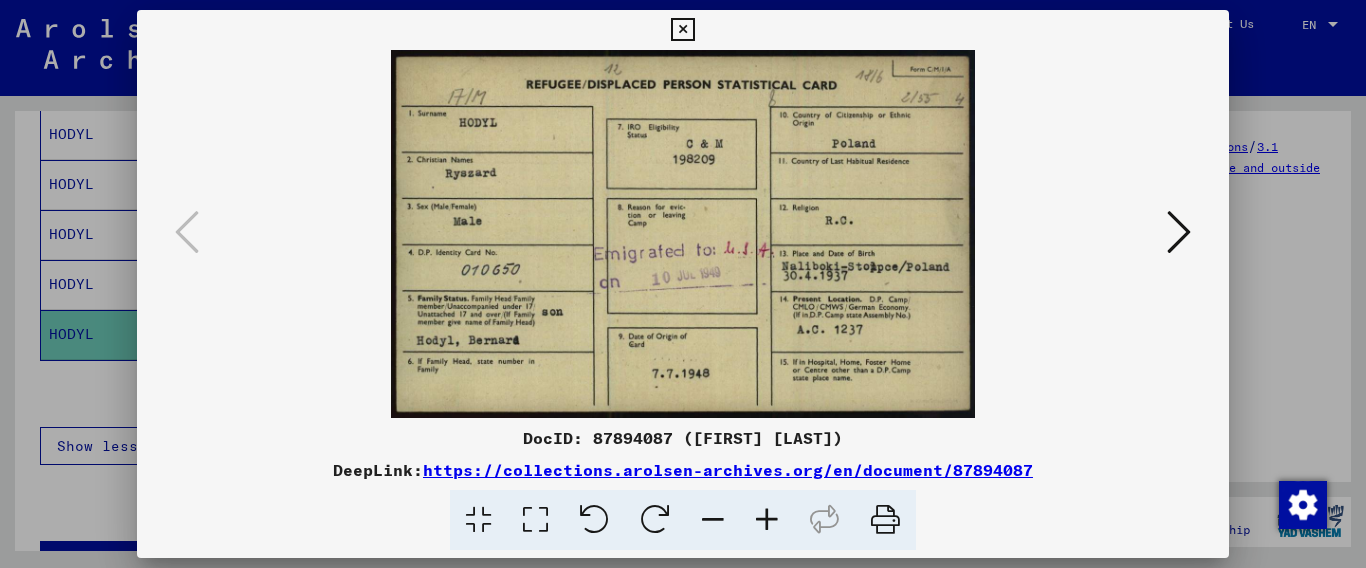 click at bounding box center [682, 30] 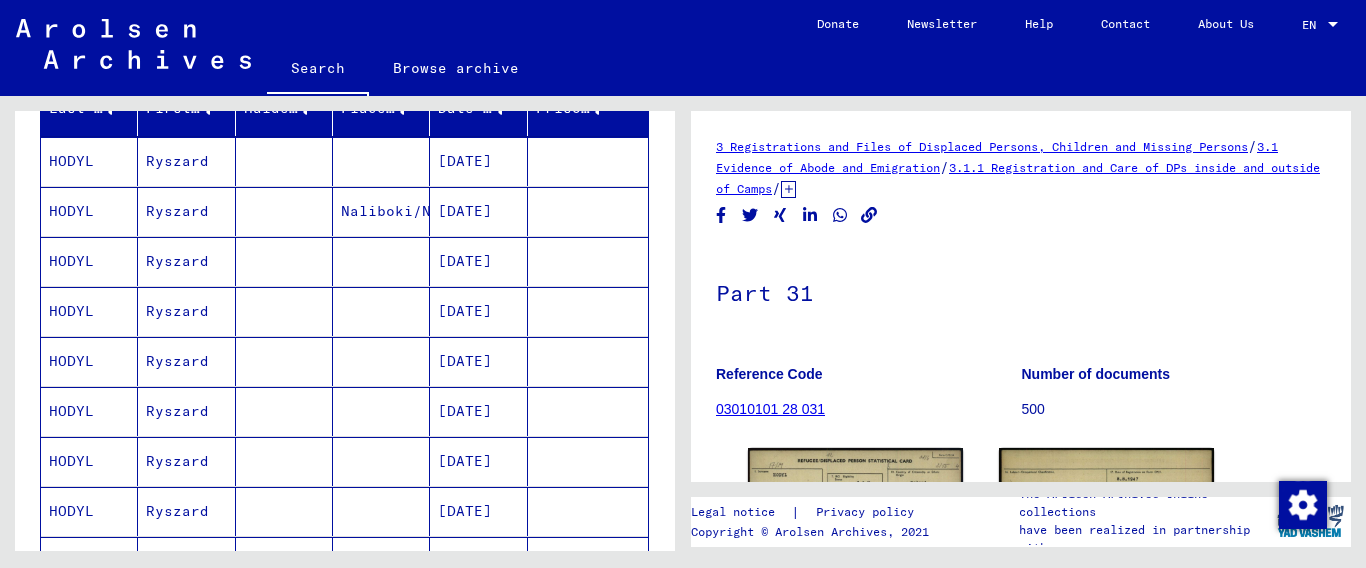 scroll, scrollTop: 264, scrollLeft: 0, axis: vertical 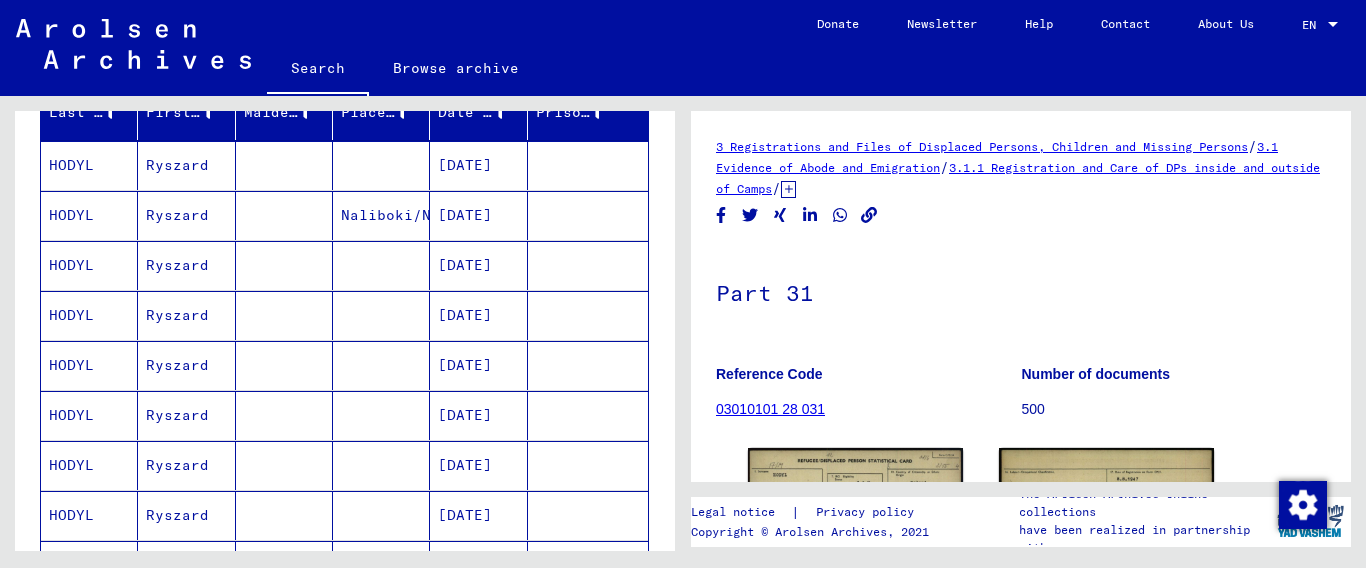 click on "HODYL" at bounding box center (89, 415) 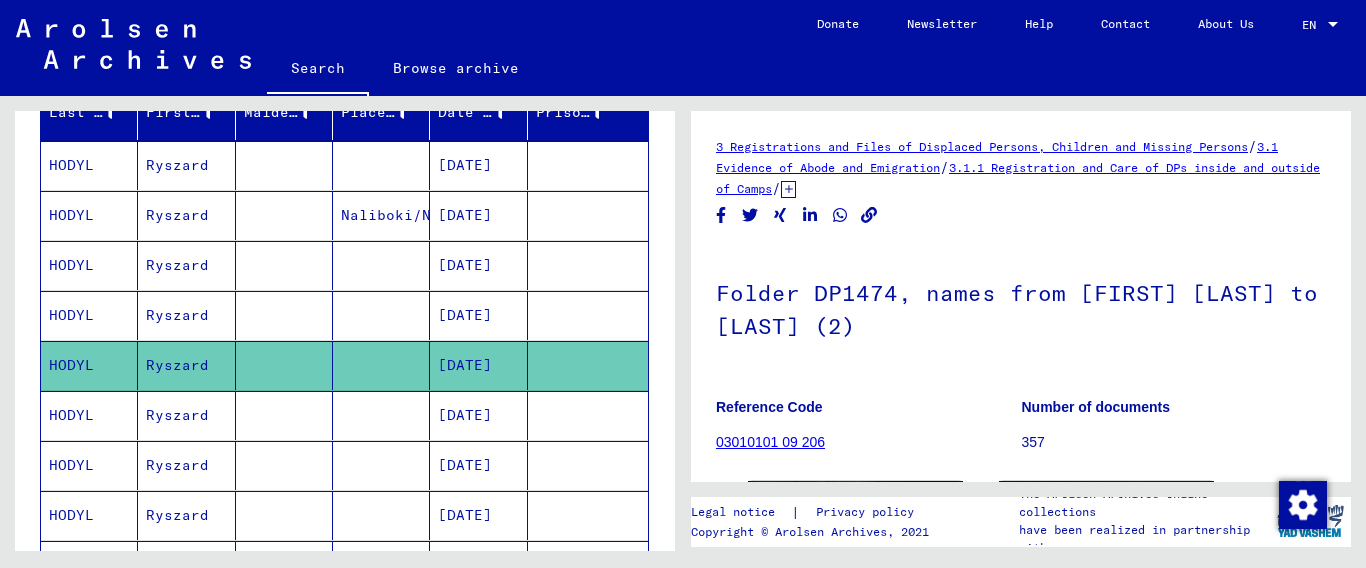 scroll, scrollTop: 0, scrollLeft: 0, axis: both 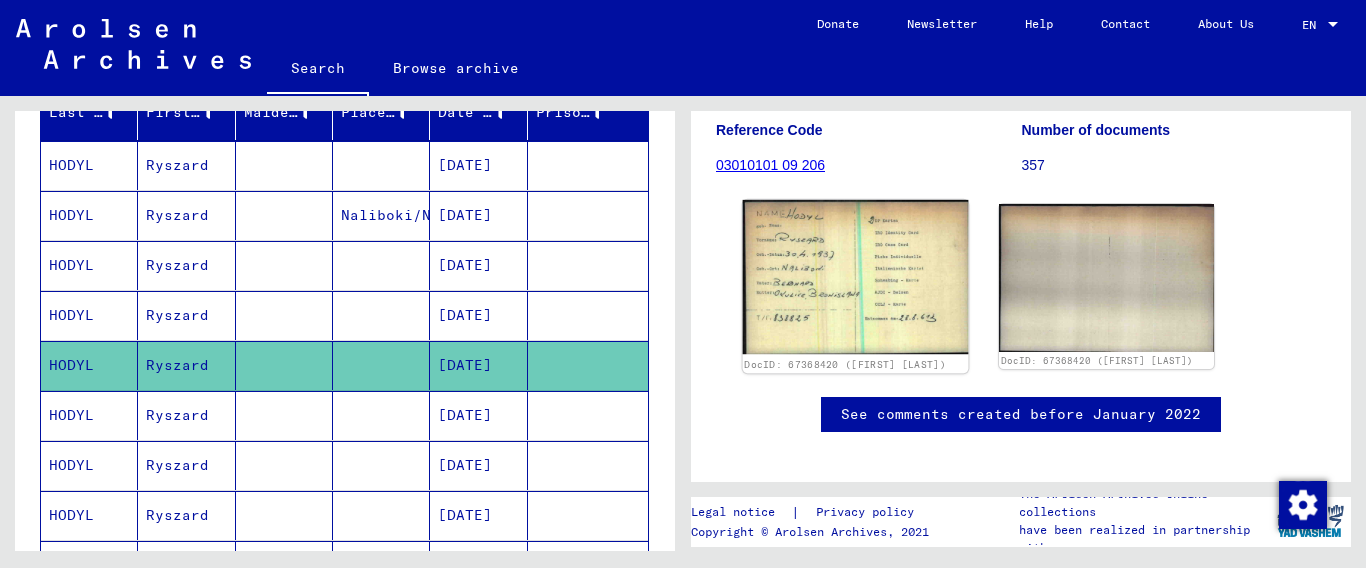 click 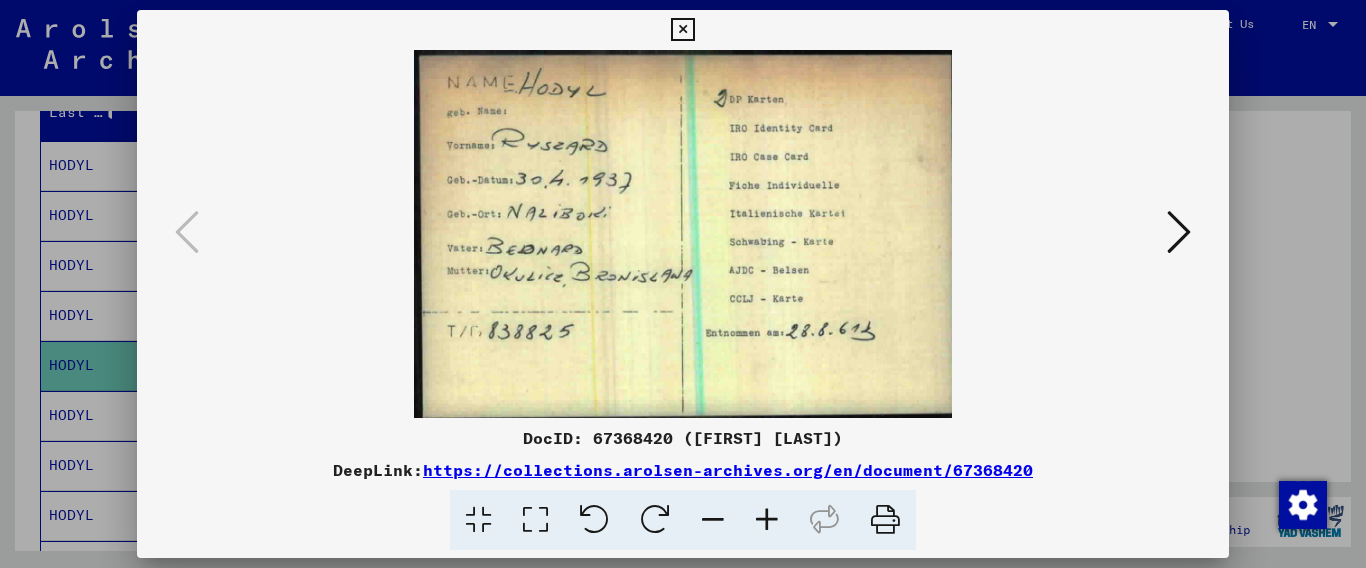 drag, startPoint x: 1048, startPoint y: 470, endPoint x: 432, endPoint y: 473, distance: 616.0073 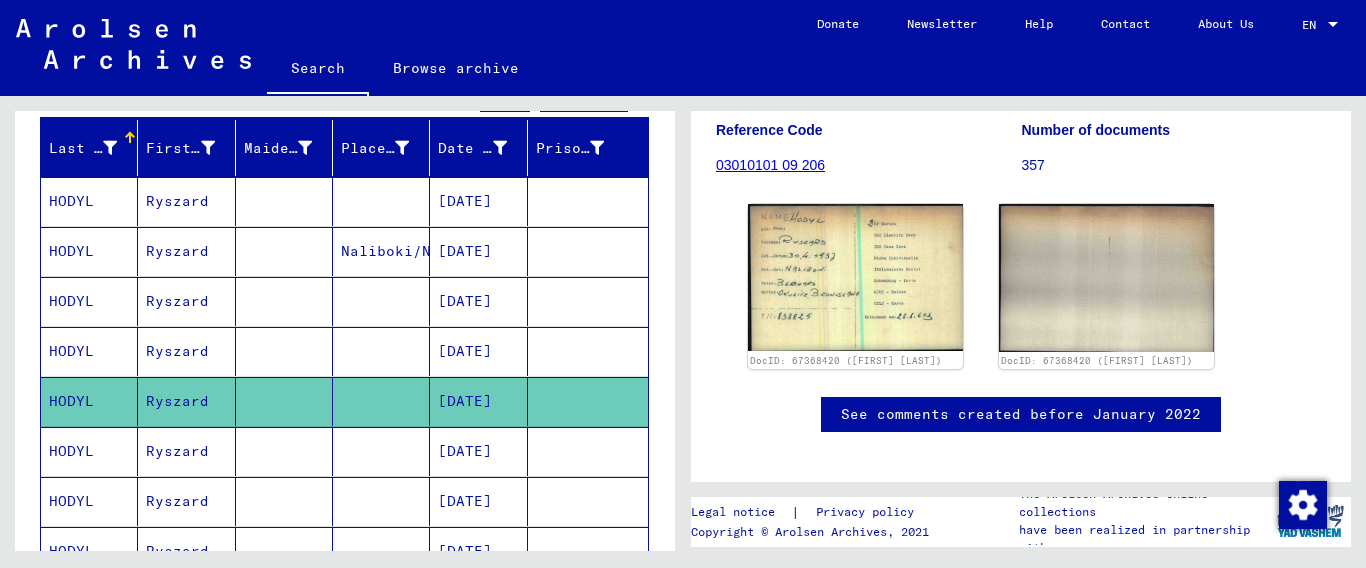 scroll, scrollTop: 273, scrollLeft: 0, axis: vertical 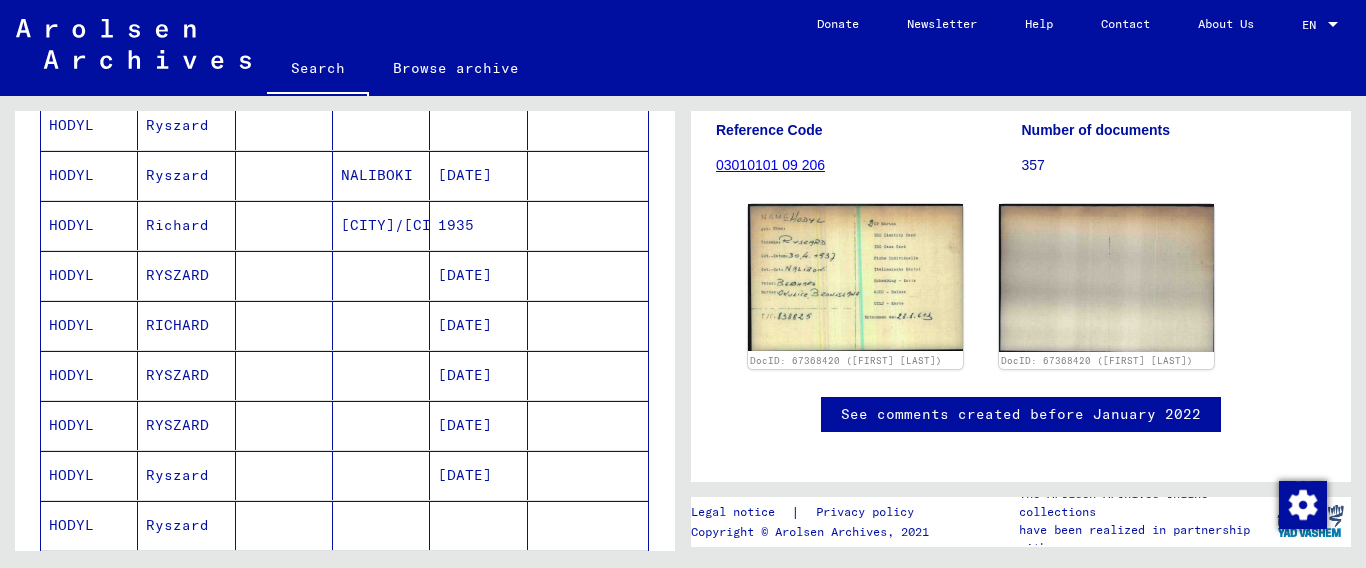 click on "HODYL" at bounding box center [89, 425] 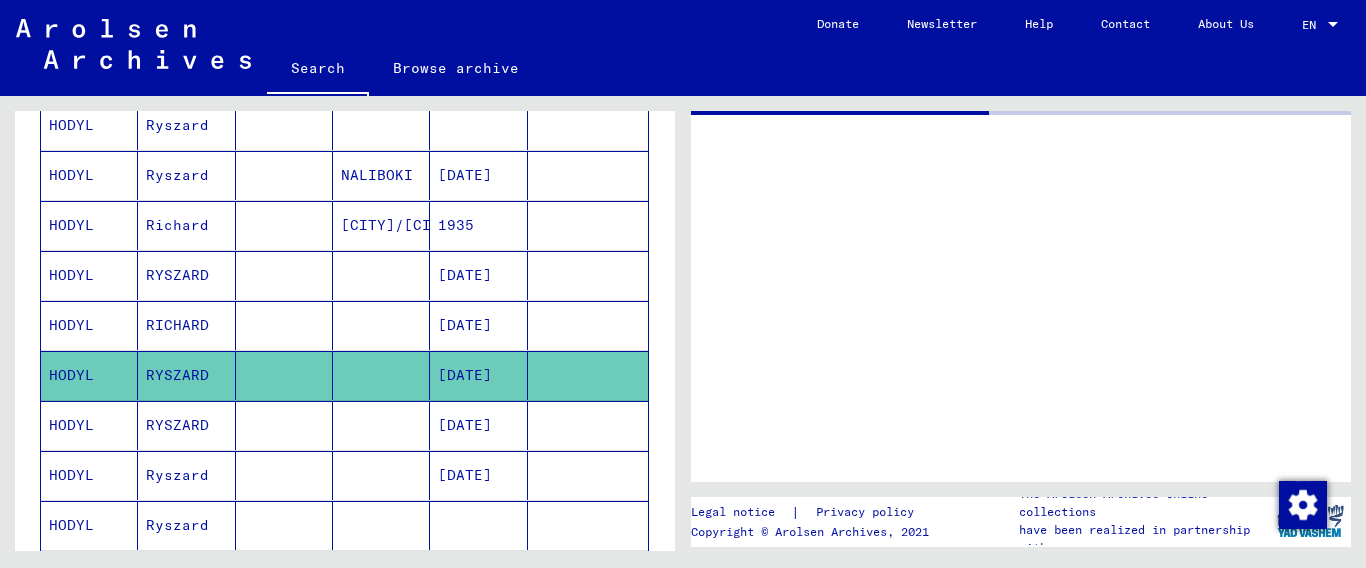 scroll, scrollTop: 0, scrollLeft: 0, axis: both 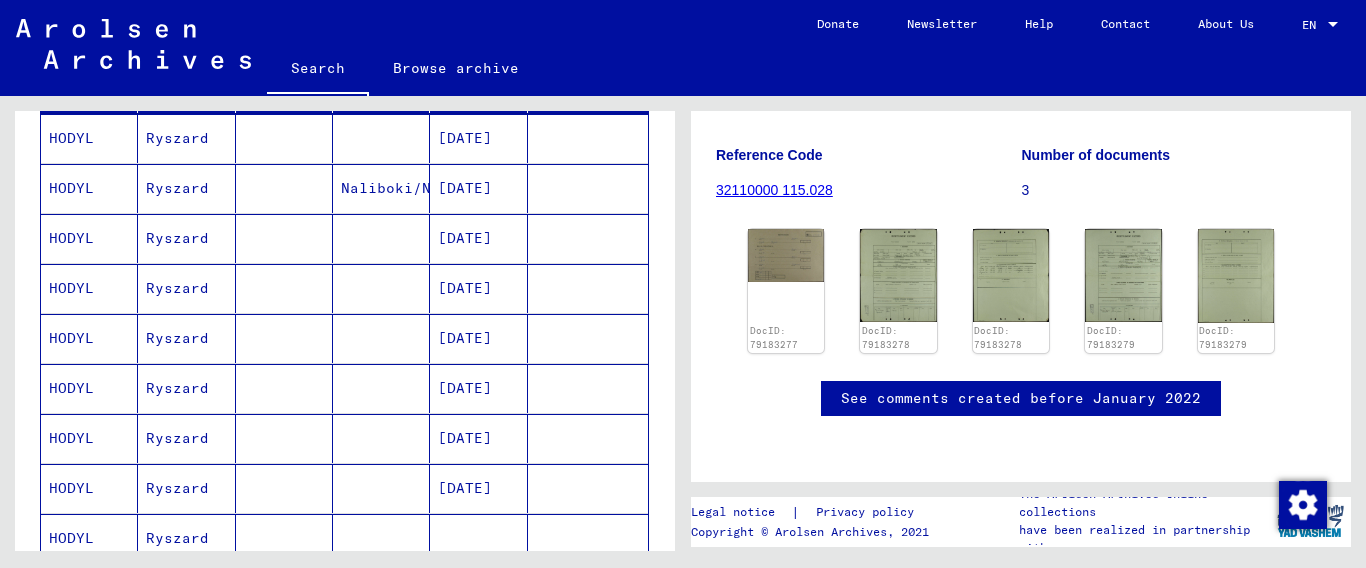 click on "HODYL" at bounding box center [89, 438] 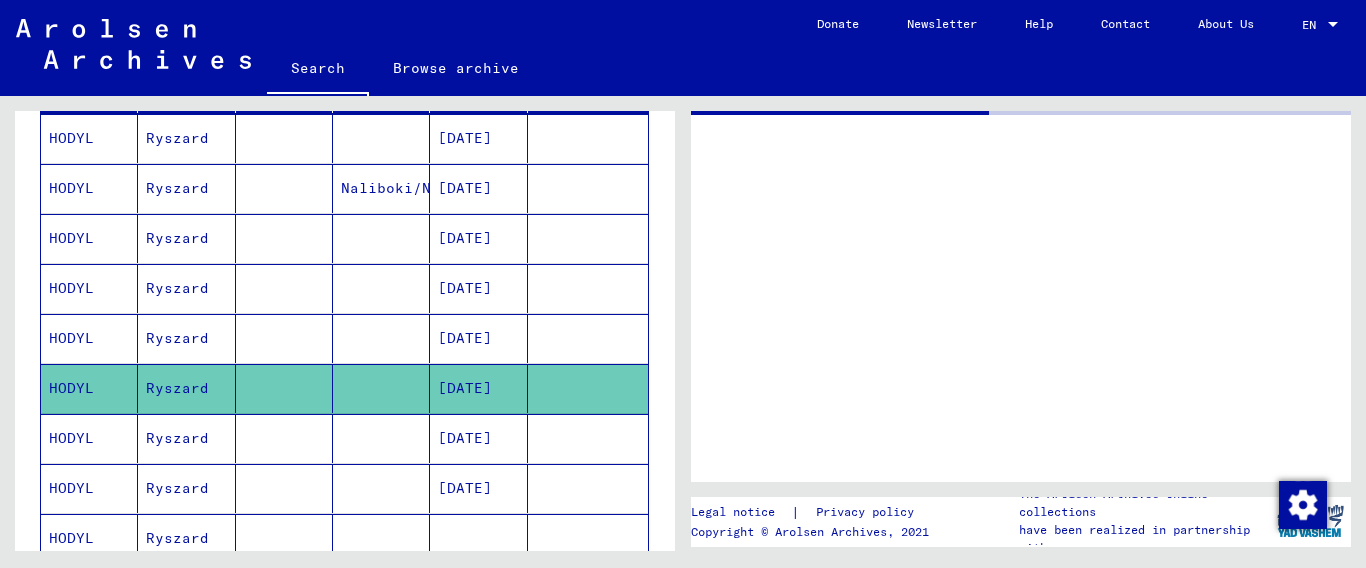 scroll, scrollTop: 0, scrollLeft: 0, axis: both 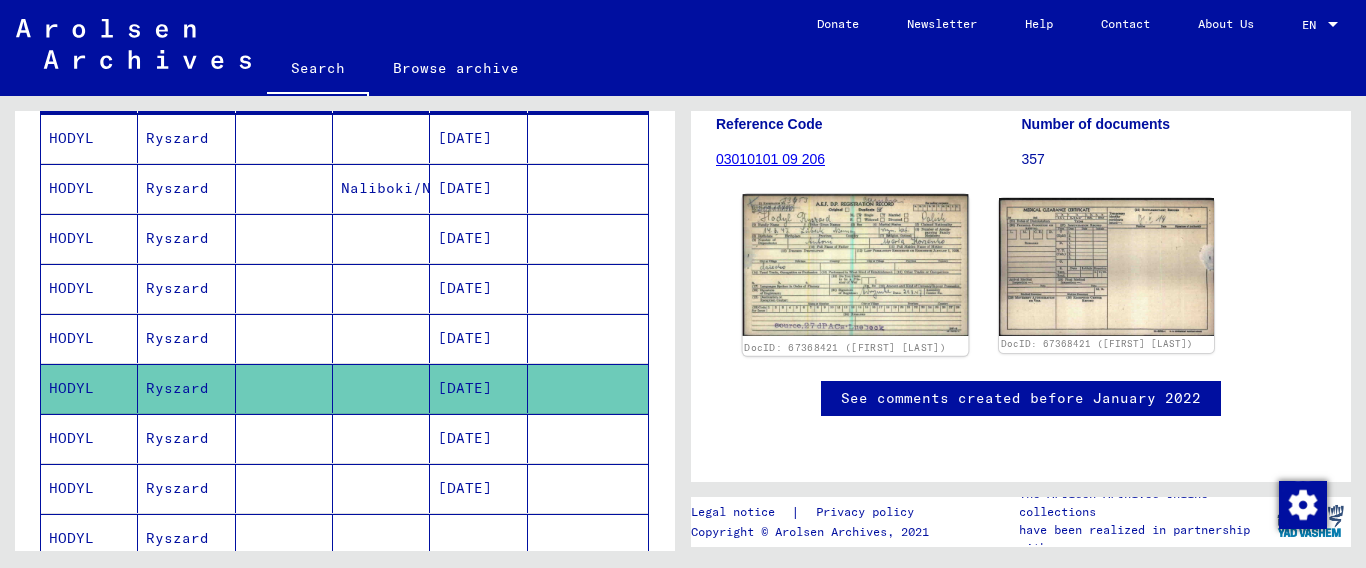 click 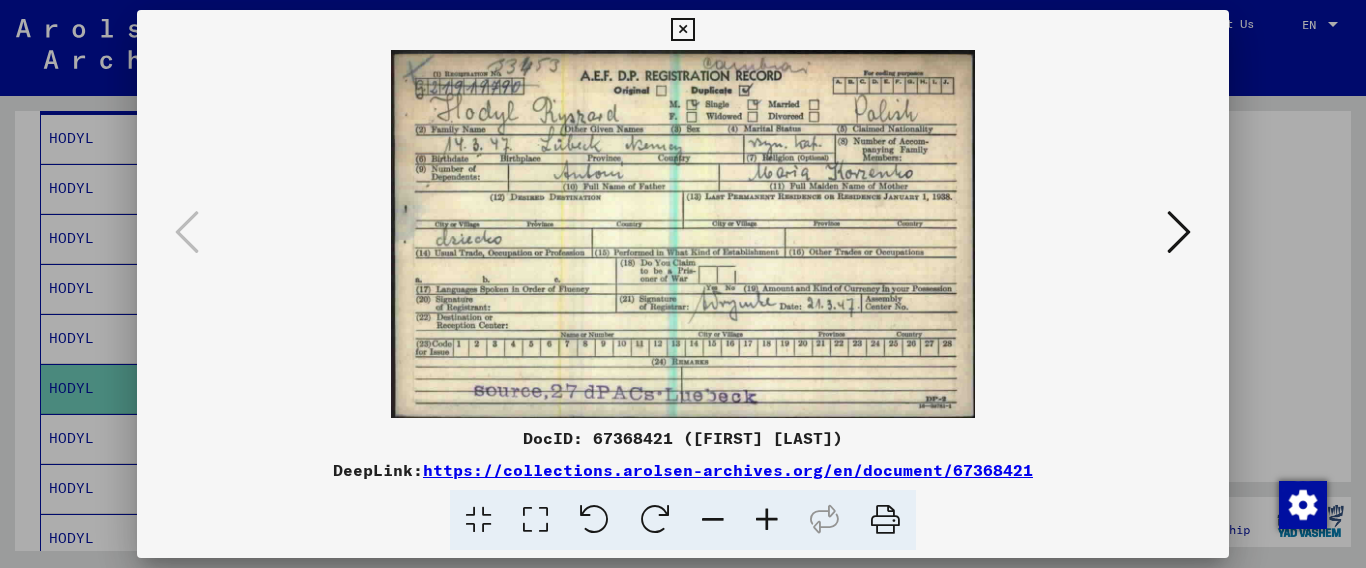 click at bounding box center [682, 30] 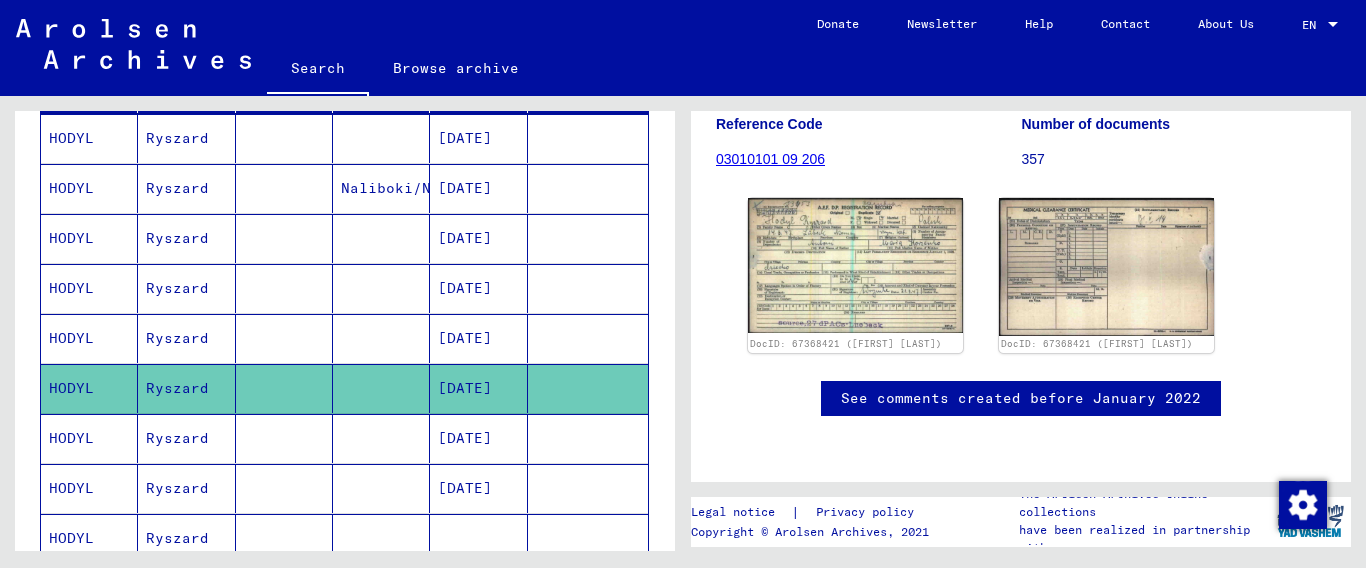 click on "HODYL" at bounding box center [89, 238] 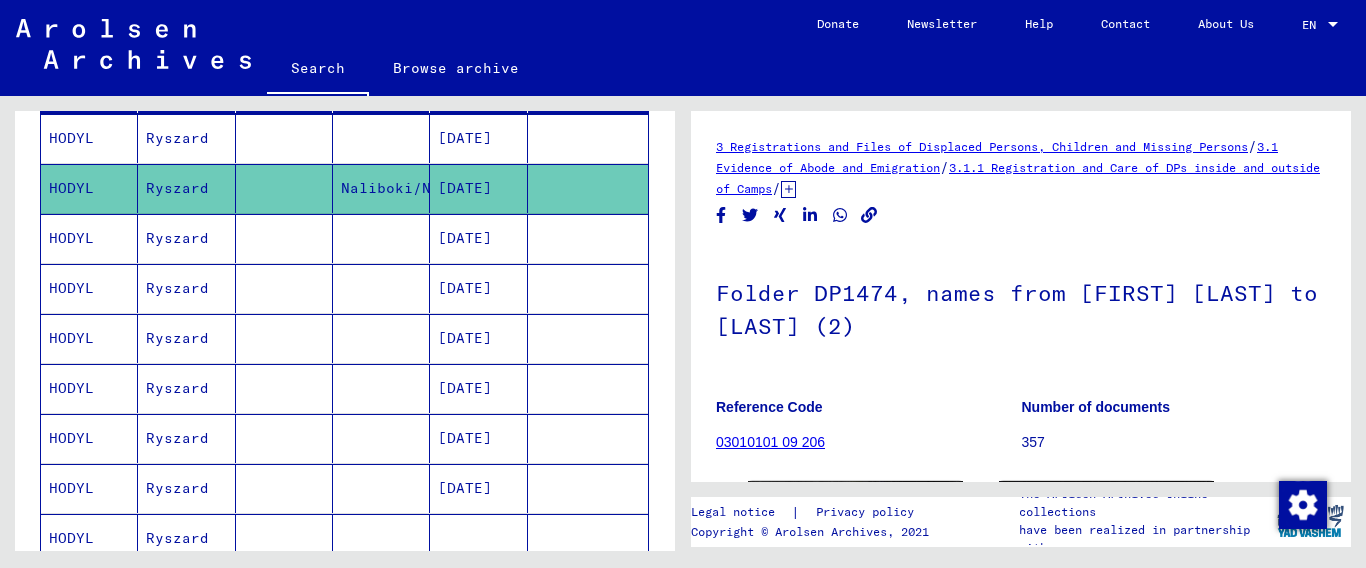 scroll, scrollTop: 0, scrollLeft: 0, axis: both 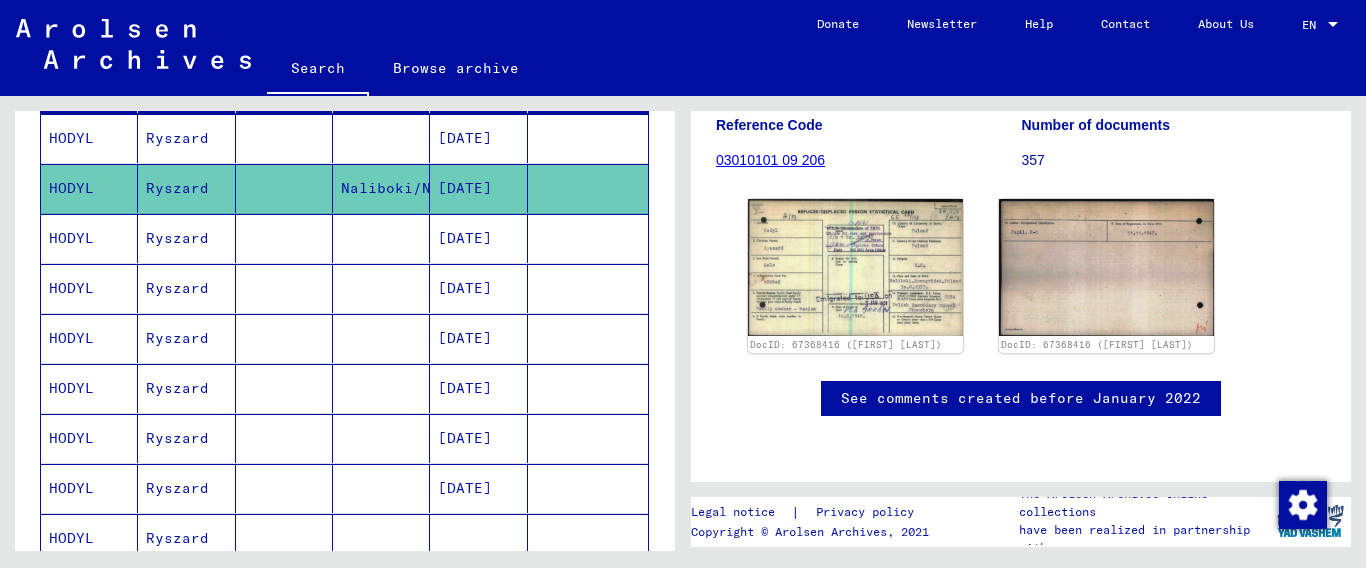 click on "HODYL" at bounding box center [89, 188] 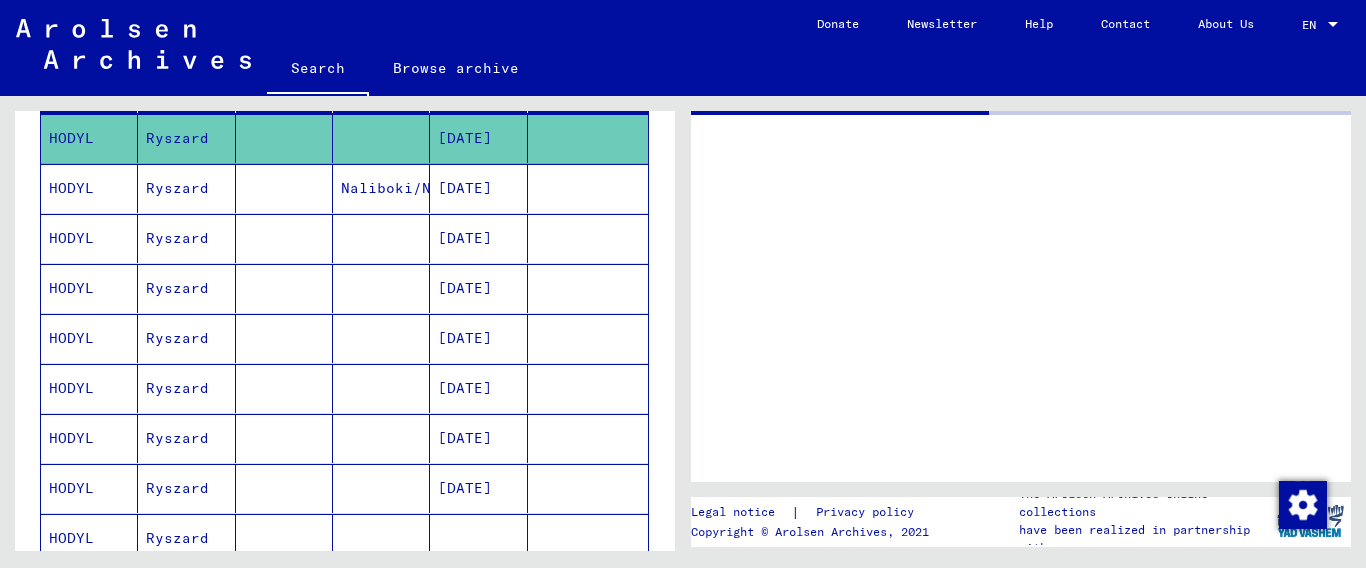 scroll, scrollTop: 0, scrollLeft: 0, axis: both 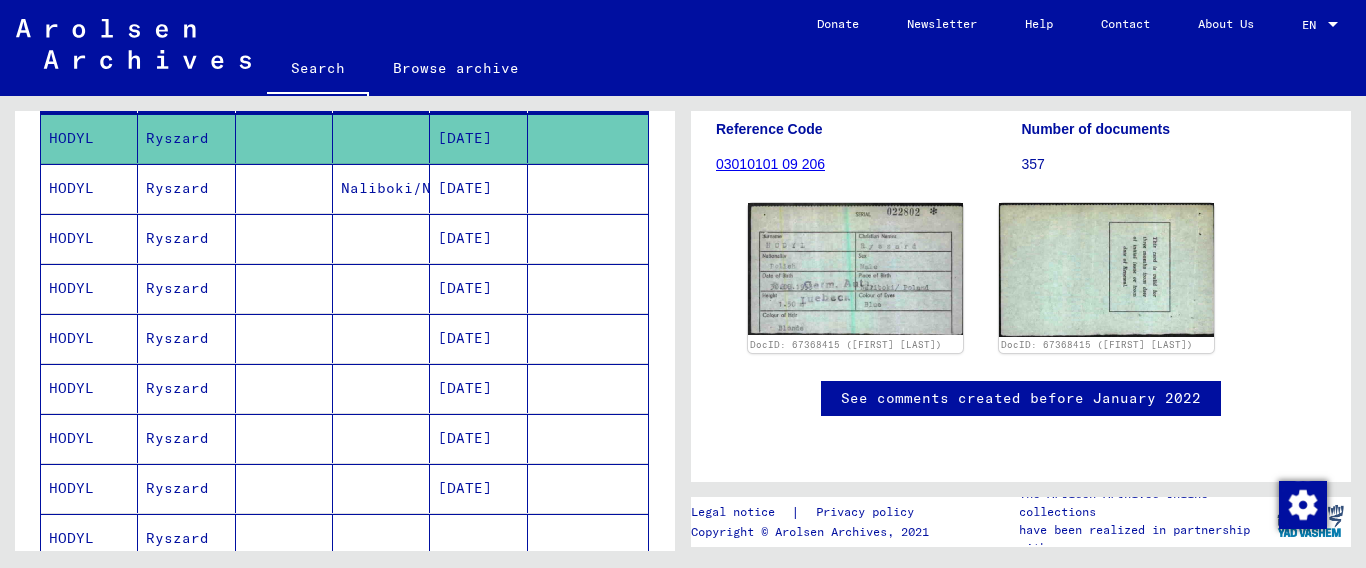click on "HODYL" at bounding box center [89, 288] 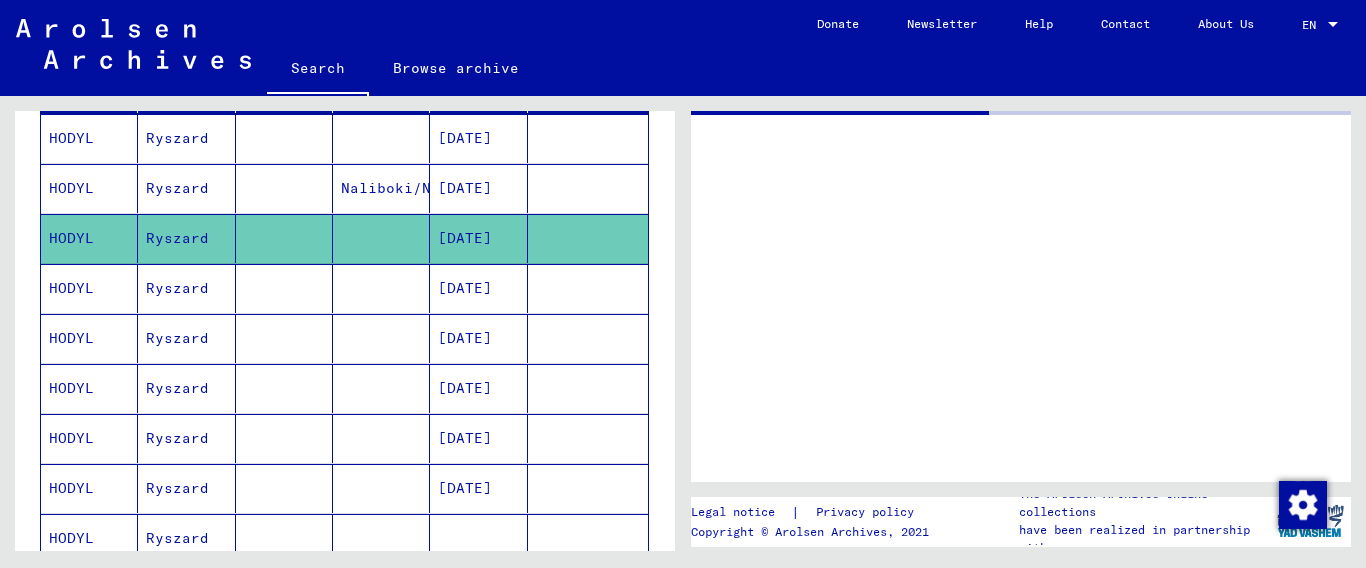 scroll, scrollTop: 0, scrollLeft: 0, axis: both 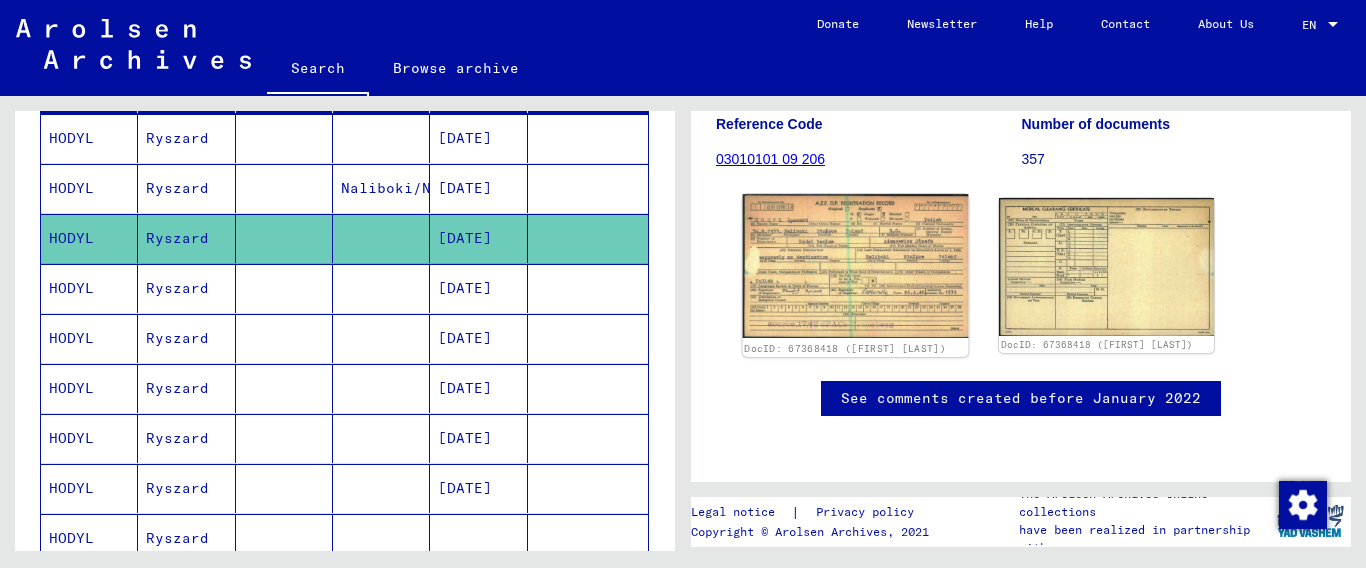 click 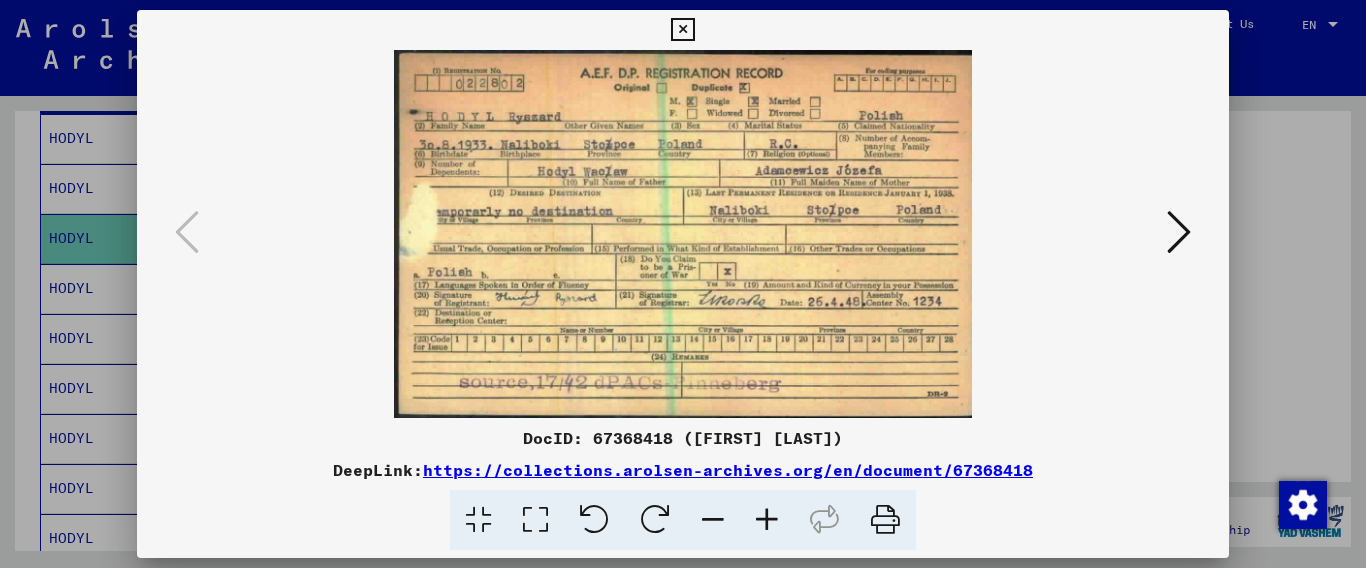 click at bounding box center [683, 234] 